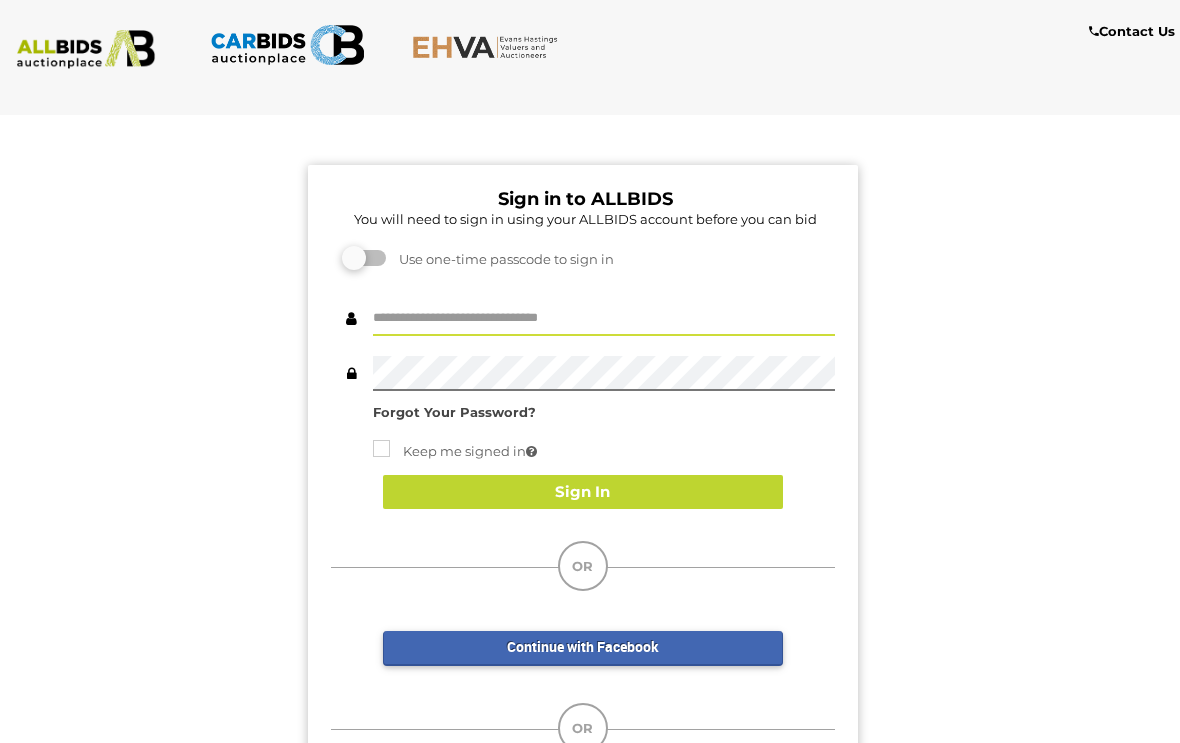 scroll, scrollTop: 150, scrollLeft: 0, axis: vertical 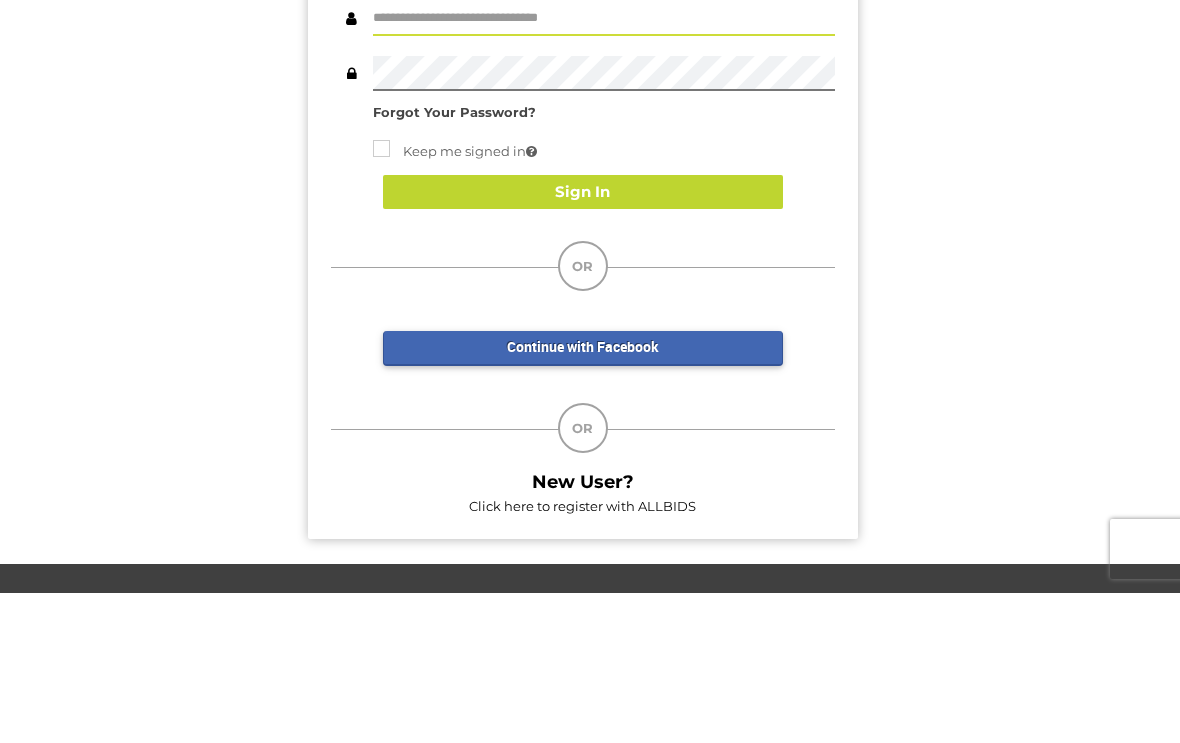 type on "*******" 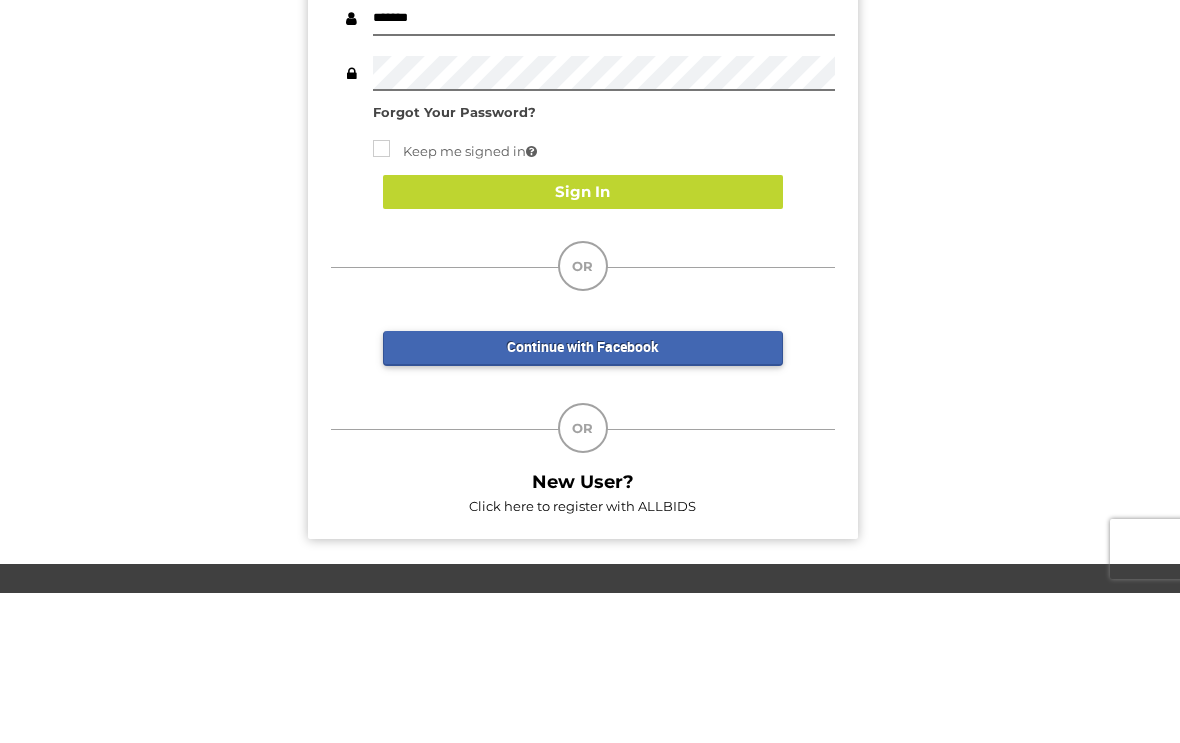 scroll, scrollTop: 150, scrollLeft: 0, axis: vertical 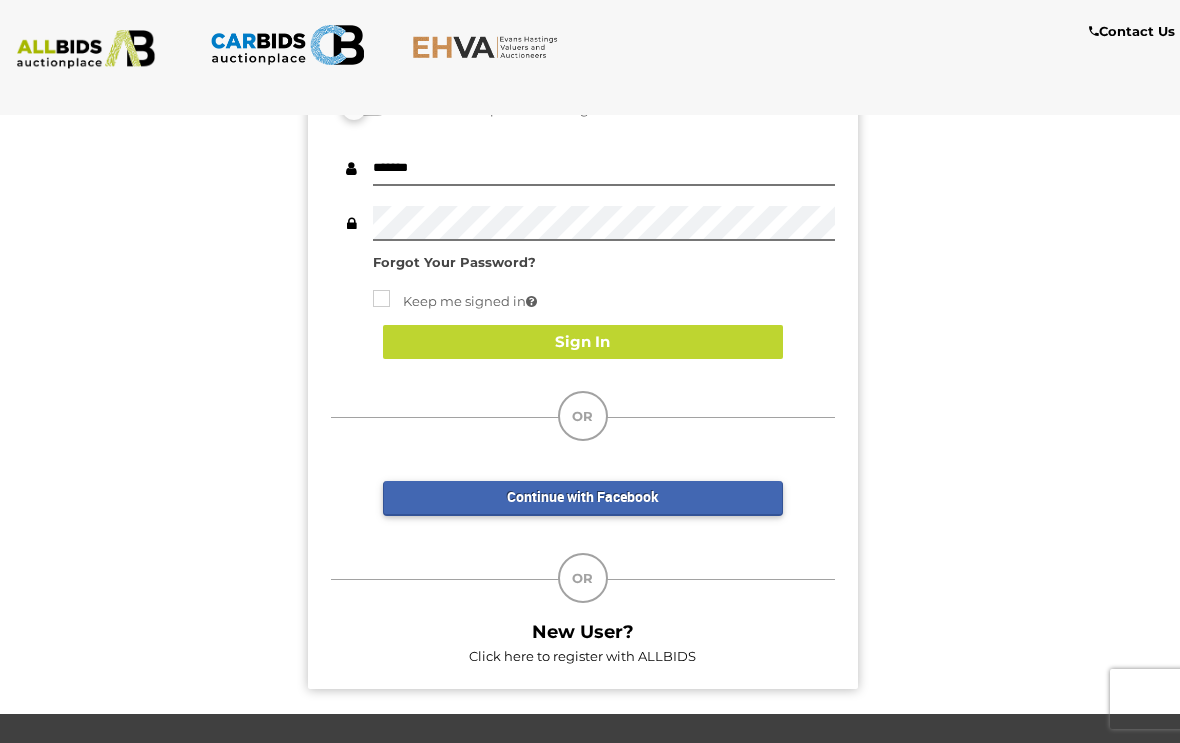 click on "Sign In" at bounding box center (583, 342) 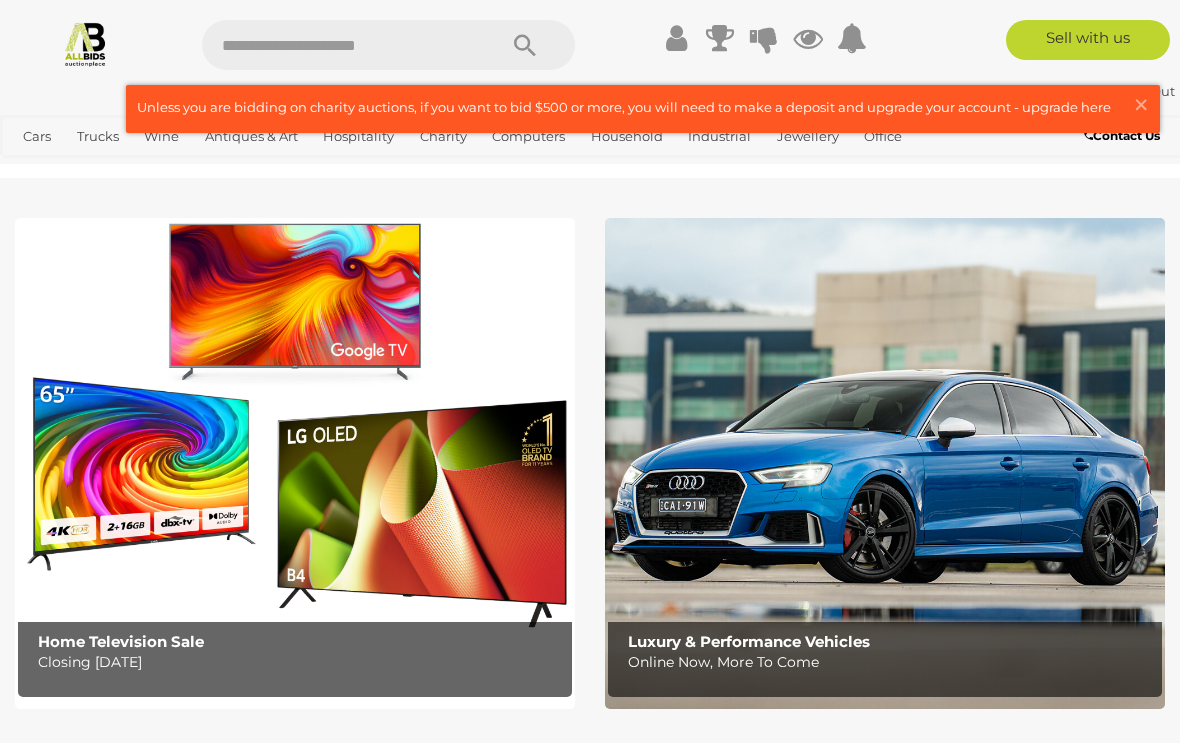 scroll, scrollTop: 0, scrollLeft: 0, axis: both 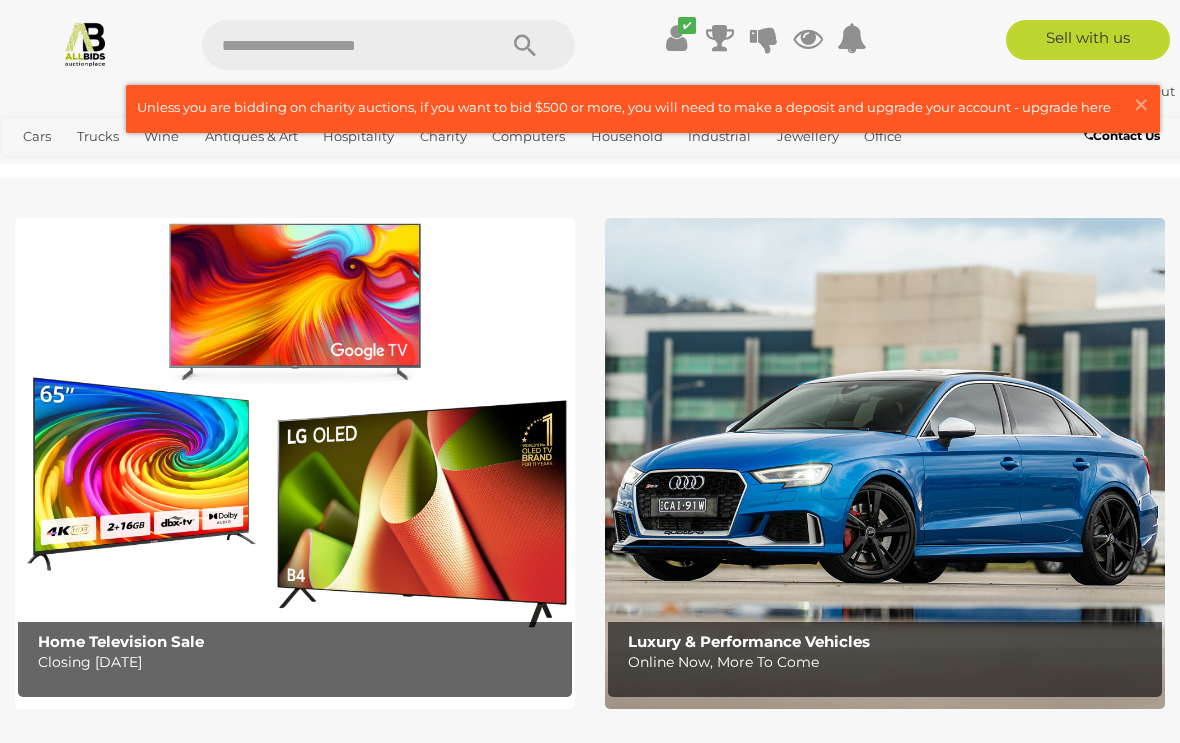 click at bounding box center [643, 109] 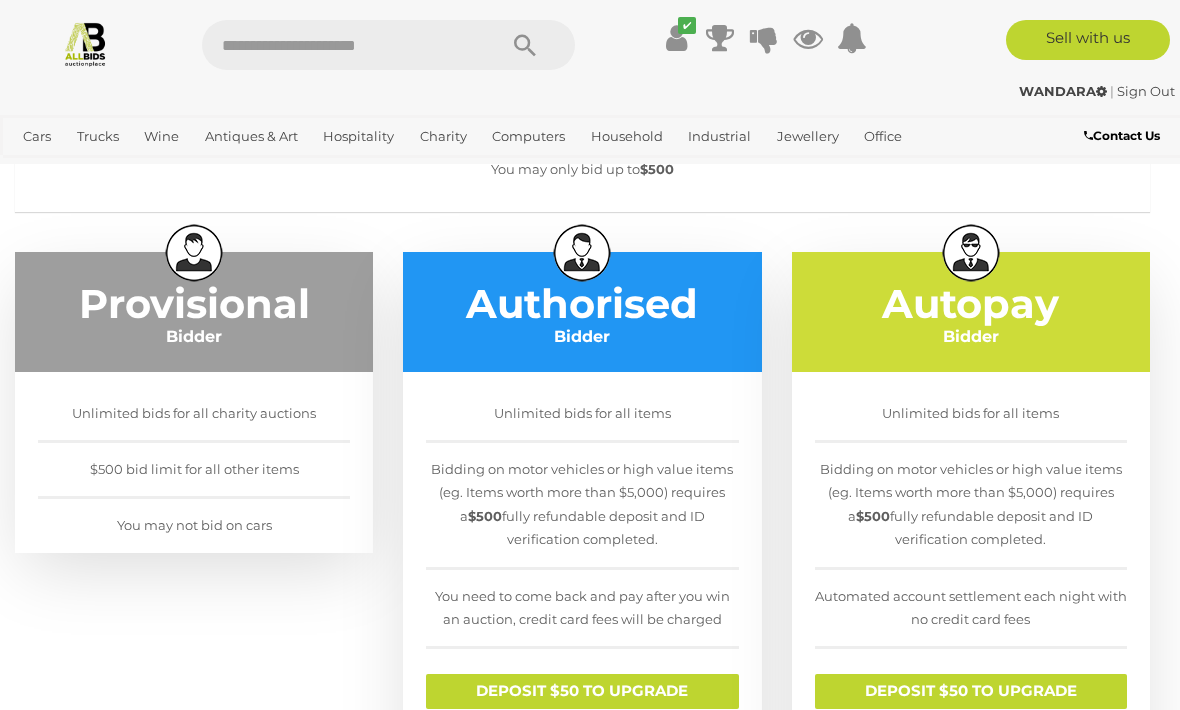 scroll, scrollTop: 236, scrollLeft: 0, axis: vertical 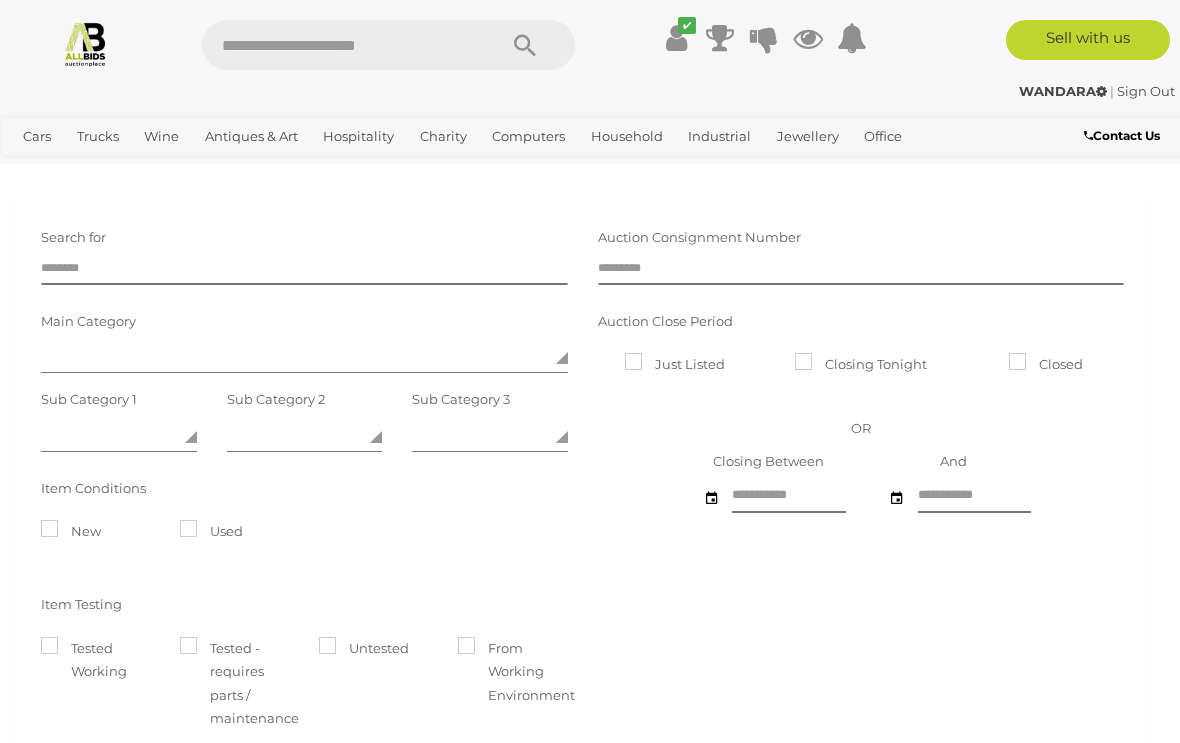click at bounding box center (339, 45) 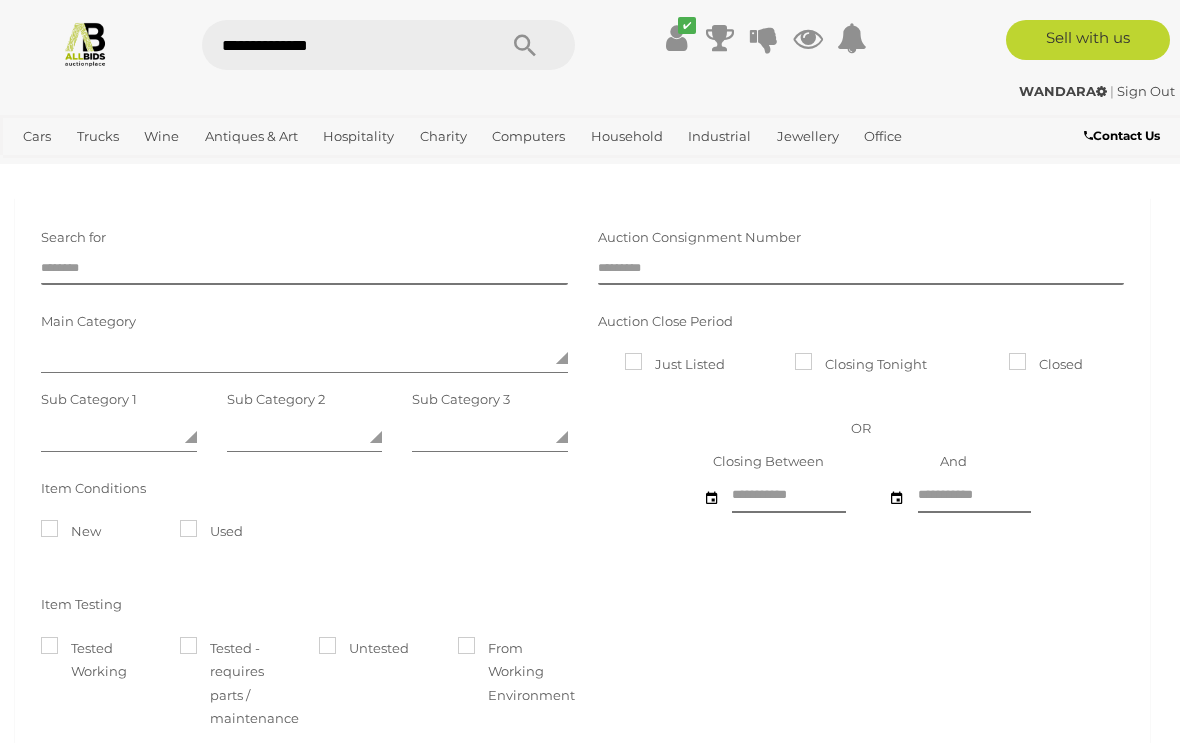 type on "**********" 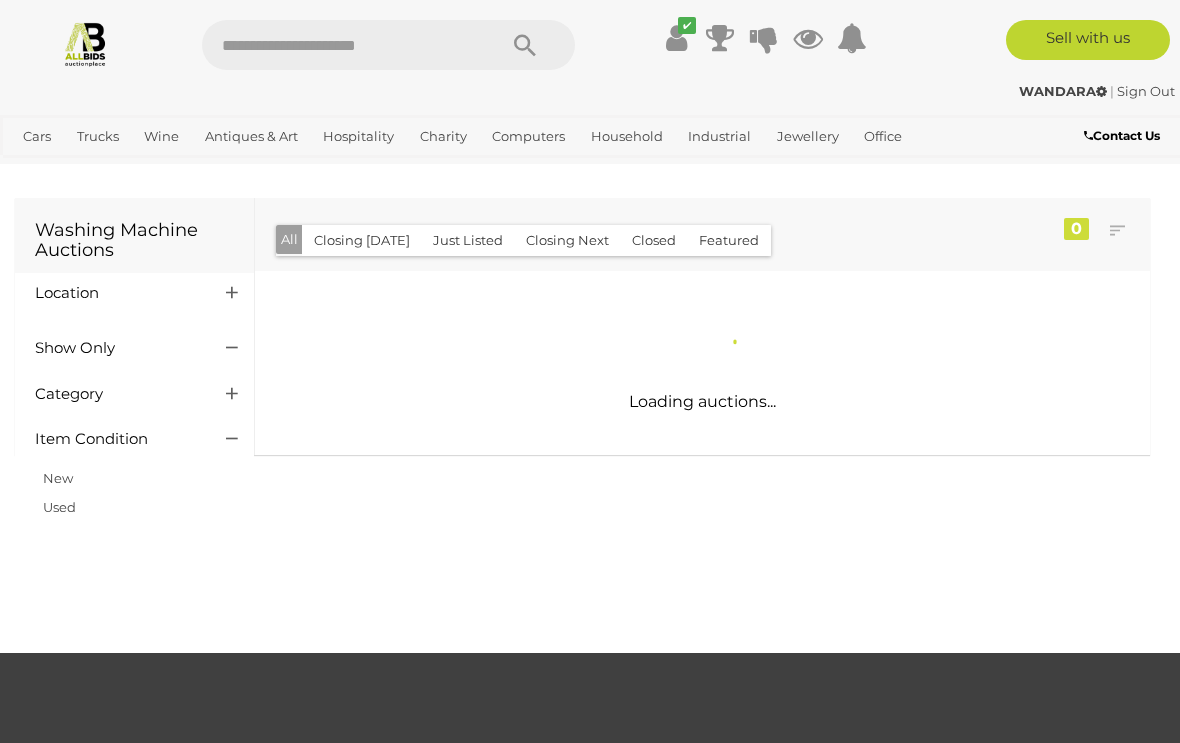scroll, scrollTop: 0, scrollLeft: 0, axis: both 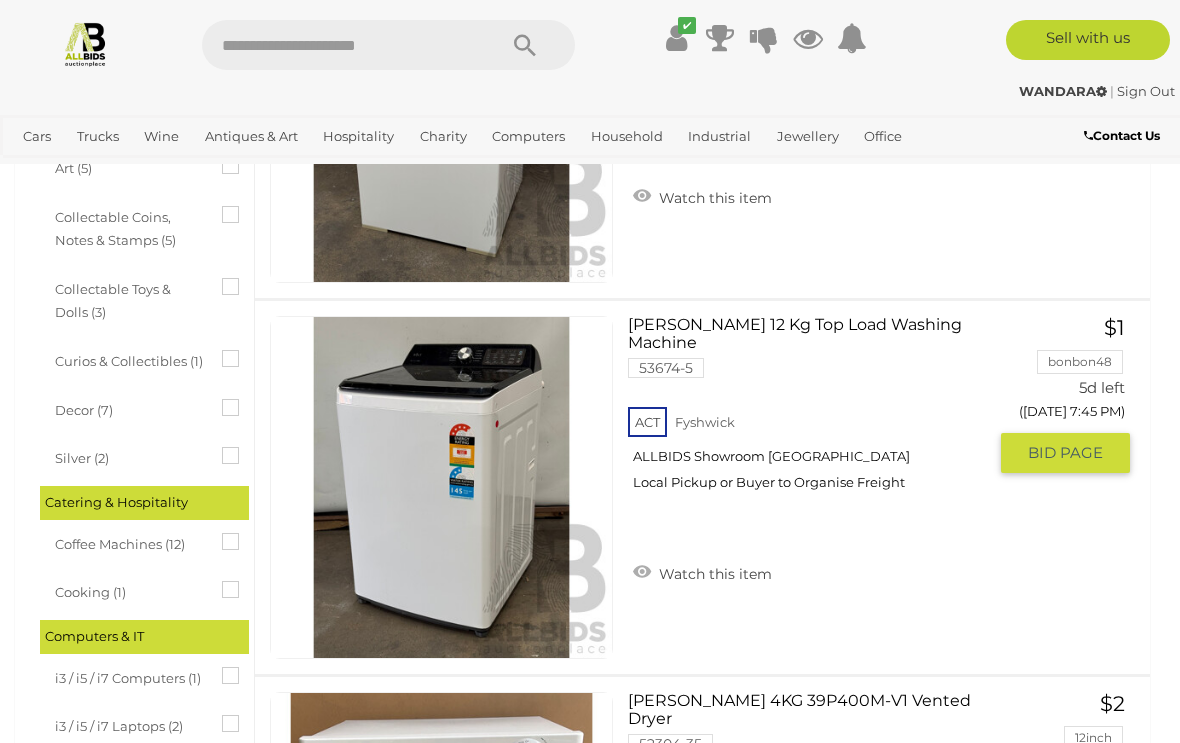 click on "BID PAGE" at bounding box center [1065, 453] 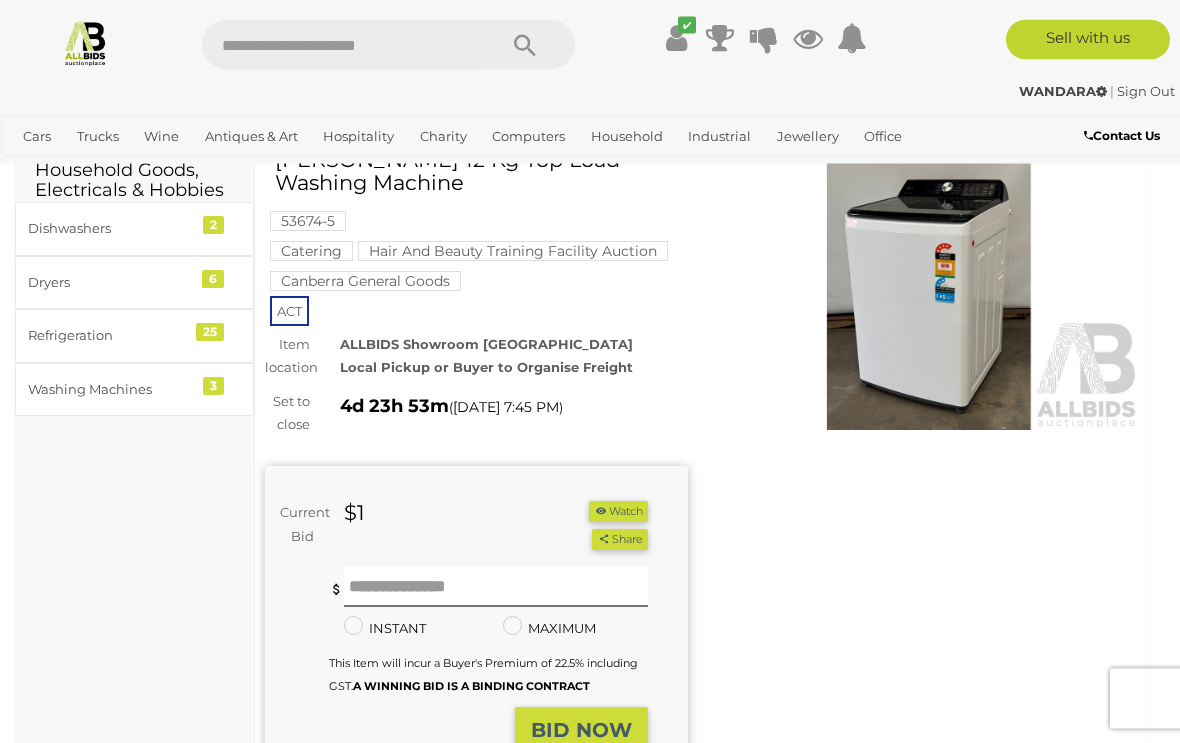 scroll, scrollTop: 94, scrollLeft: 0, axis: vertical 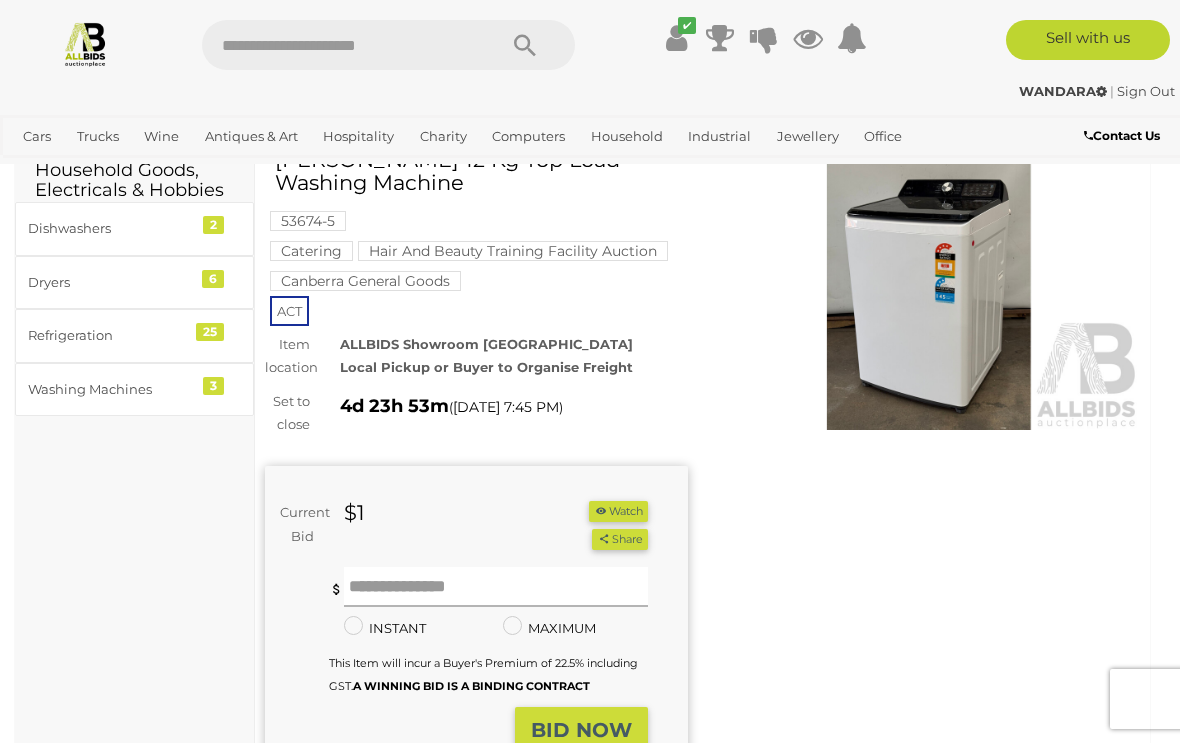 click at bounding box center (496, 587) 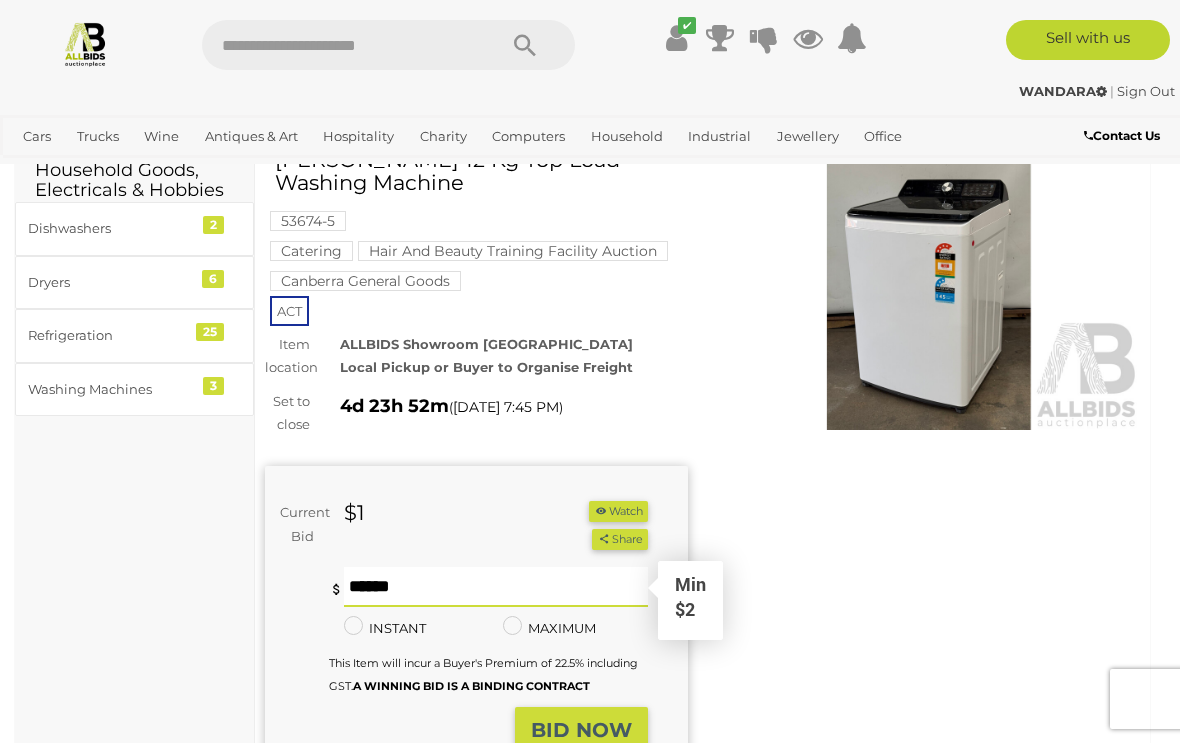 type on "***" 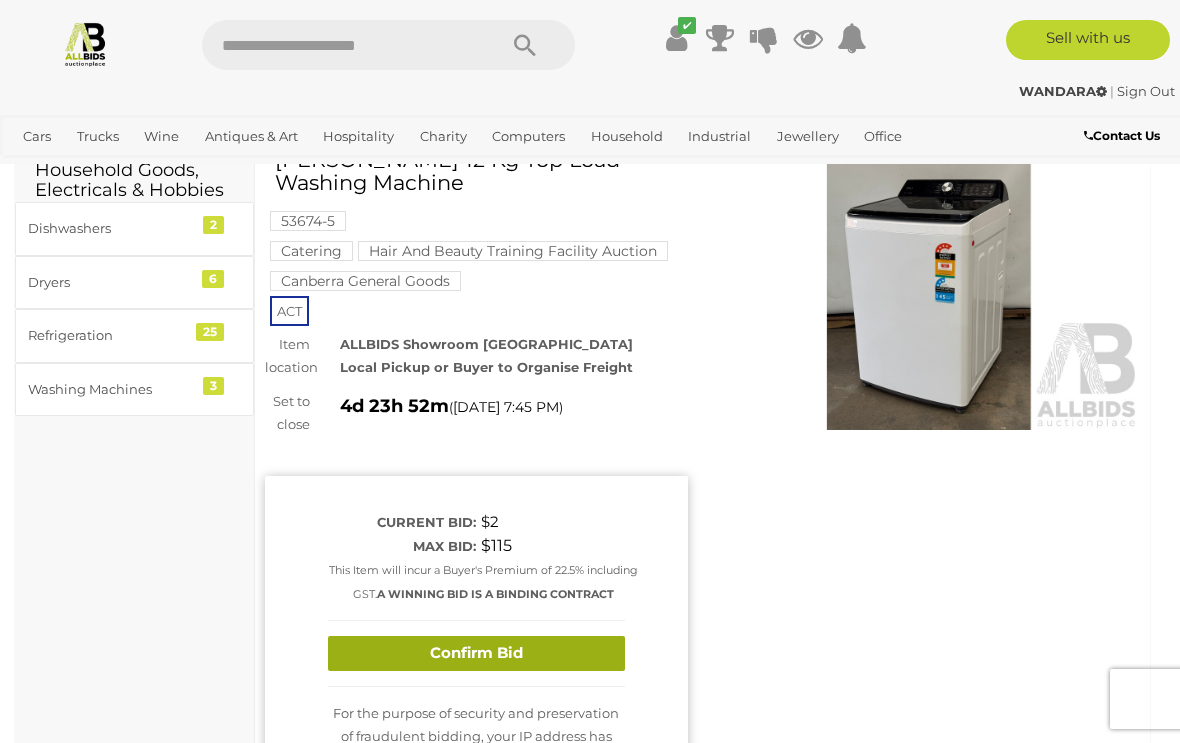 click on "Confirm Bid" at bounding box center [476, 653] 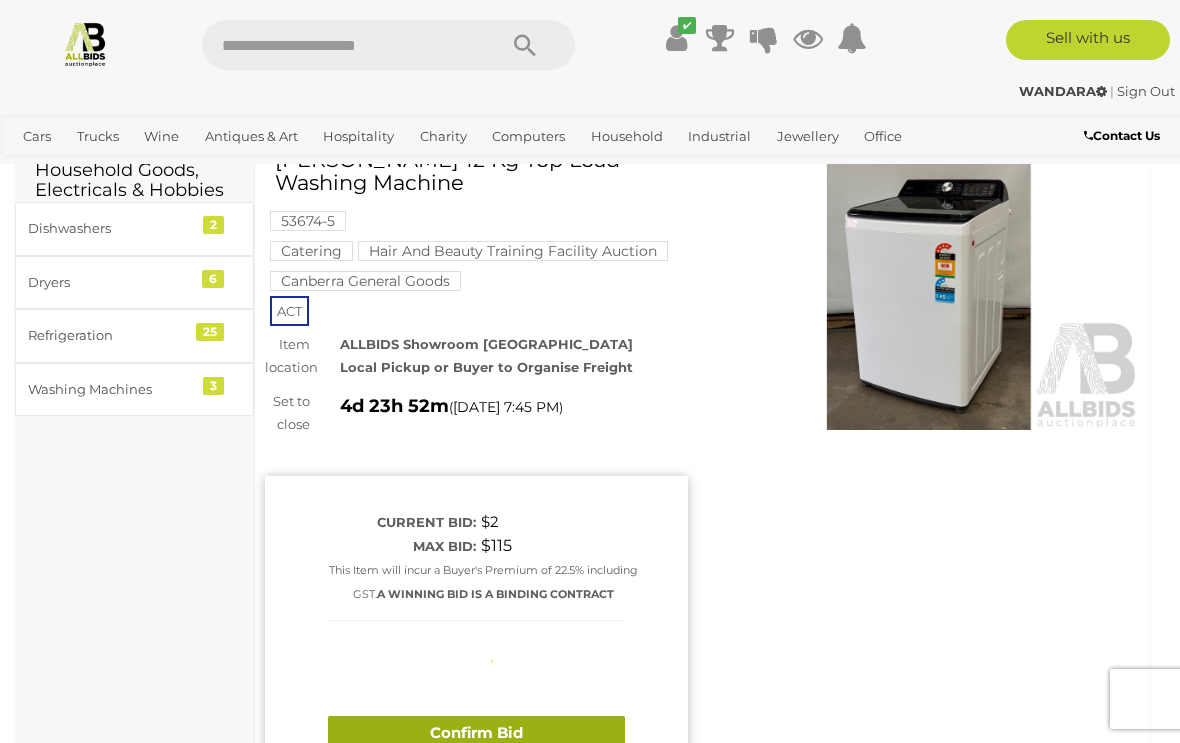 type 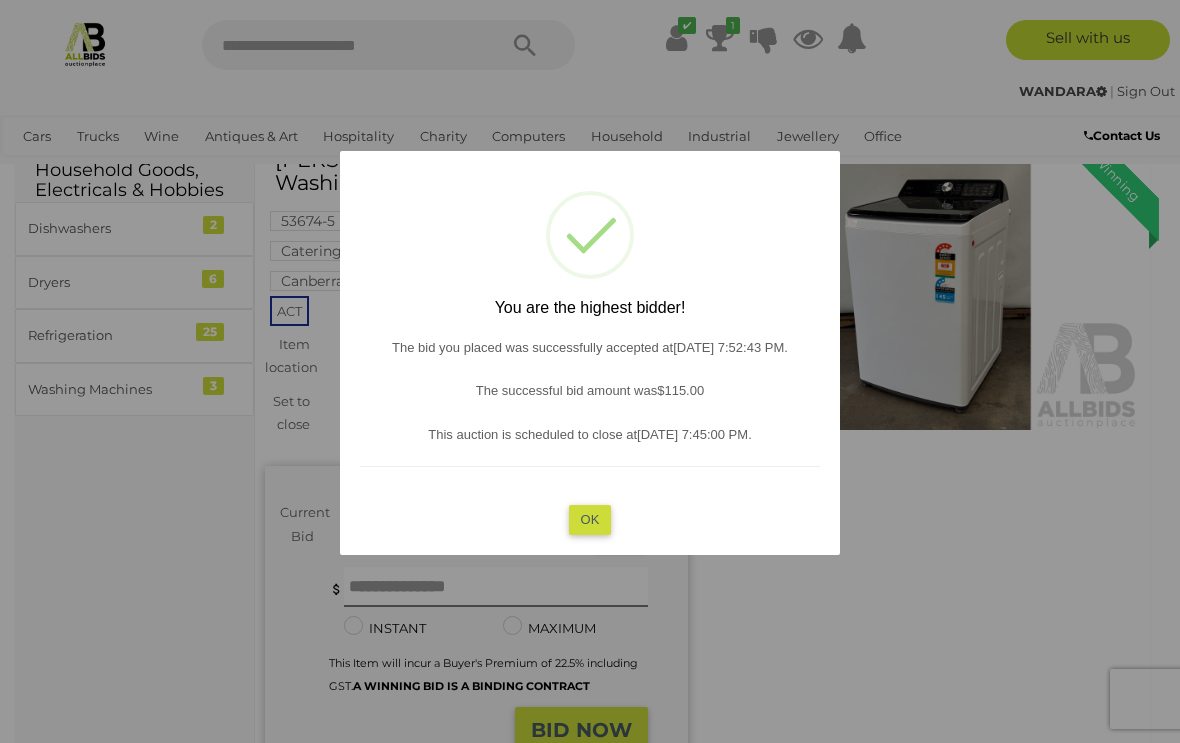 click on "OK" at bounding box center (590, 519) 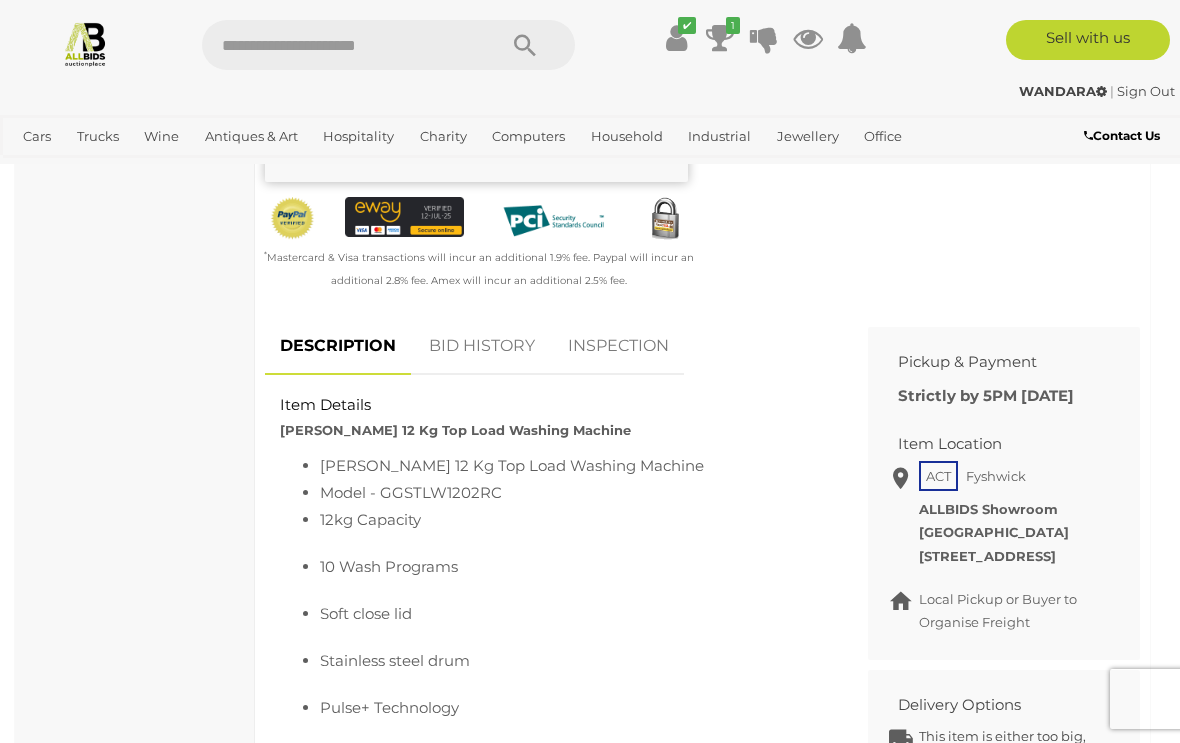 scroll, scrollTop: 743, scrollLeft: 0, axis: vertical 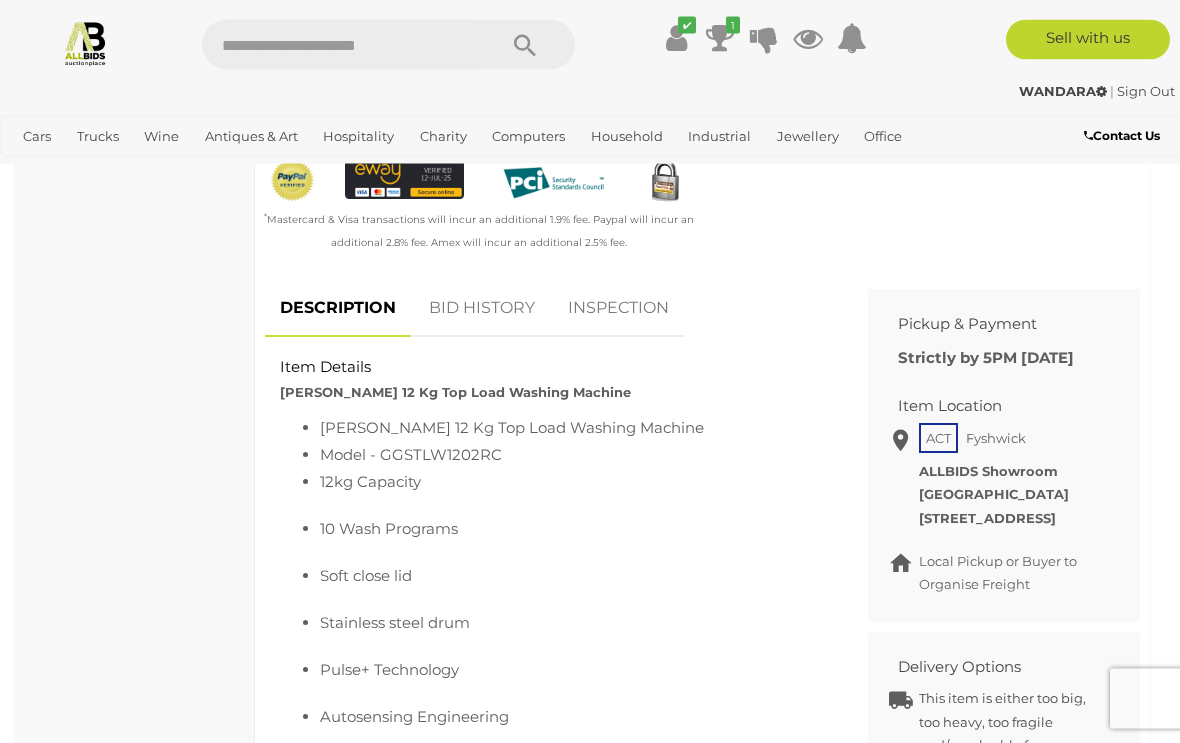 click on "BID HISTORY" at bounding box center [482, 309] 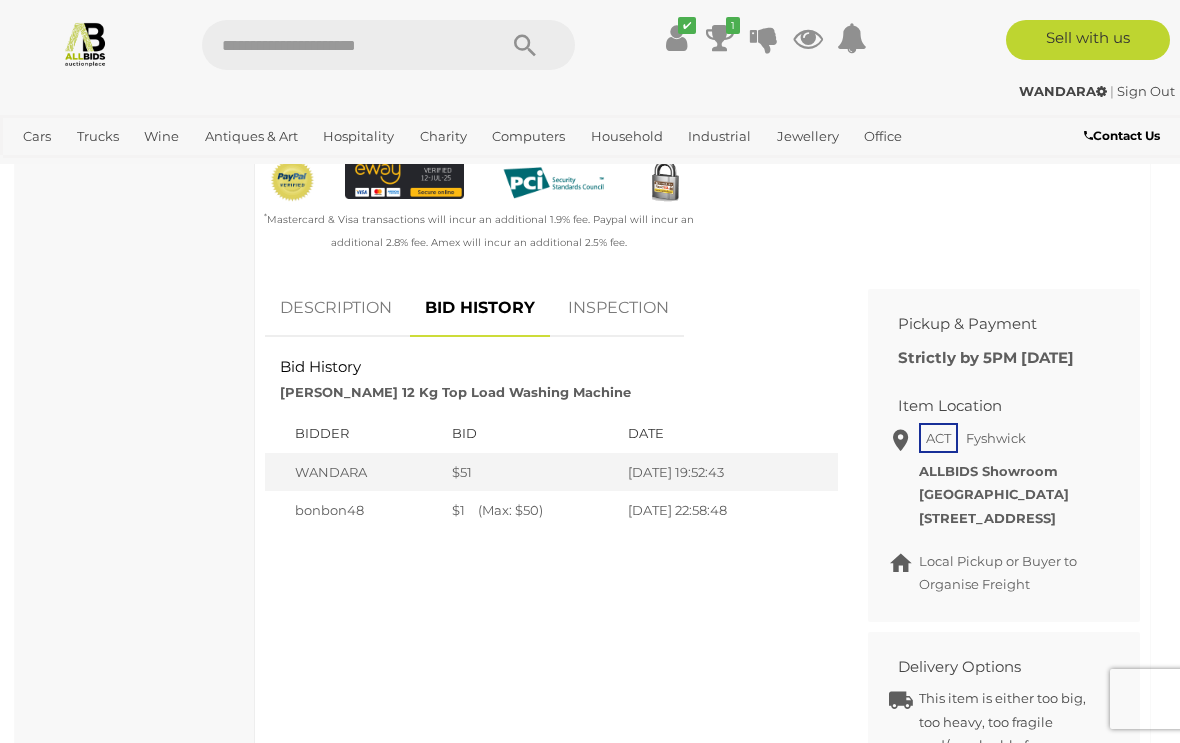 click at bounding box center (85, 43) 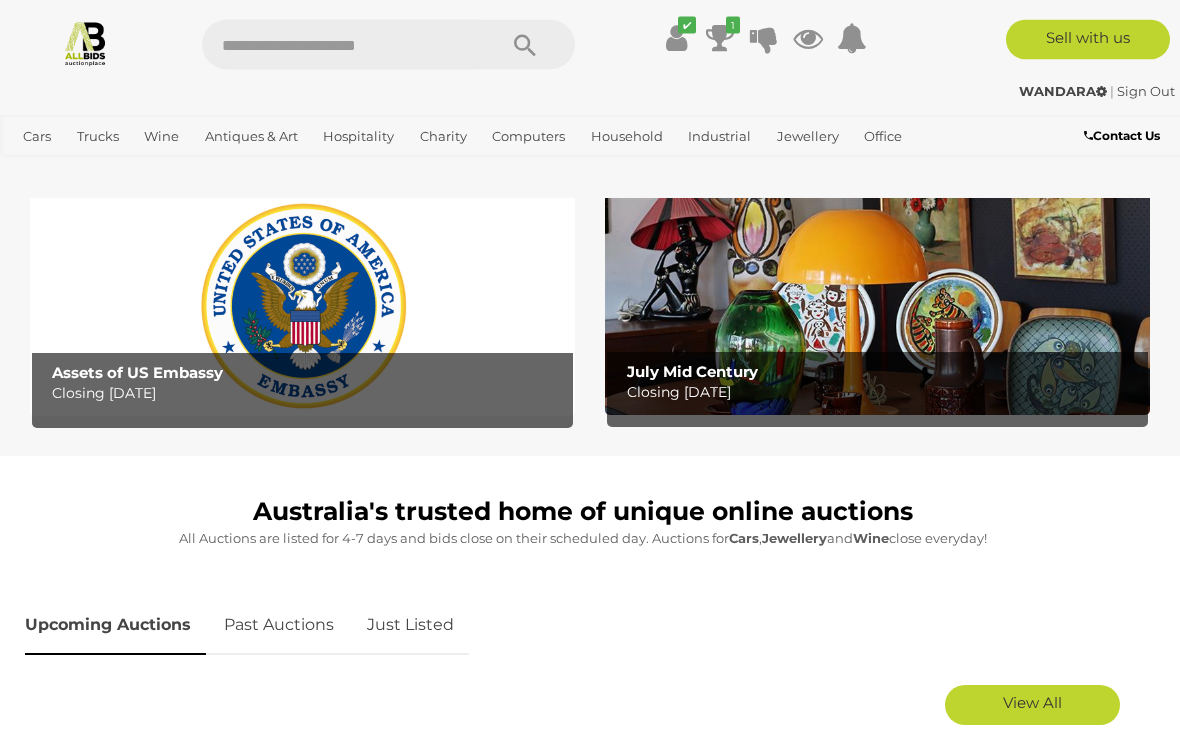 scroll, scrollTop: 571, scrollLeft: 0, axis: vertical 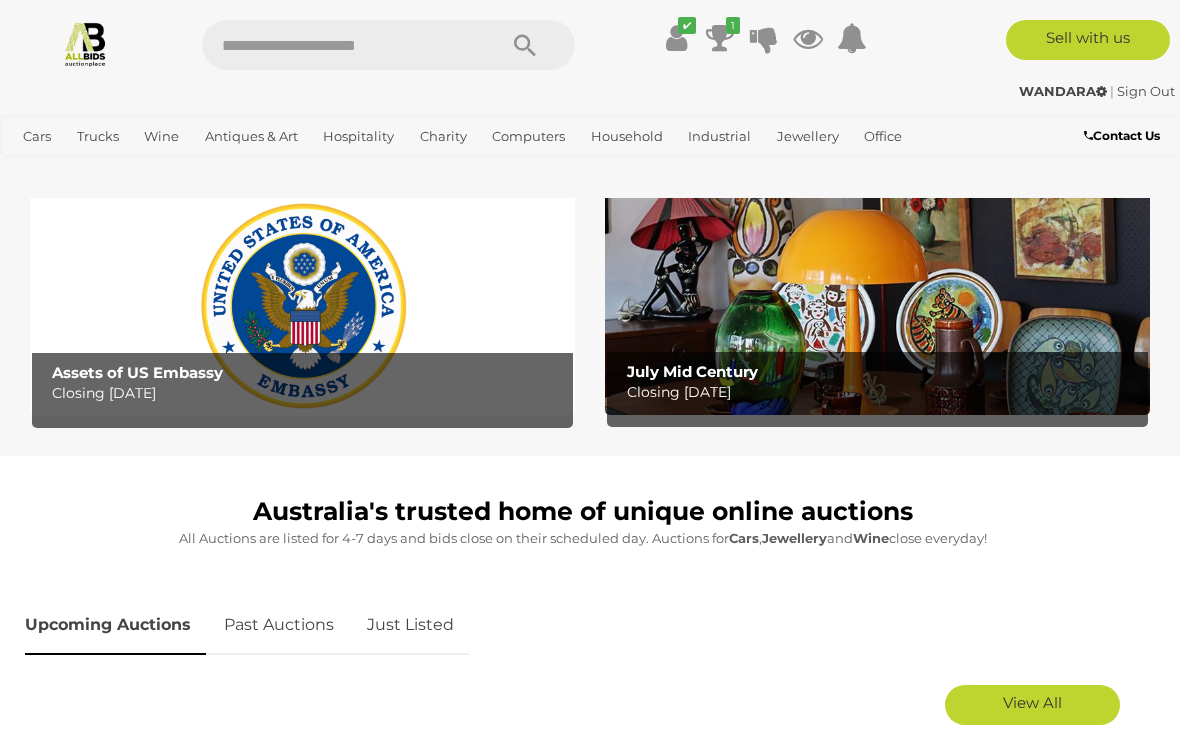 click at bounding box center (302, 297) 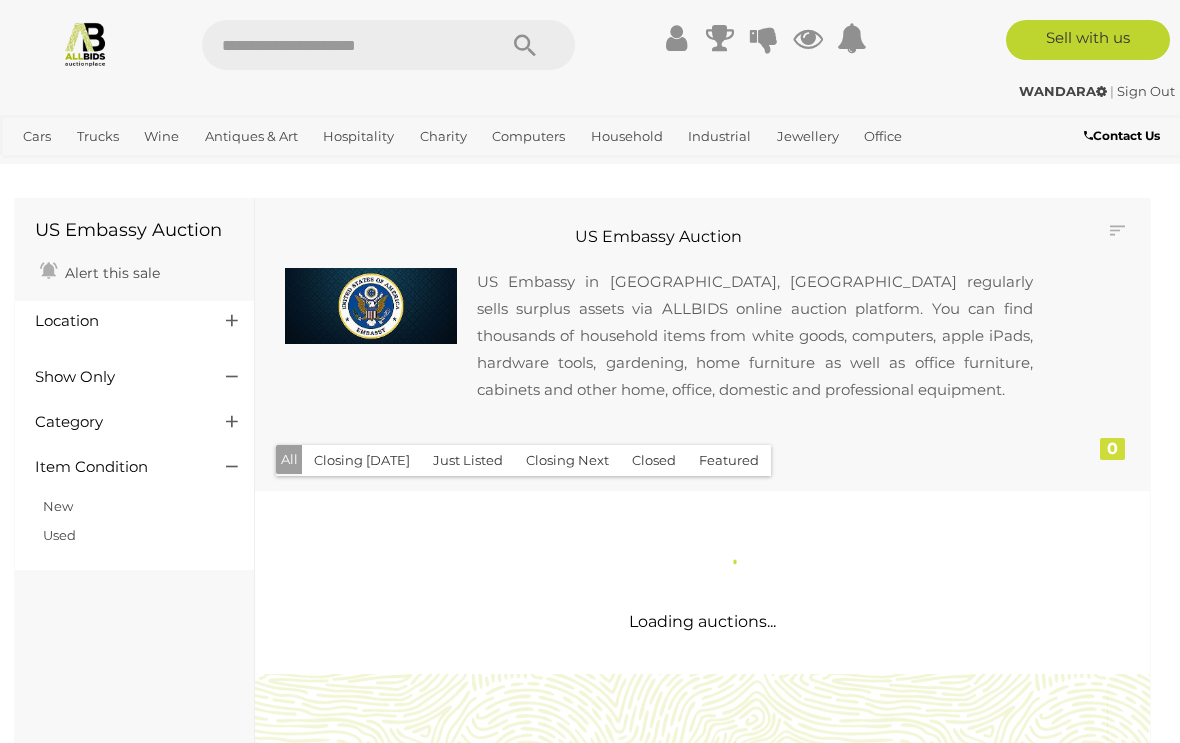 scroll, scrollTop: 0, scrollLeft: 0, axis: both 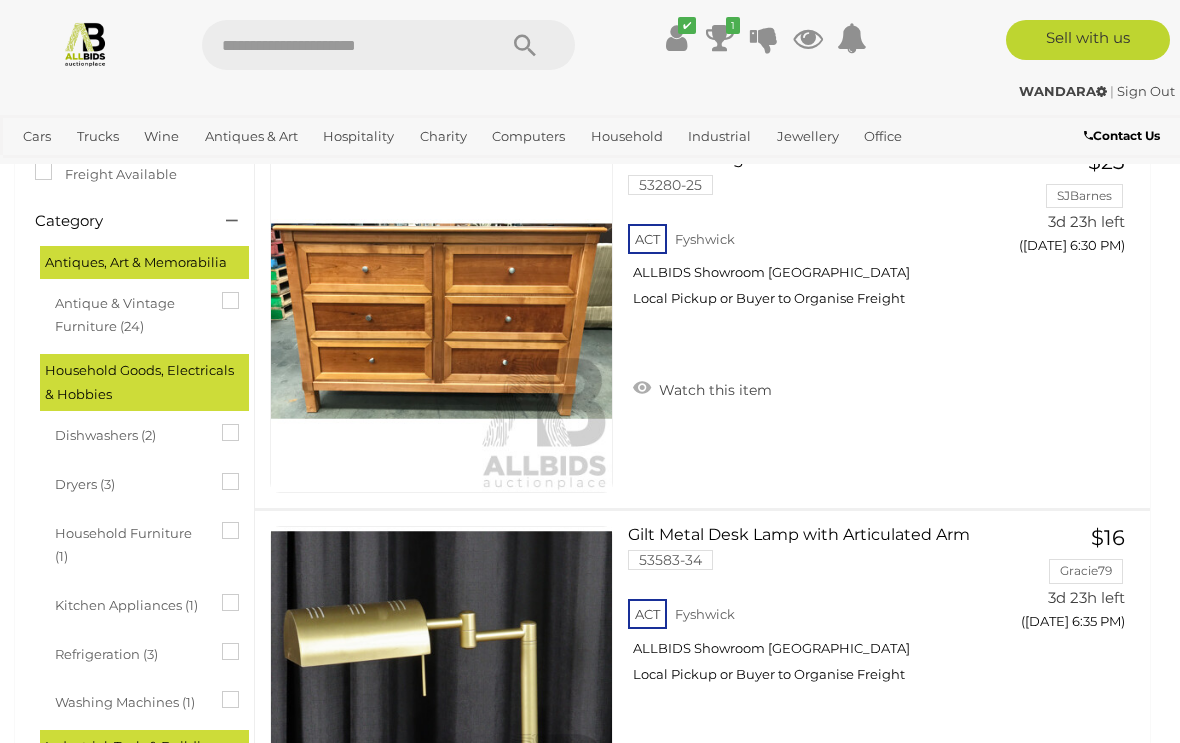 click on "Household Goods, Electricals & Hobbies
Dishwashers (2)
Dryers (3)" at bounding box center (134, 542) 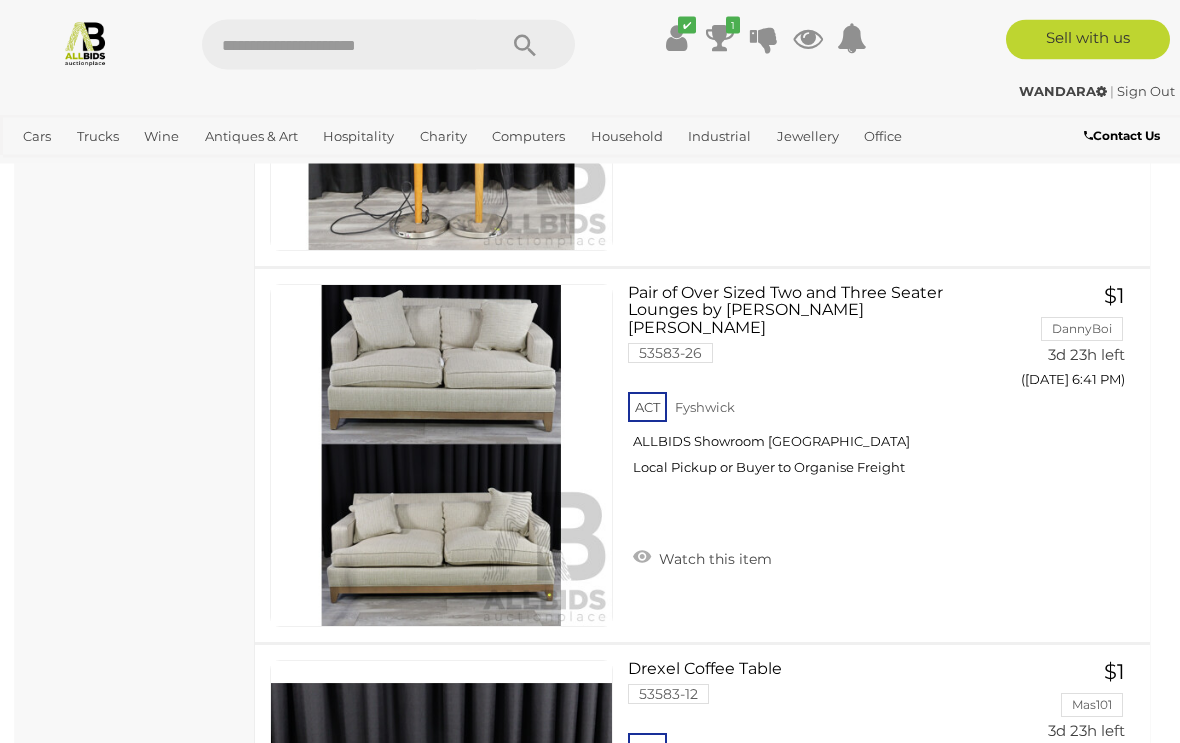 scroll, scrollTop: 1762, scrollLeft: 0, axis: vertical 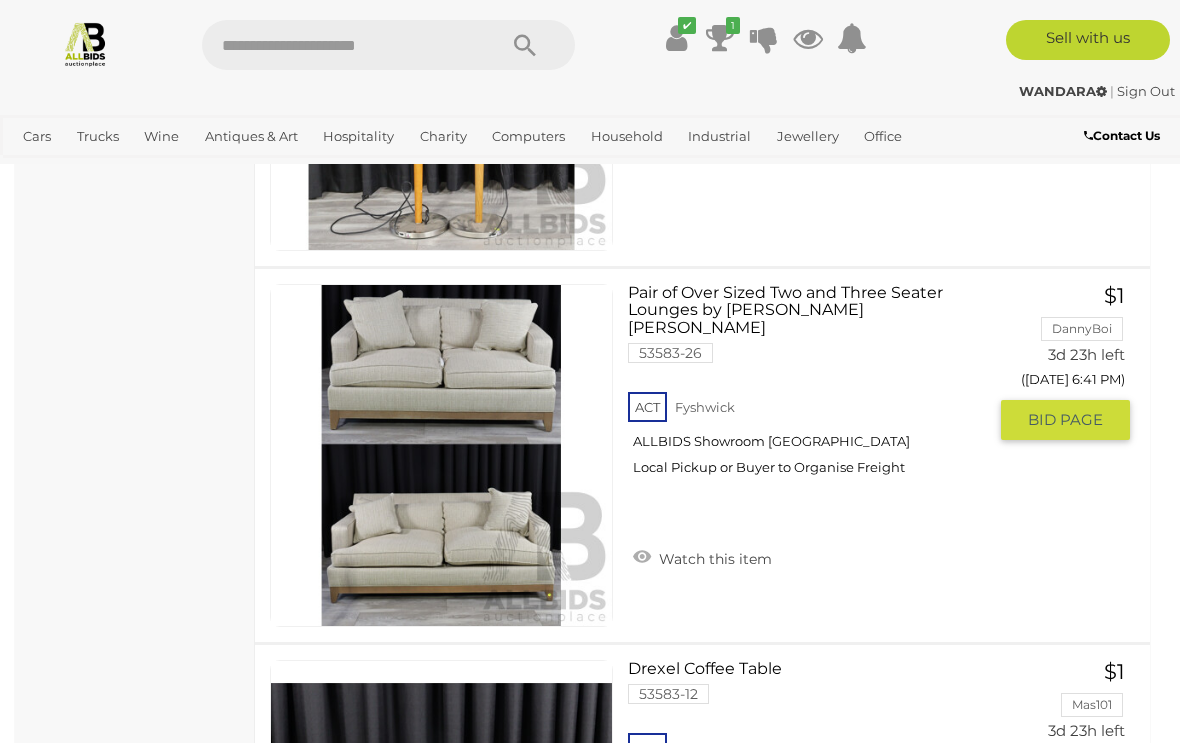 click at bounding box center (441, 455) 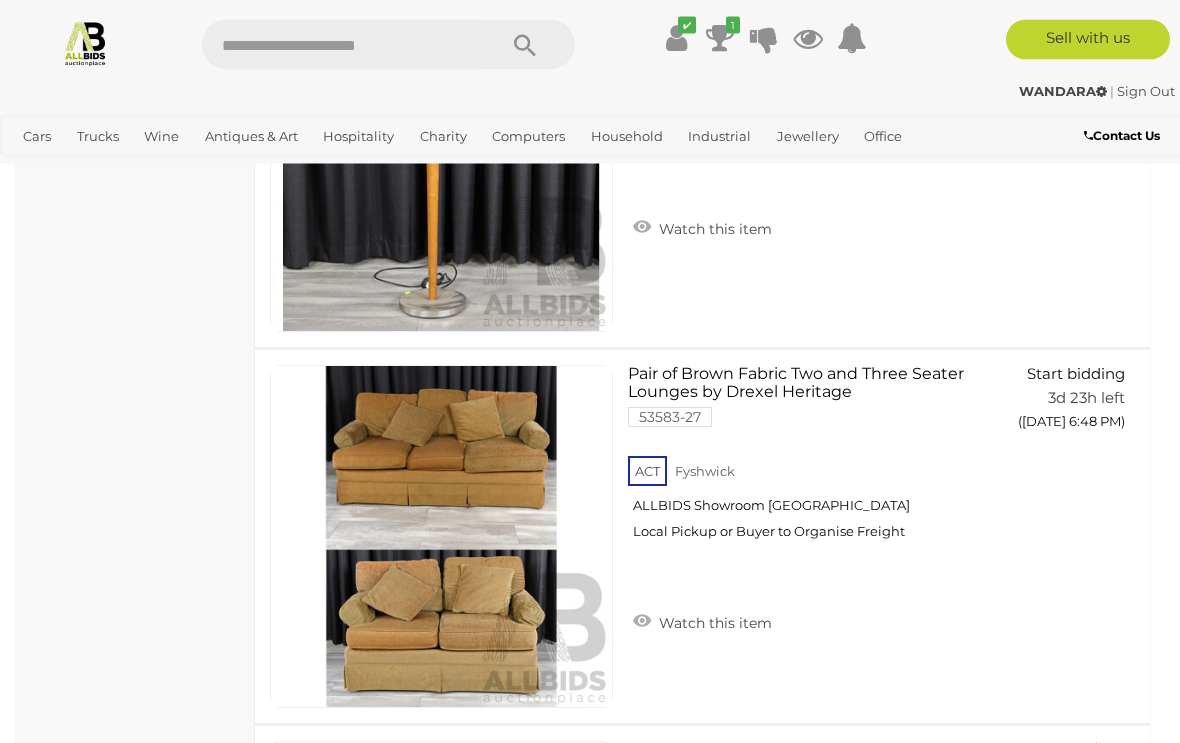 scroll, scrollTop: 3195, scrollLeft: 0, axis: vertical 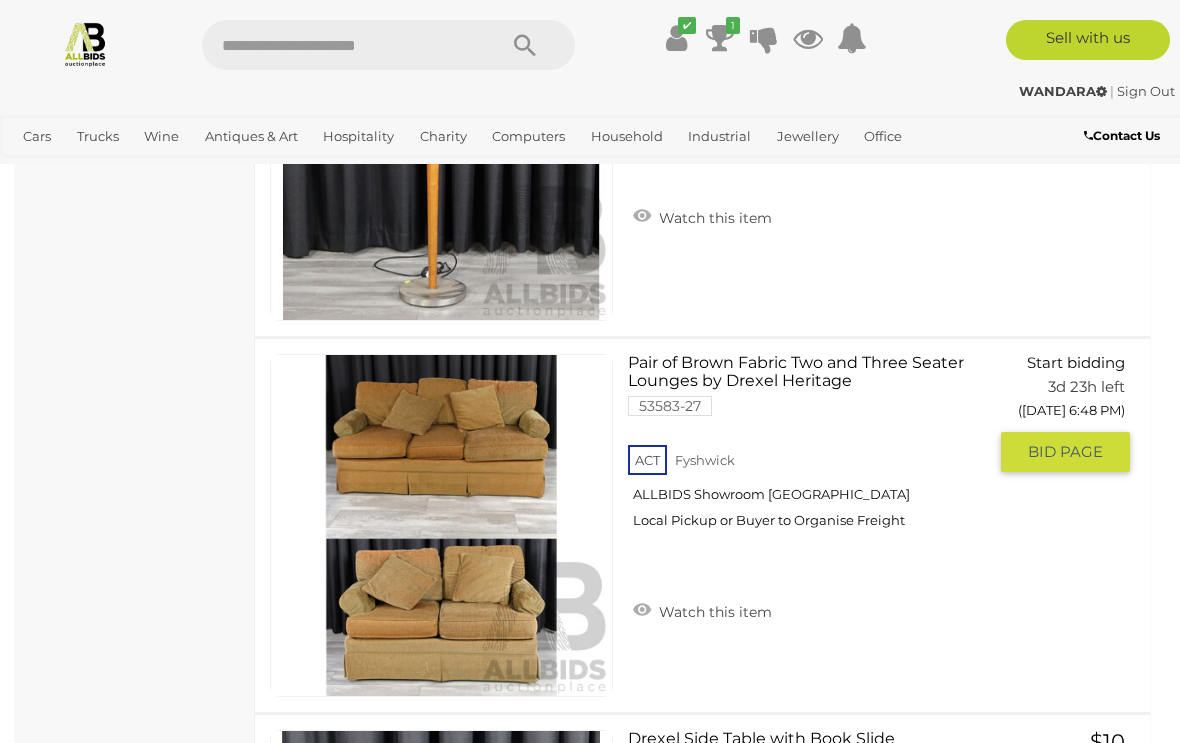 click on "BID PAGE" at bounding box center (1065, 452) 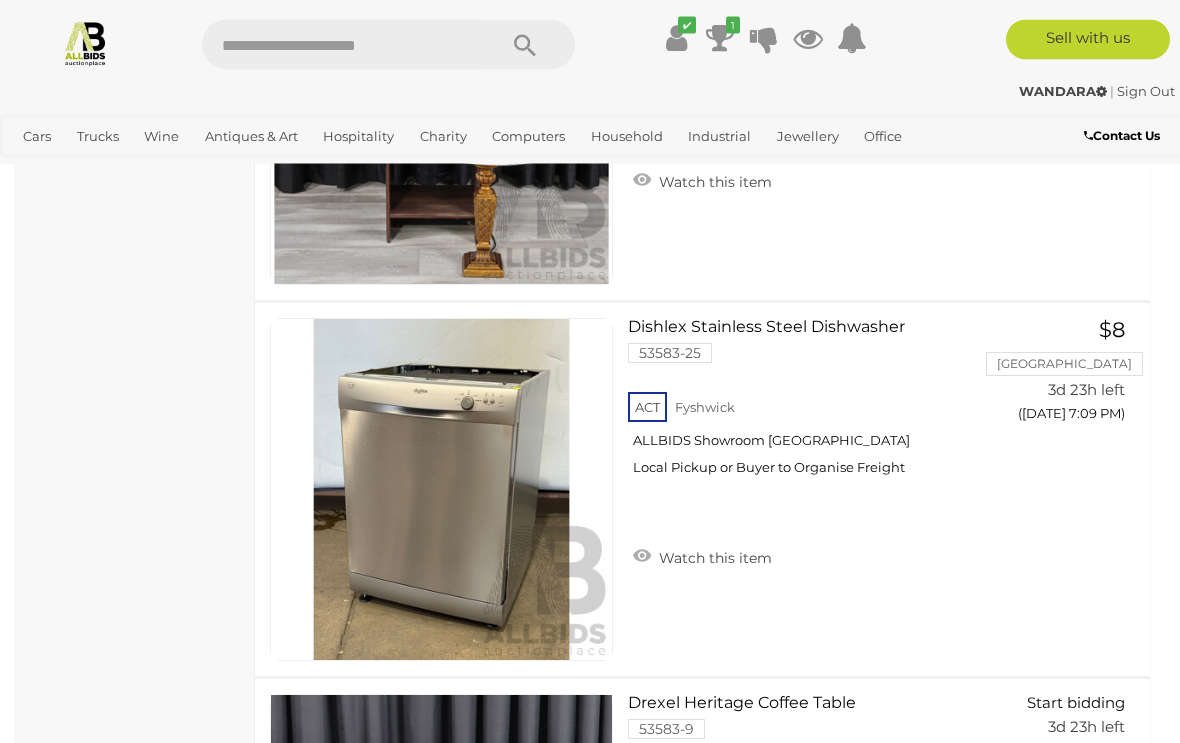 scroll, scrollTop: 7375, scrollLeft: 0, axis: vertical 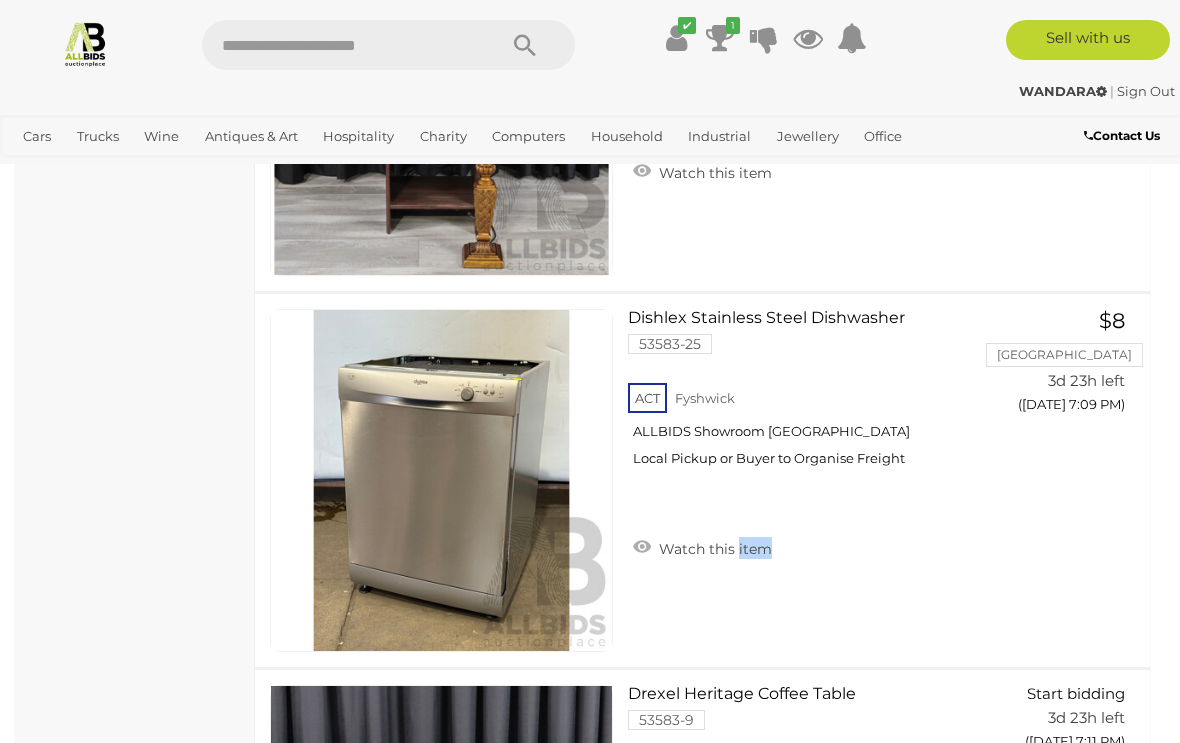 click on "US Embassy Auction
Alert this sale
Location" at bounding box center (135, -183) 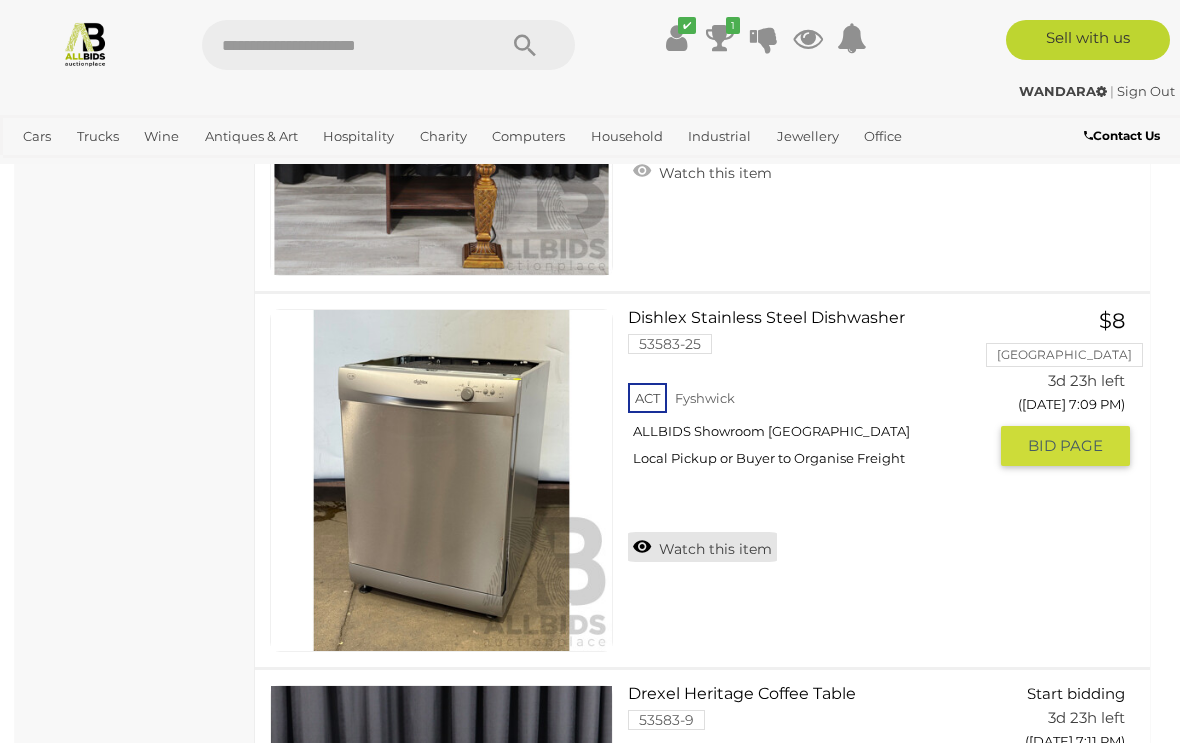click on "Watch this item" at bounding box center (702, 547) 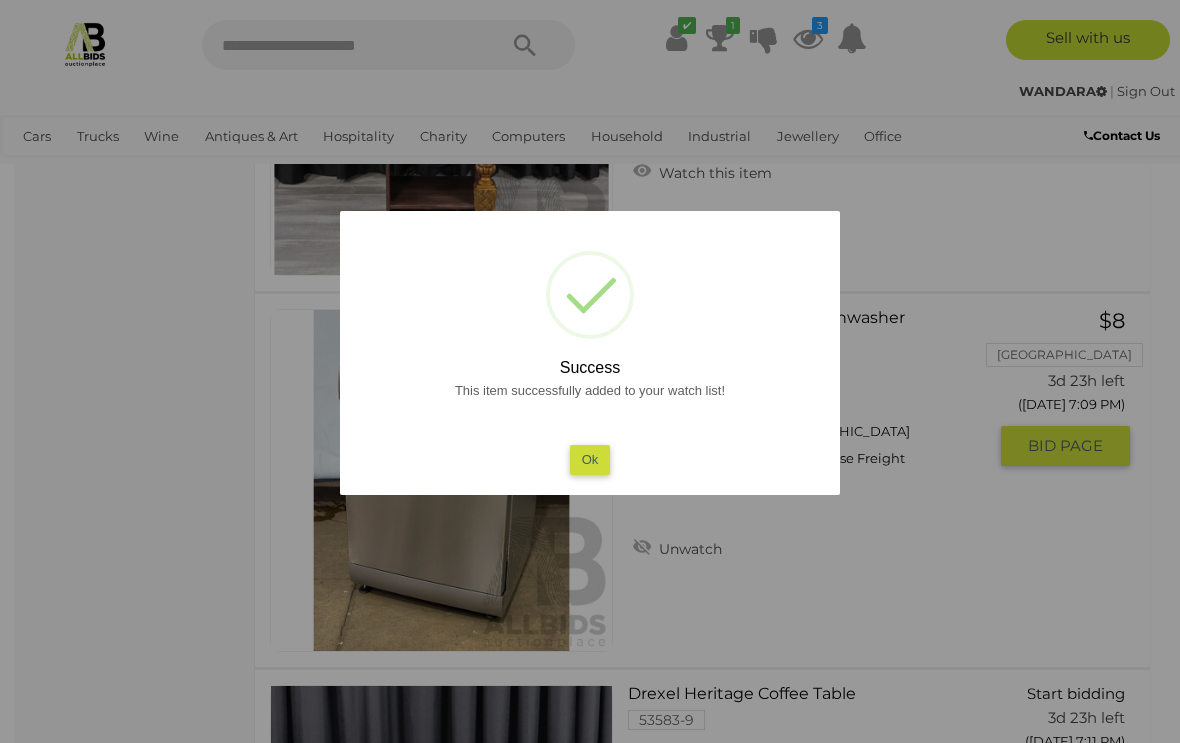 click on "Ok" at bounding box center [590, 459] 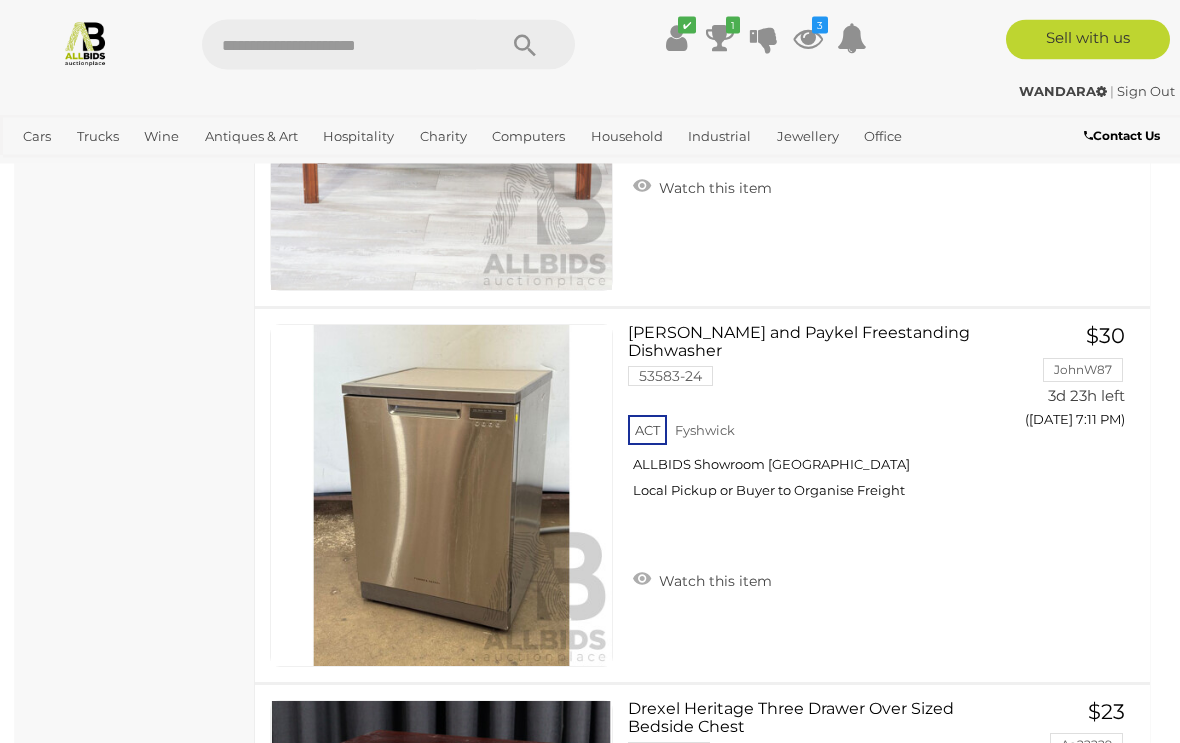 scroll, scrollTop: 8112, scrollLeft: 0, axis: vertical 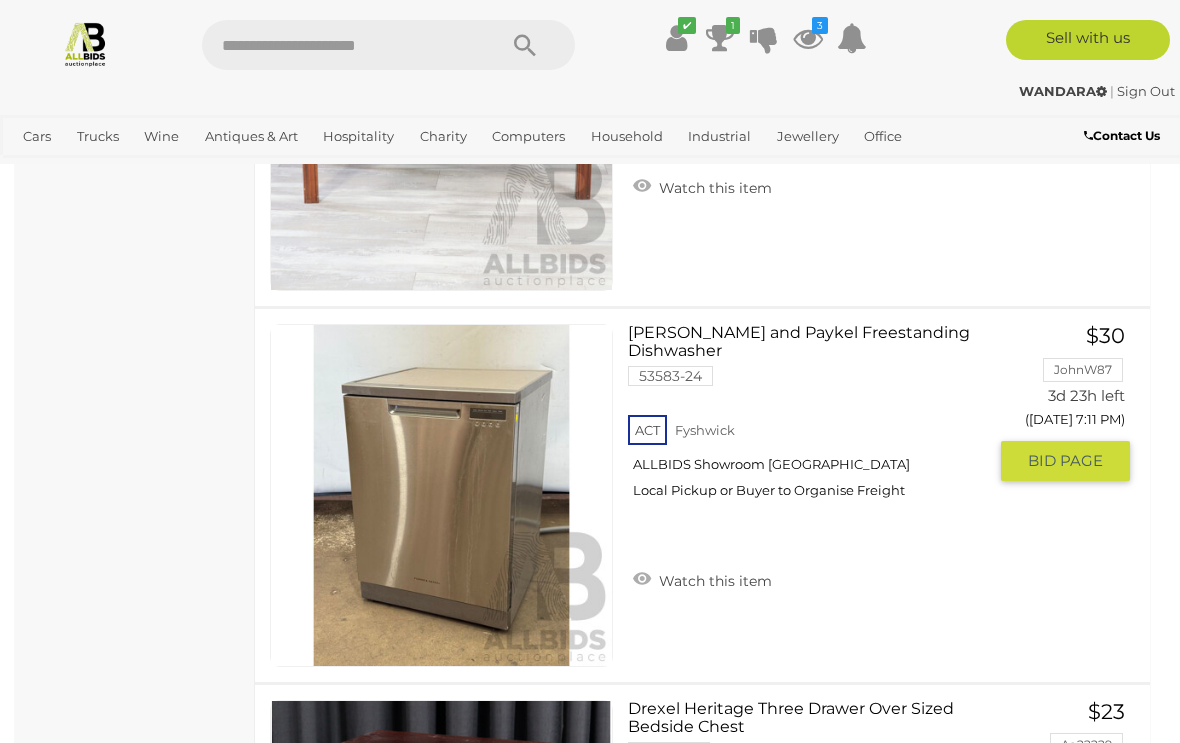 click on "BID PAGE" at bounding box center (1065, 461) 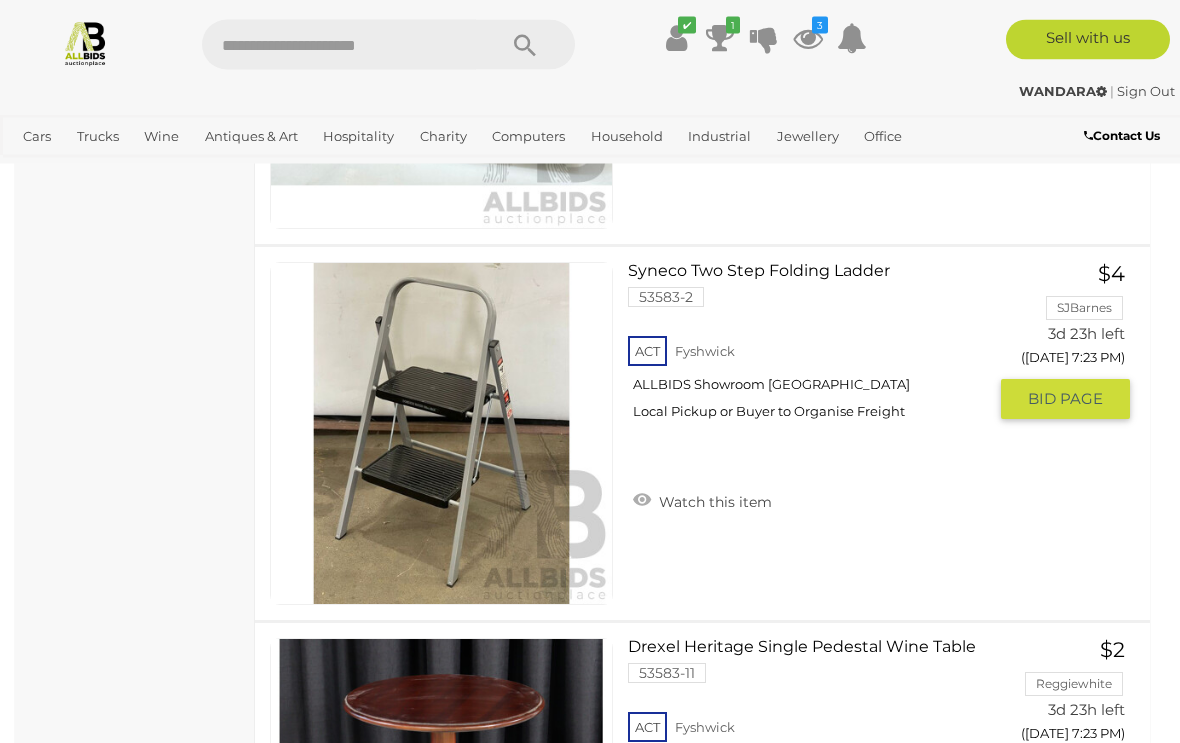 scroll, scrollTop: 11933, scrollLeft: 0, axis: vertical 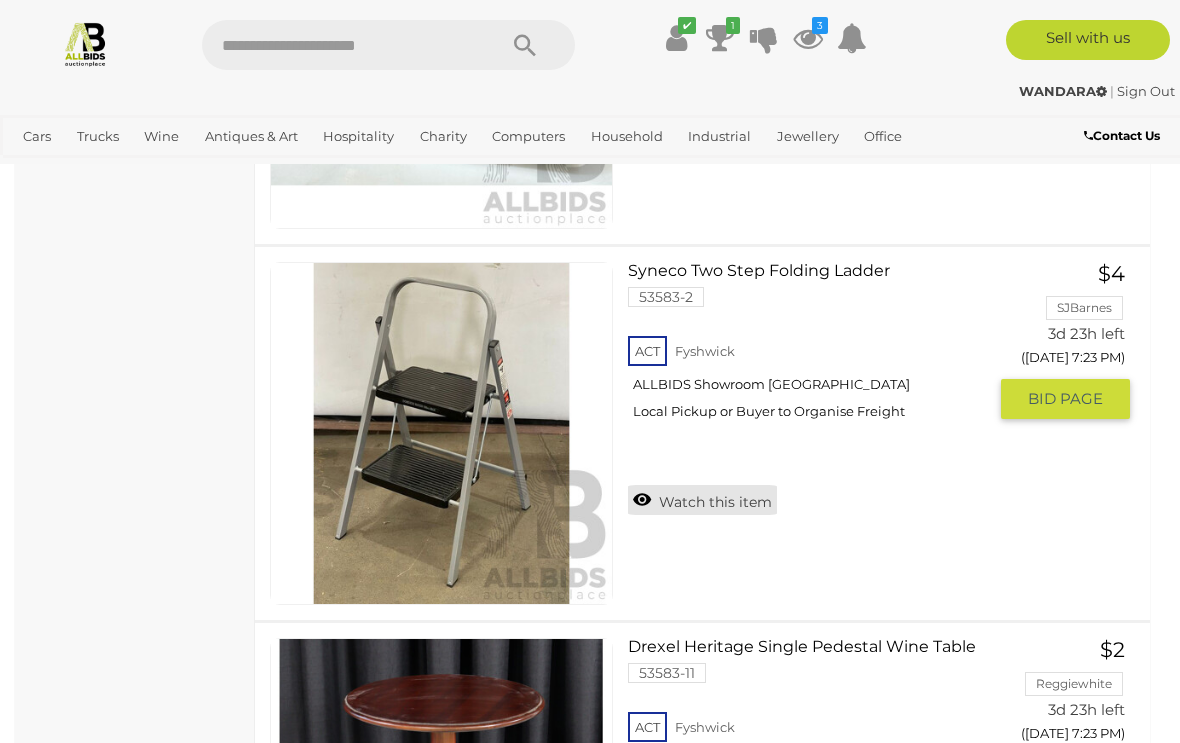 click on "Watch this item" at bounding box center [702, 500] 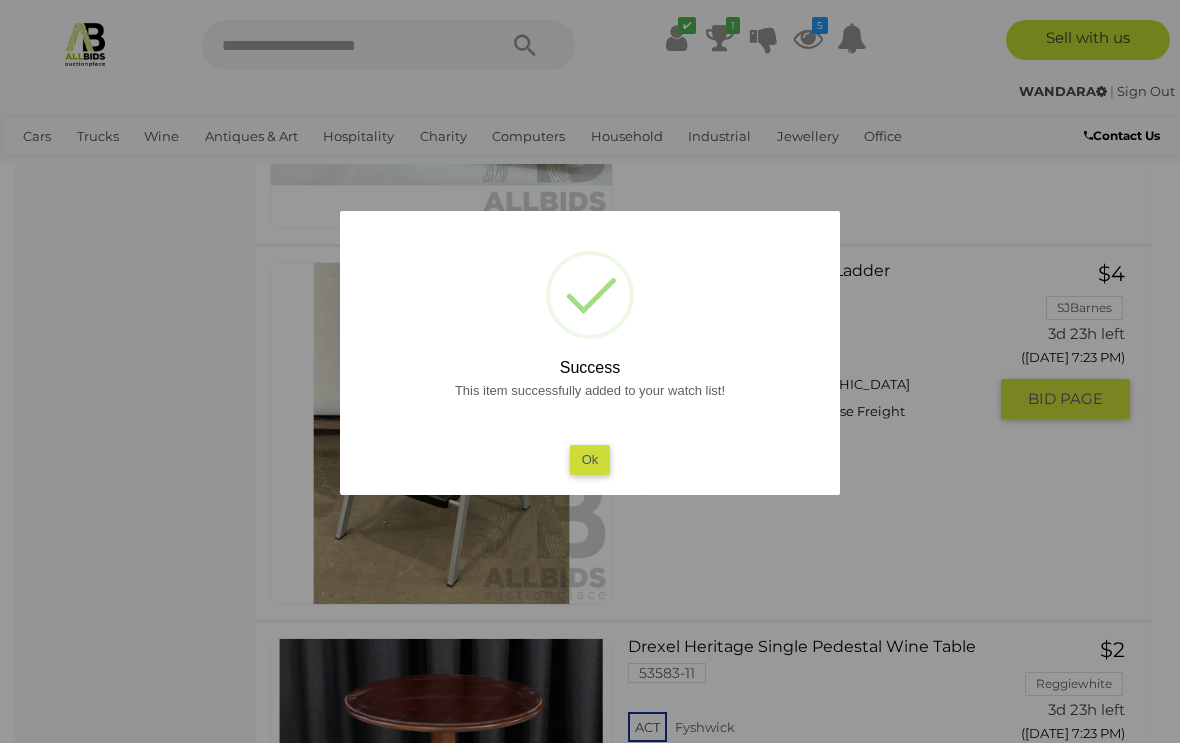 click on "Ok" at bounding box center (590, 459) 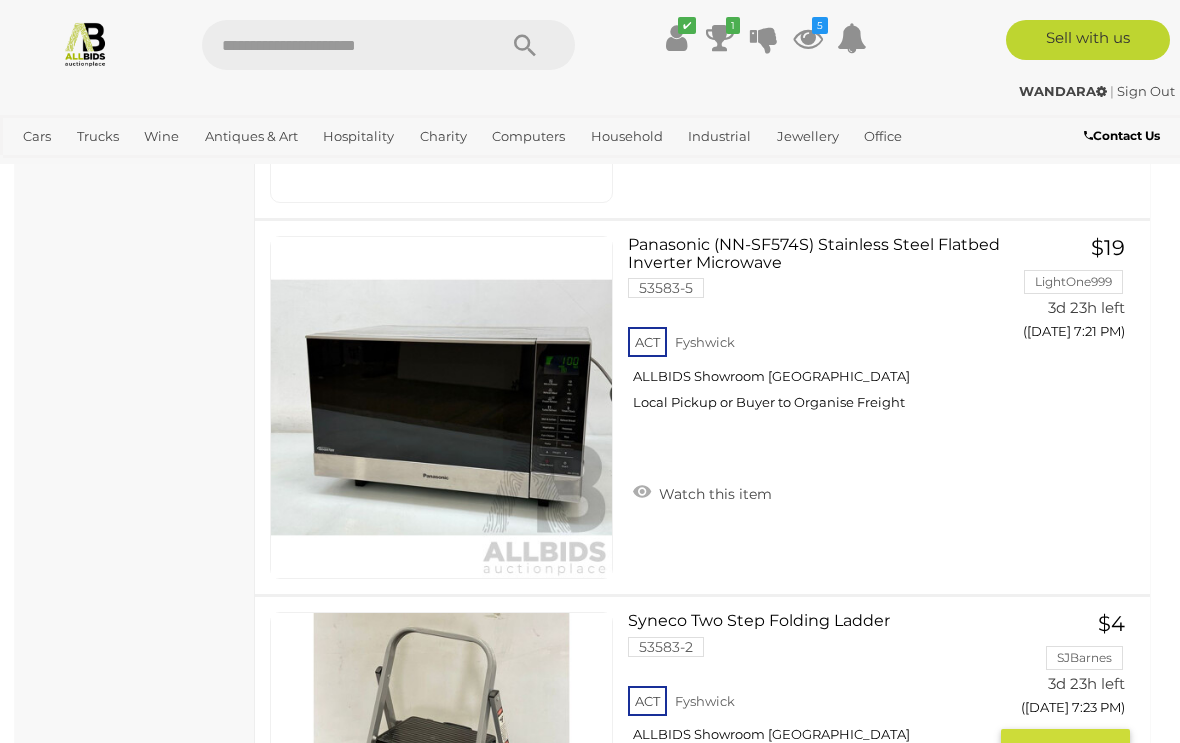 scroll, scrollTop: 11587, scrollLeft: 0, axis: vertical 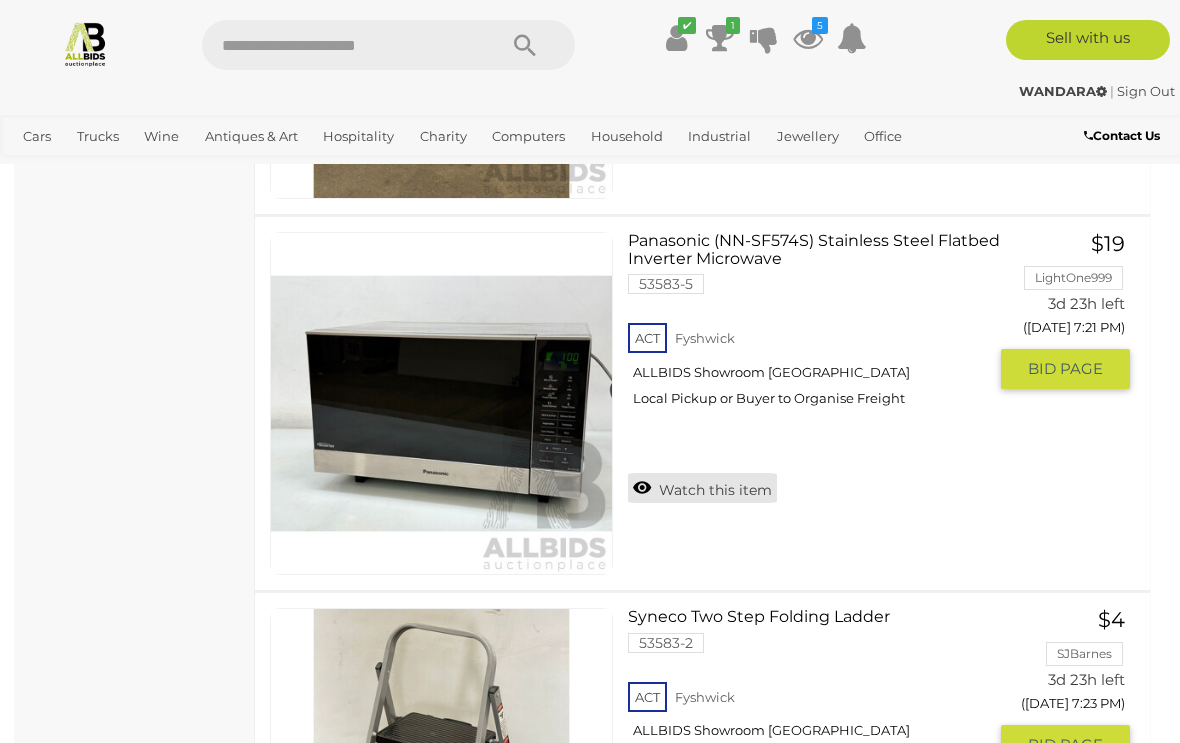 click on "Watch this item" at bounding box center (702, 488) 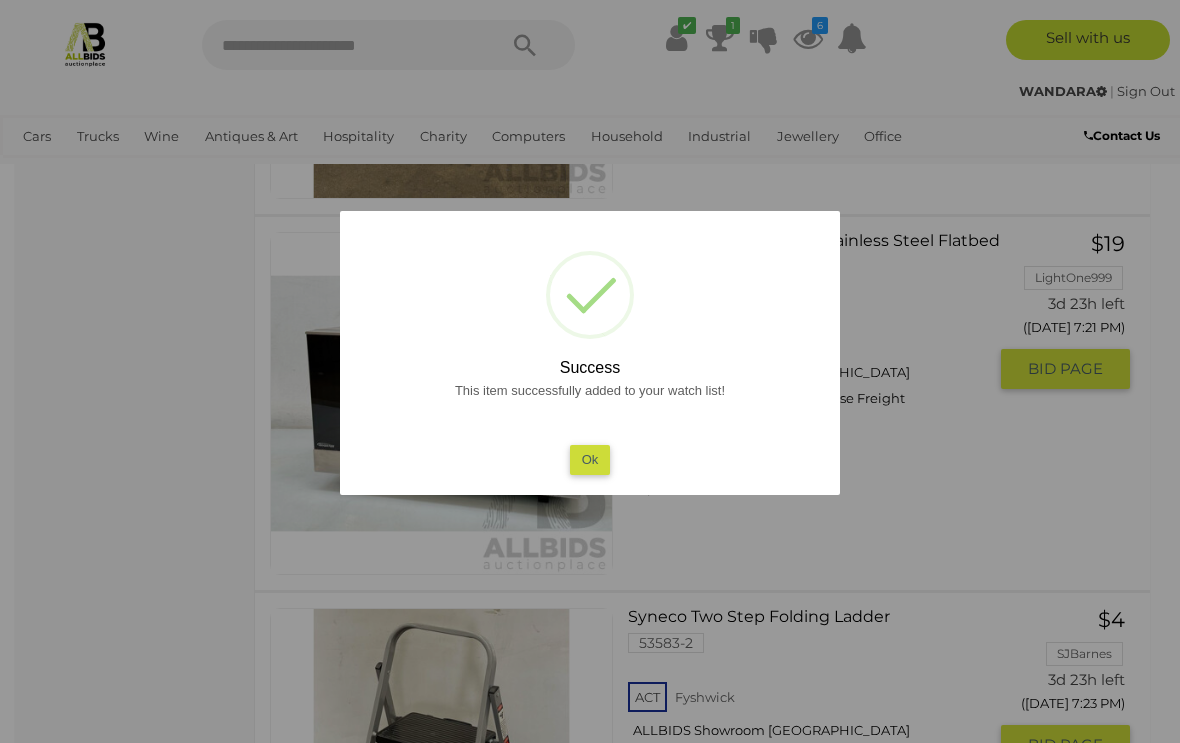 click on "Ok" at bounding box center [590, 459] 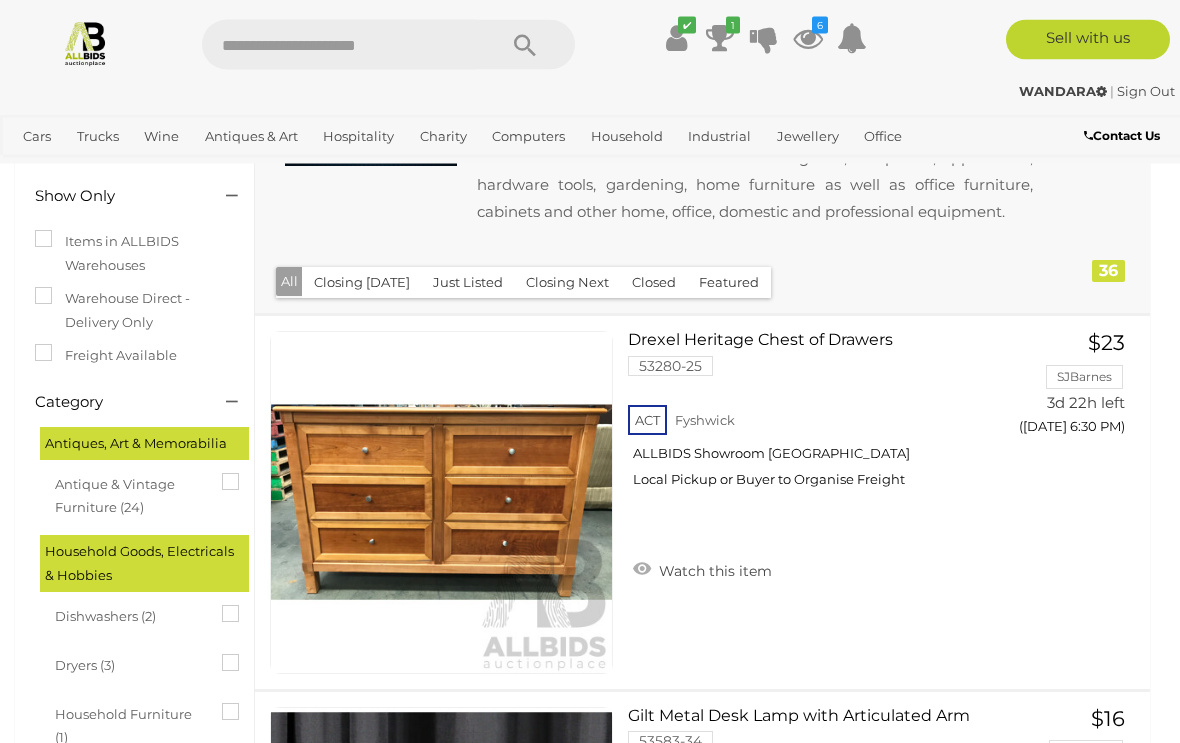 scroll, scrollTop: 211, scrollLeft: 0, axis: vertical 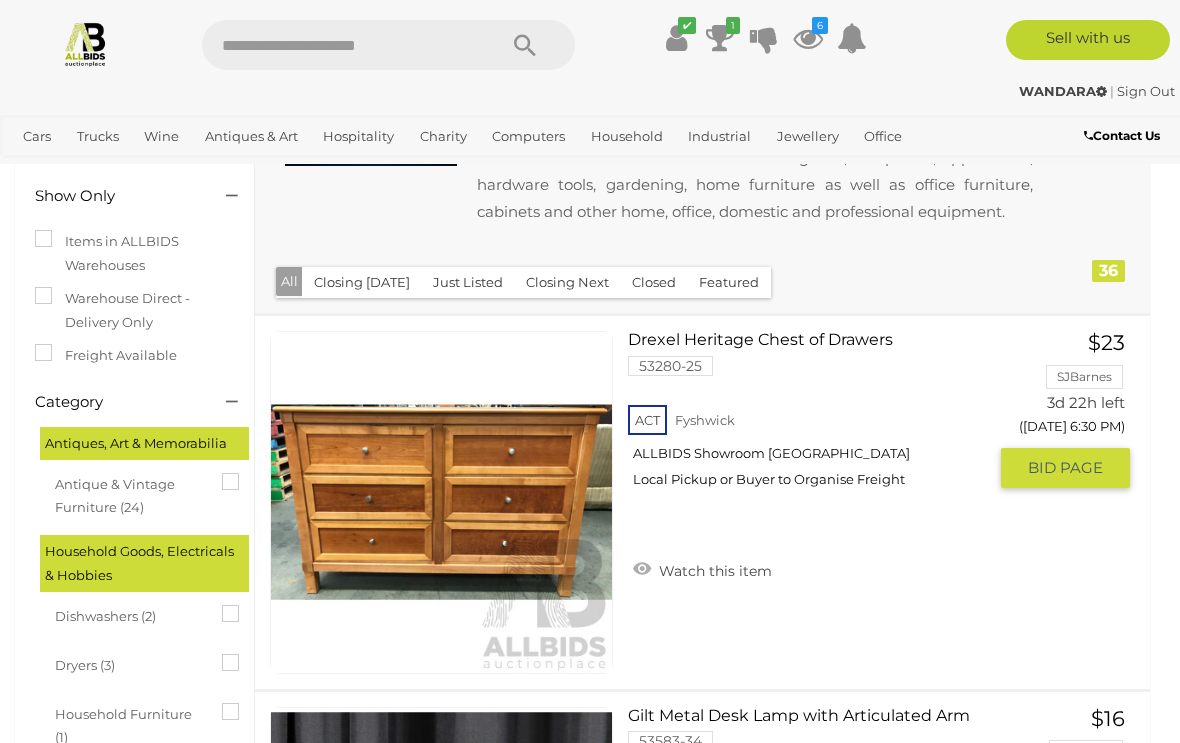 click on "BID PAGE" at bounding box center (1065, 468) 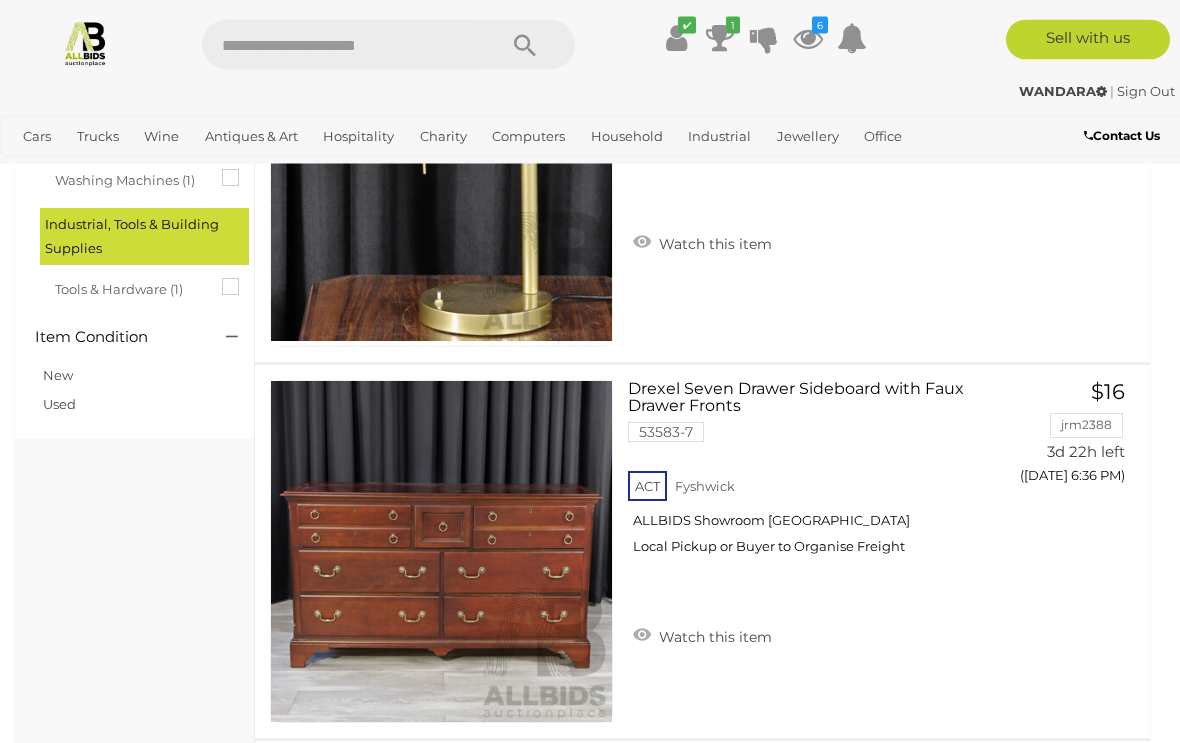 scroll, scrollTop: 914, scrollLeft: 0, axis: vertical 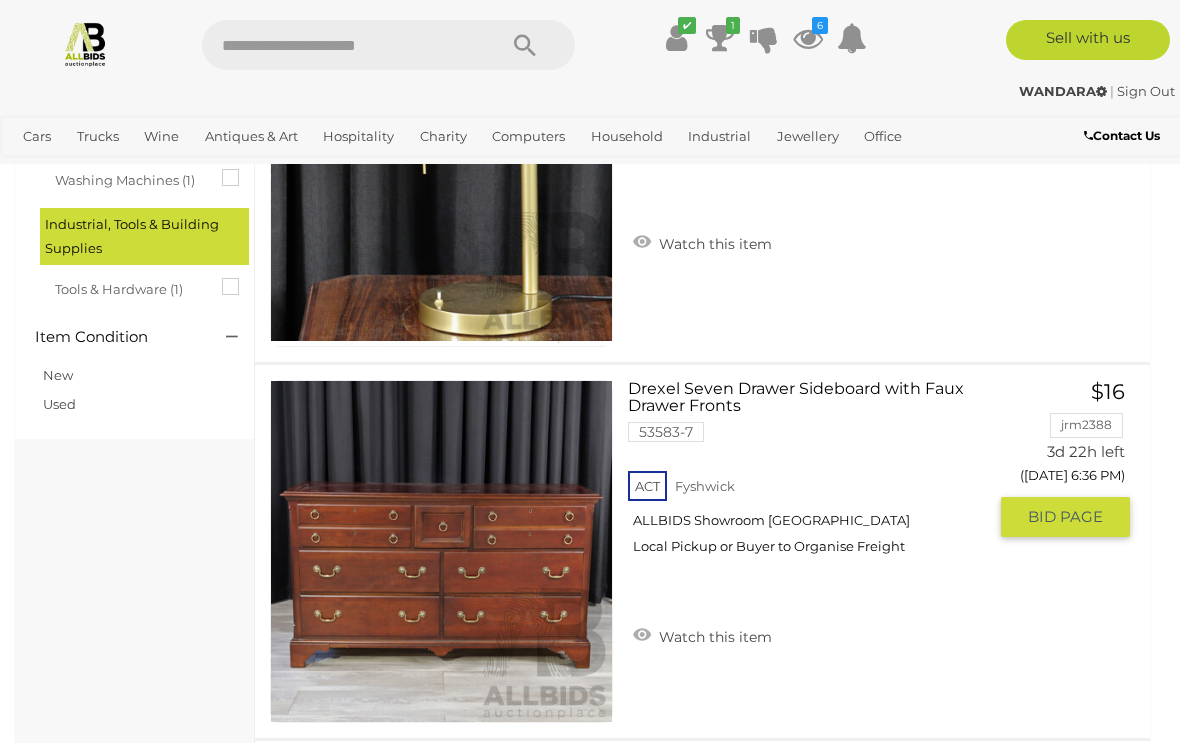 click on "GO TO  BID PAGE" at bounding box center (1065, 517) 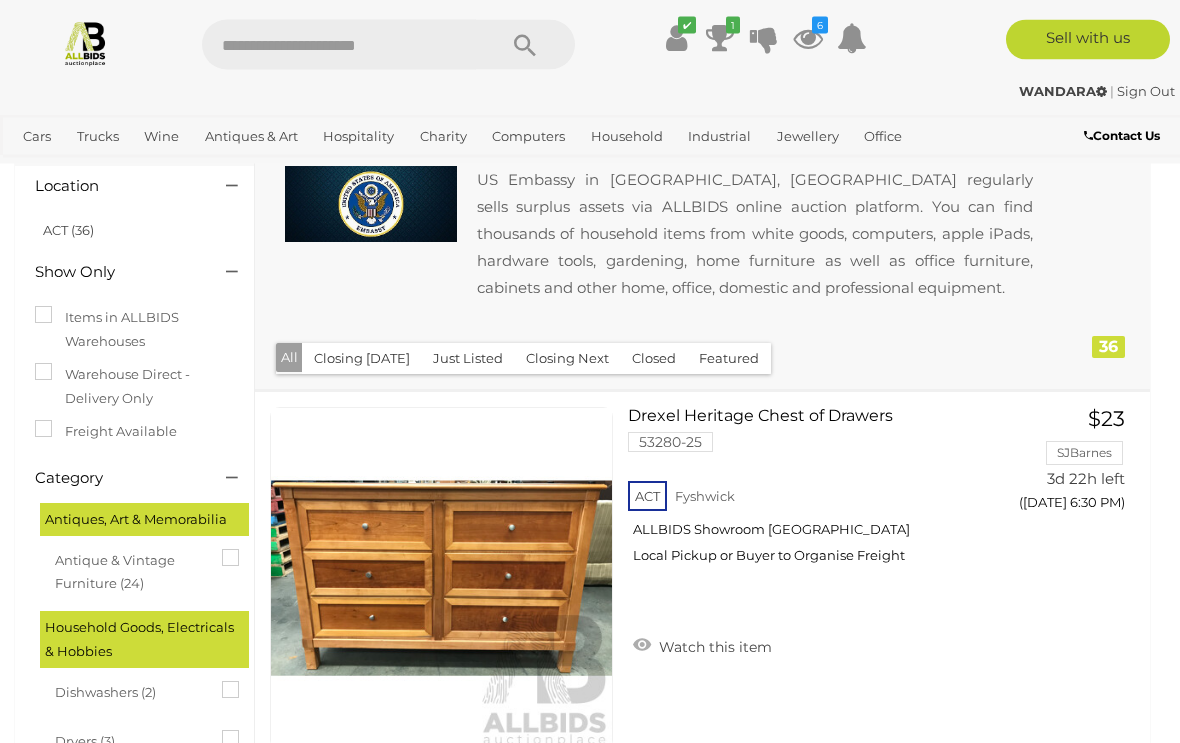 scroll, scrollTop: 129, scrollLeft: 0, axis: vertical 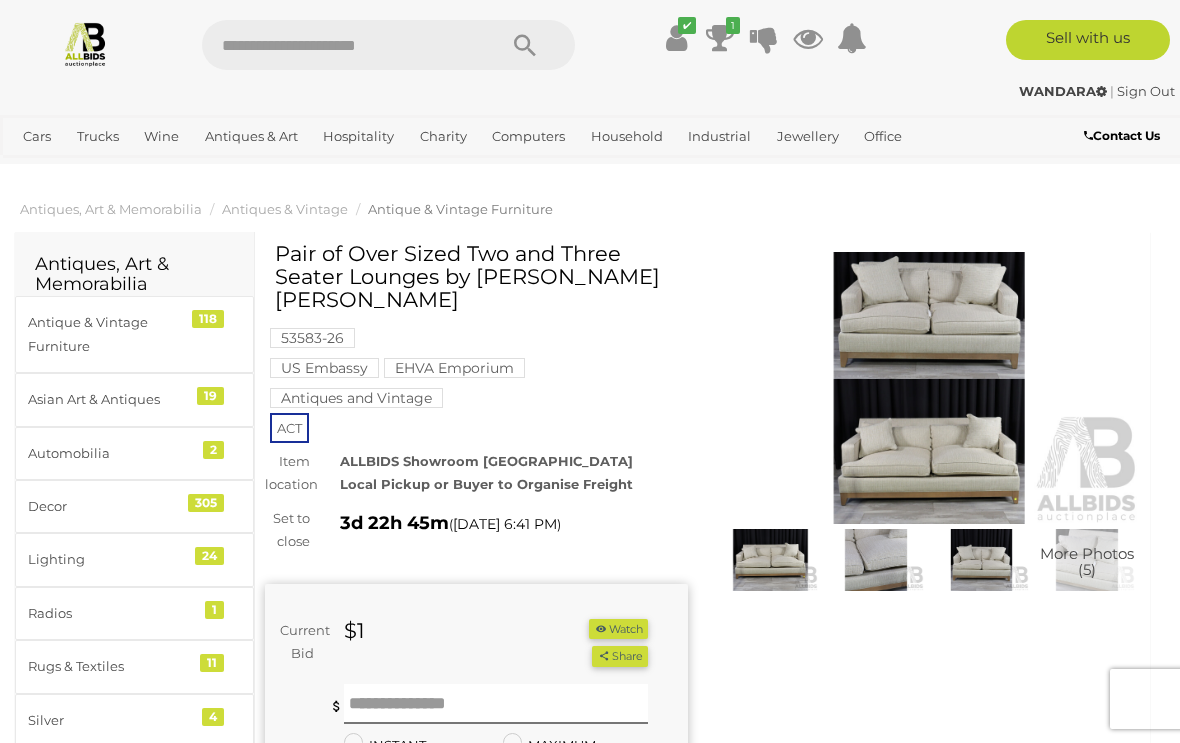 click at bounding box center (929, 388) 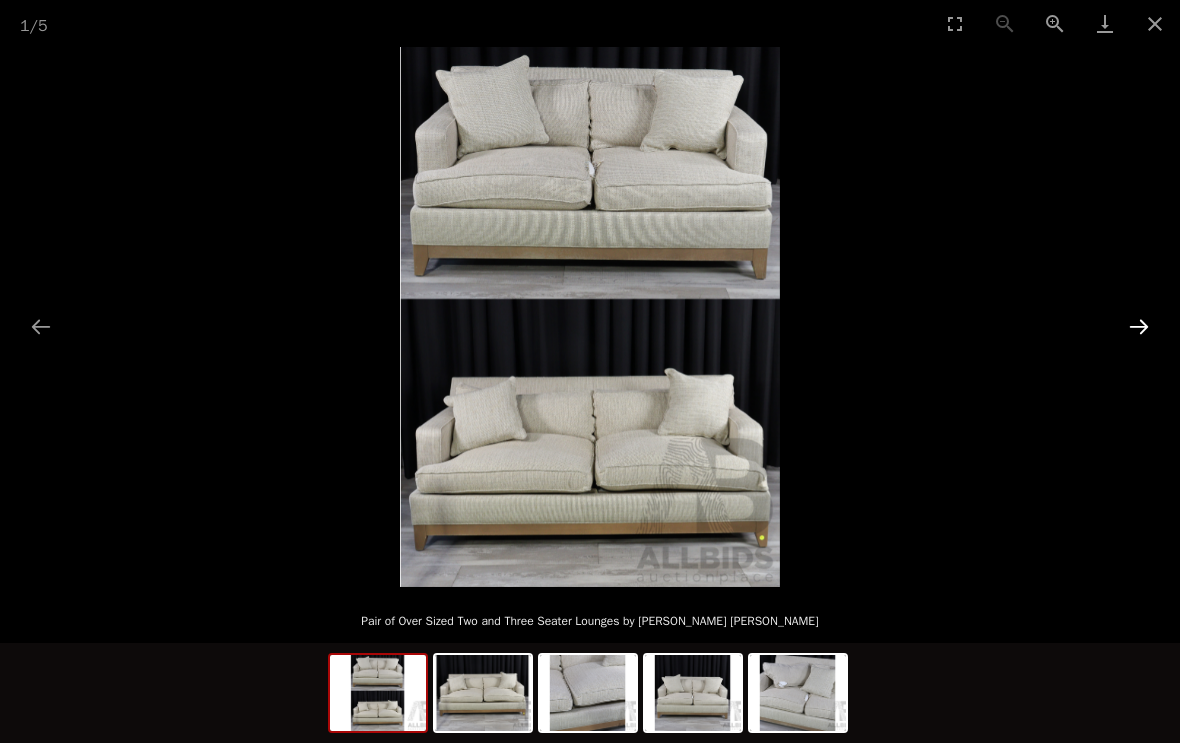 click at bounding box center [1139, 326] 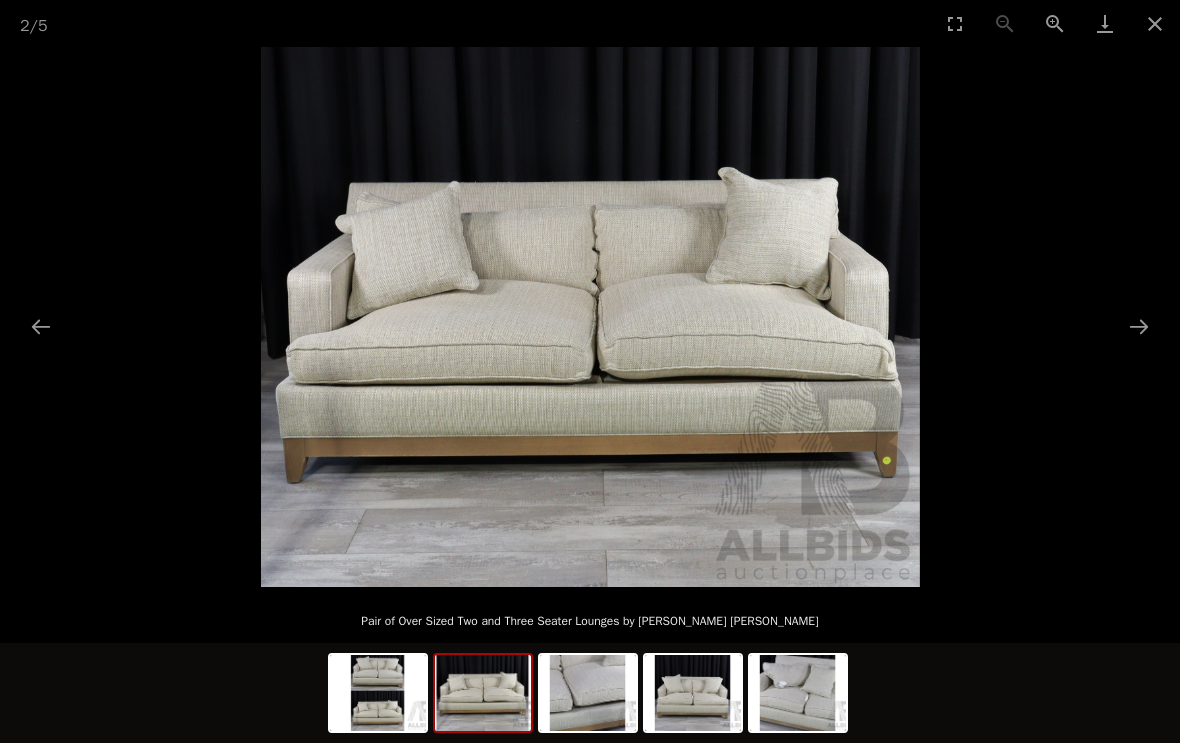click at bounding box center (590, 317) 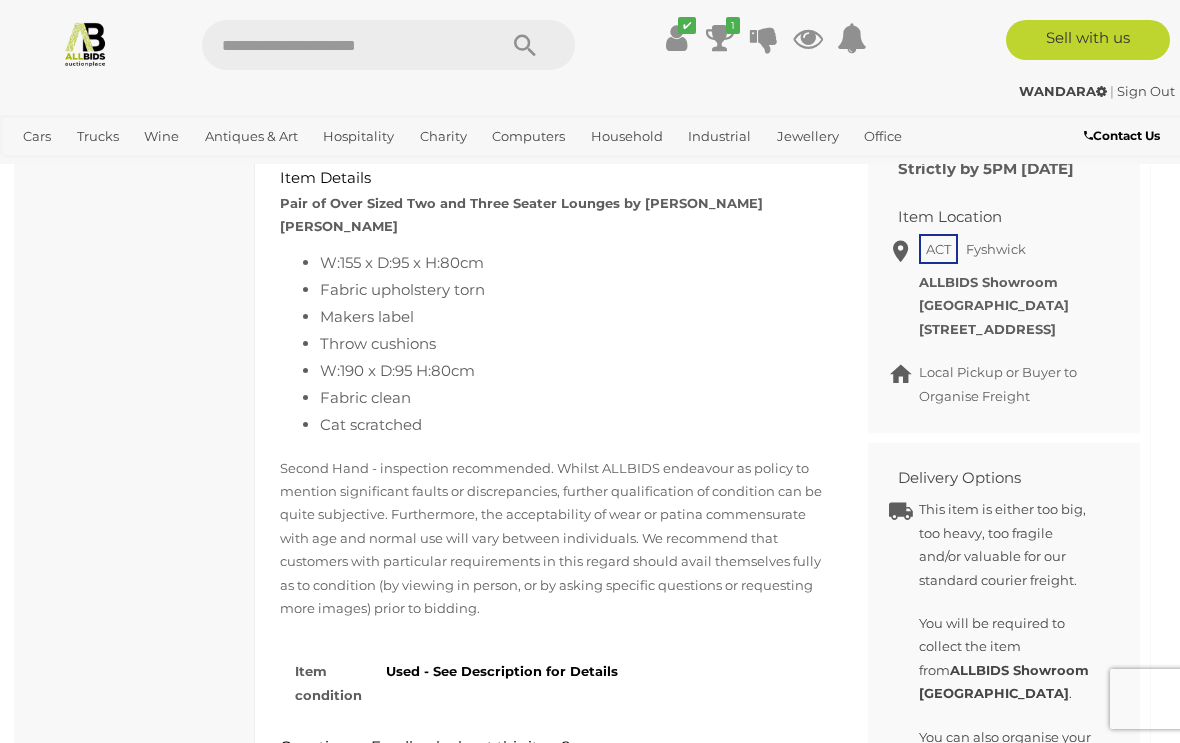 scroll, scrollTop: 952, scrollLeft: 0, axis: vertical 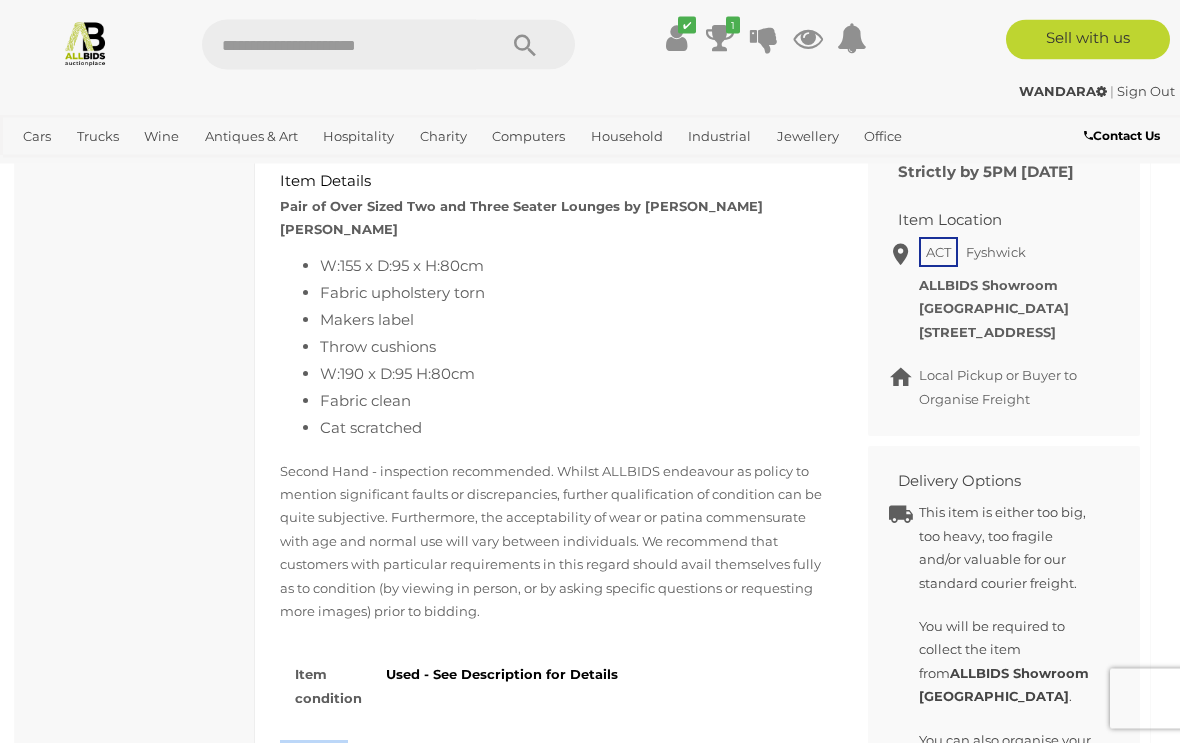 click on "Antiques, Art & Memorabilia
Antique & Vintage Furniture   118
Asian Art & Antiques   19
Automobilia   2
Decor   305
Lighting   24
Radios   1
Rugs & Textiles   11
4" at bounding box center [135, 466] 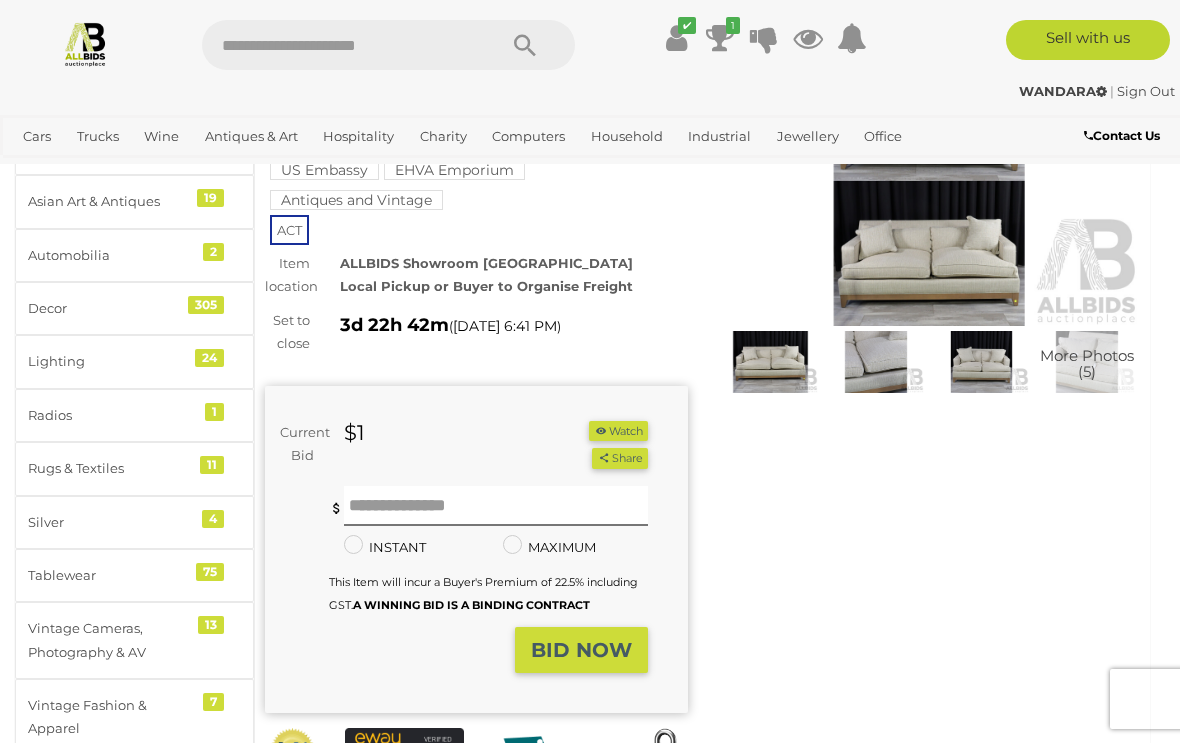 scroll, scrollTop: 197, scrollLeft: 0, axis: vertical 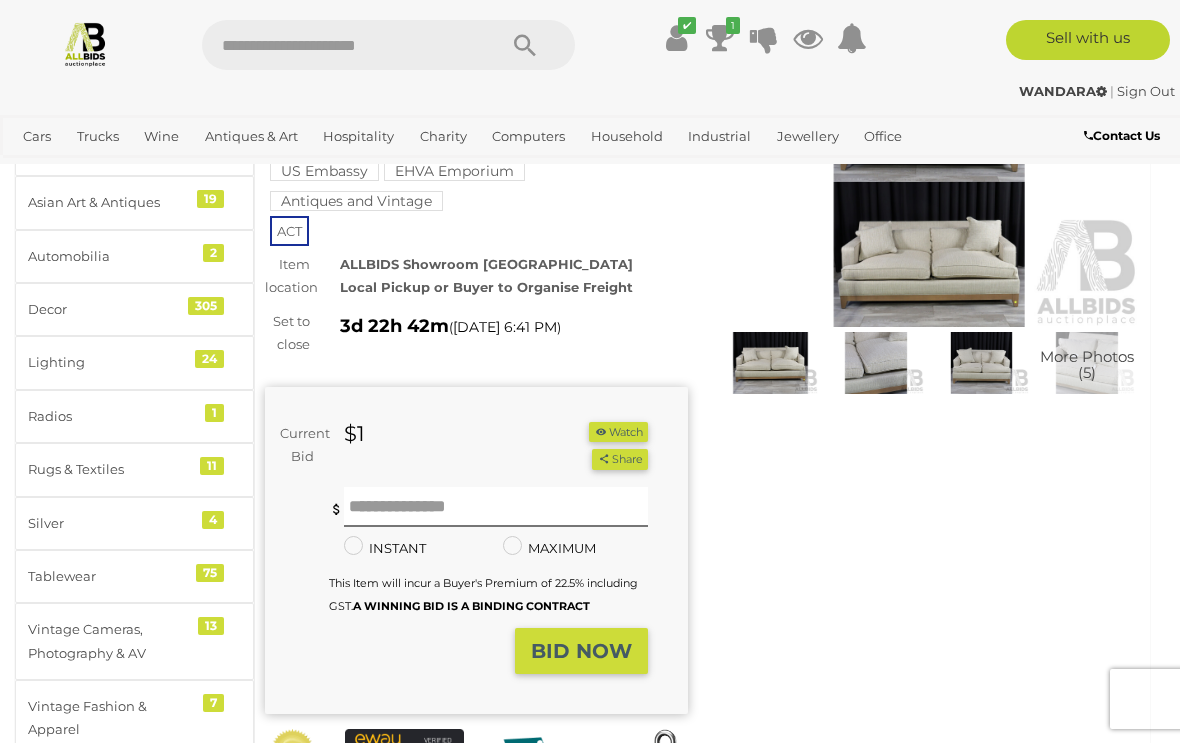 click at bounding box center (929, 191) 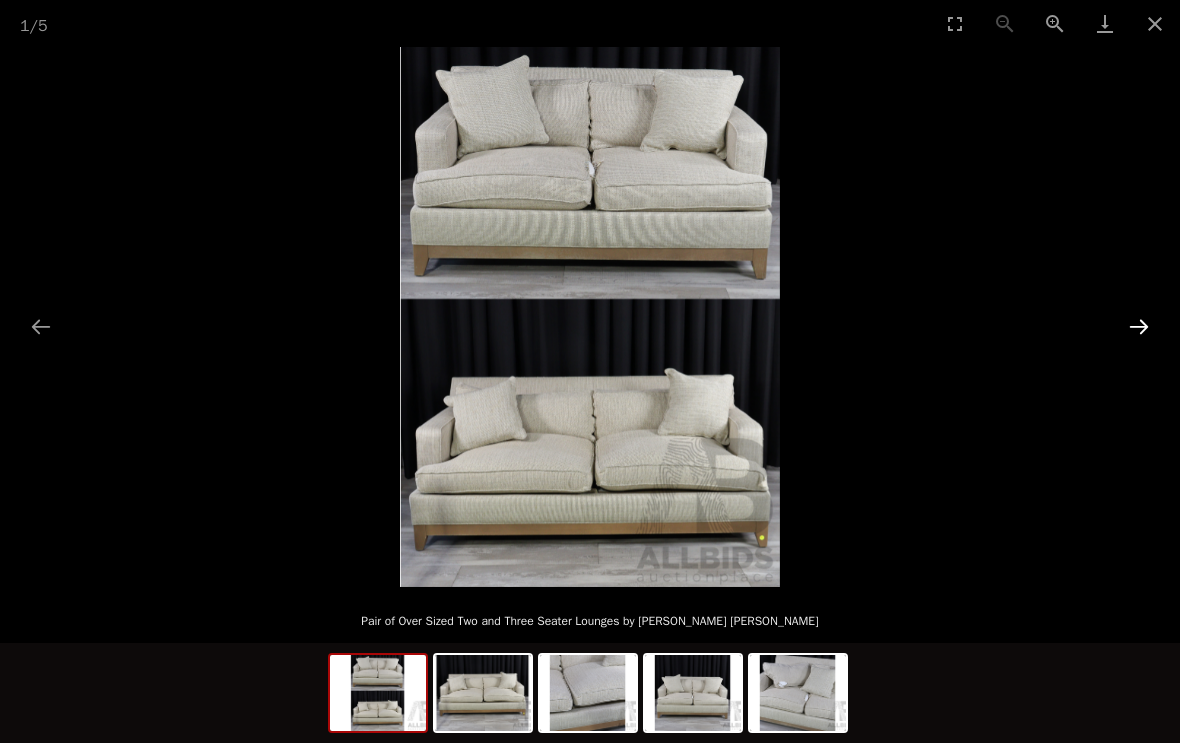 click at bounding box center (1139, 326) 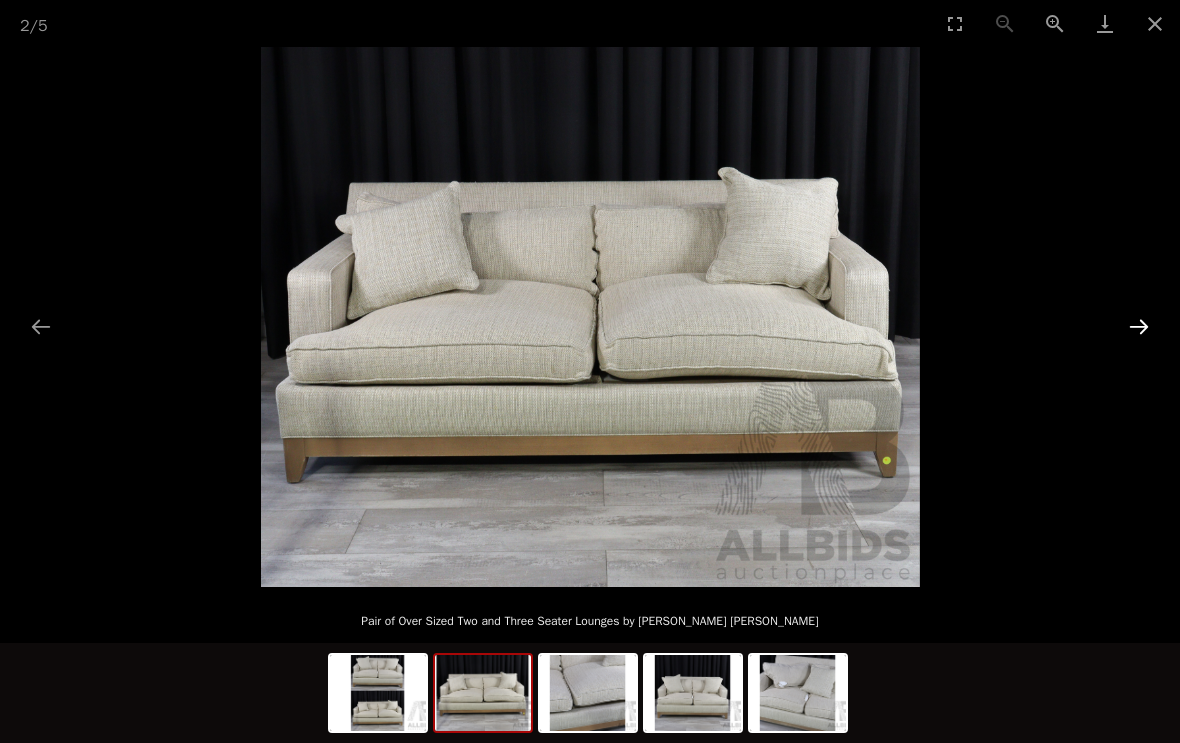 click at bounding box center (1139, 326) 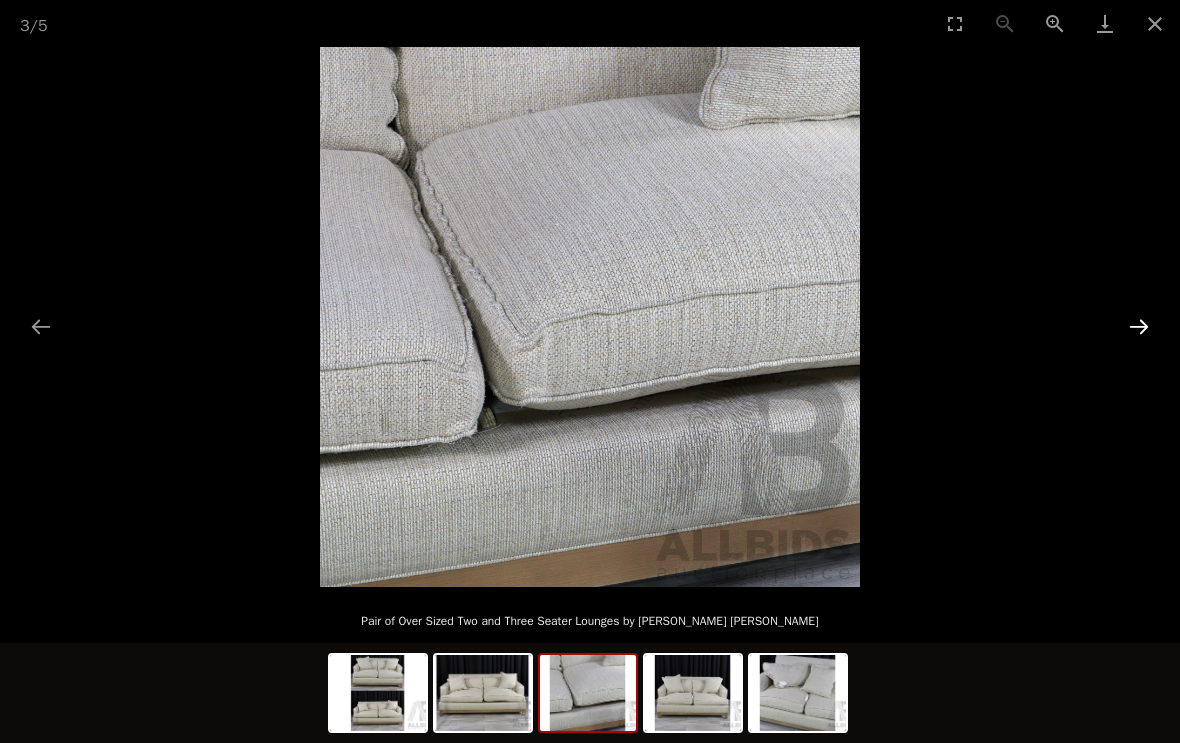 click at bounding box center (1139, 326) 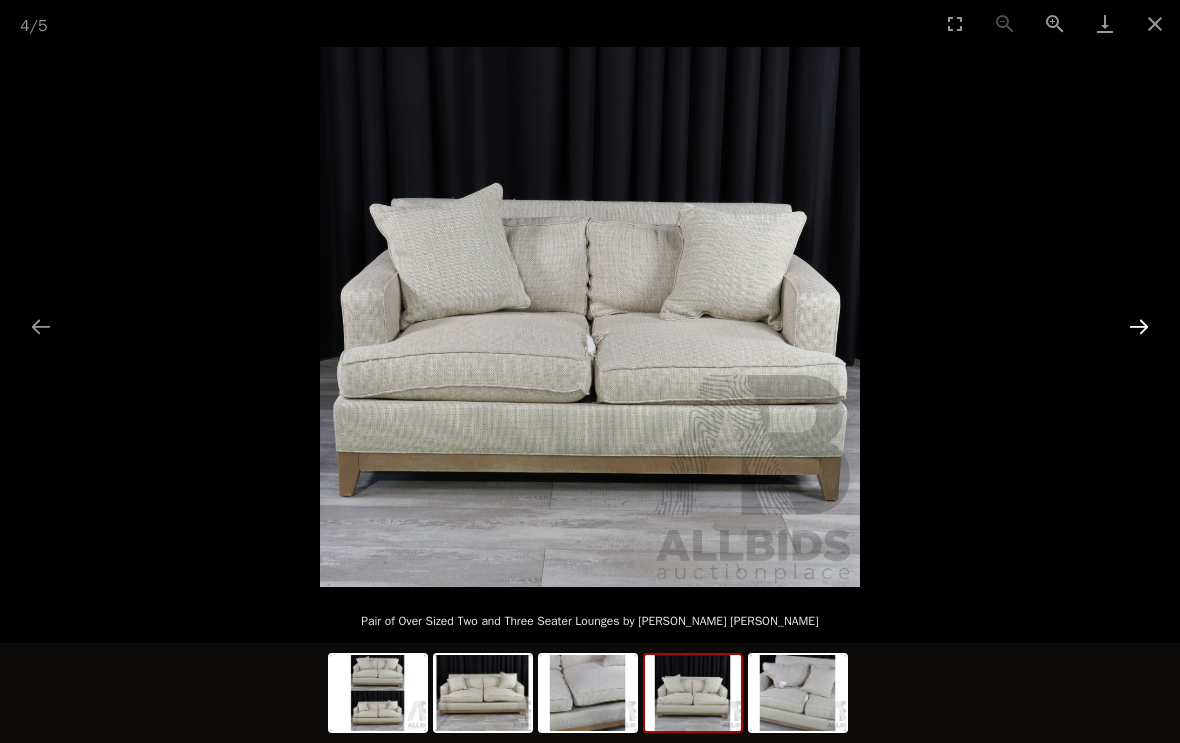 click at bounding box center [1139, 326] 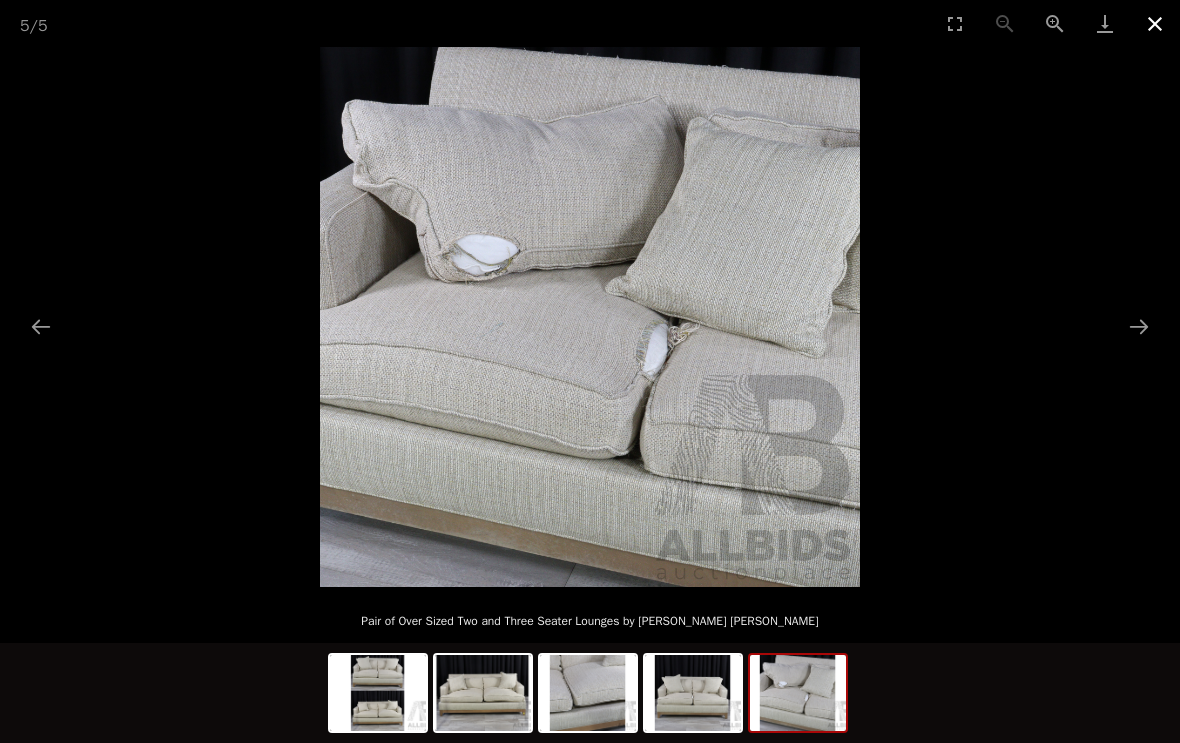 click at bounding box center [1155, 23] 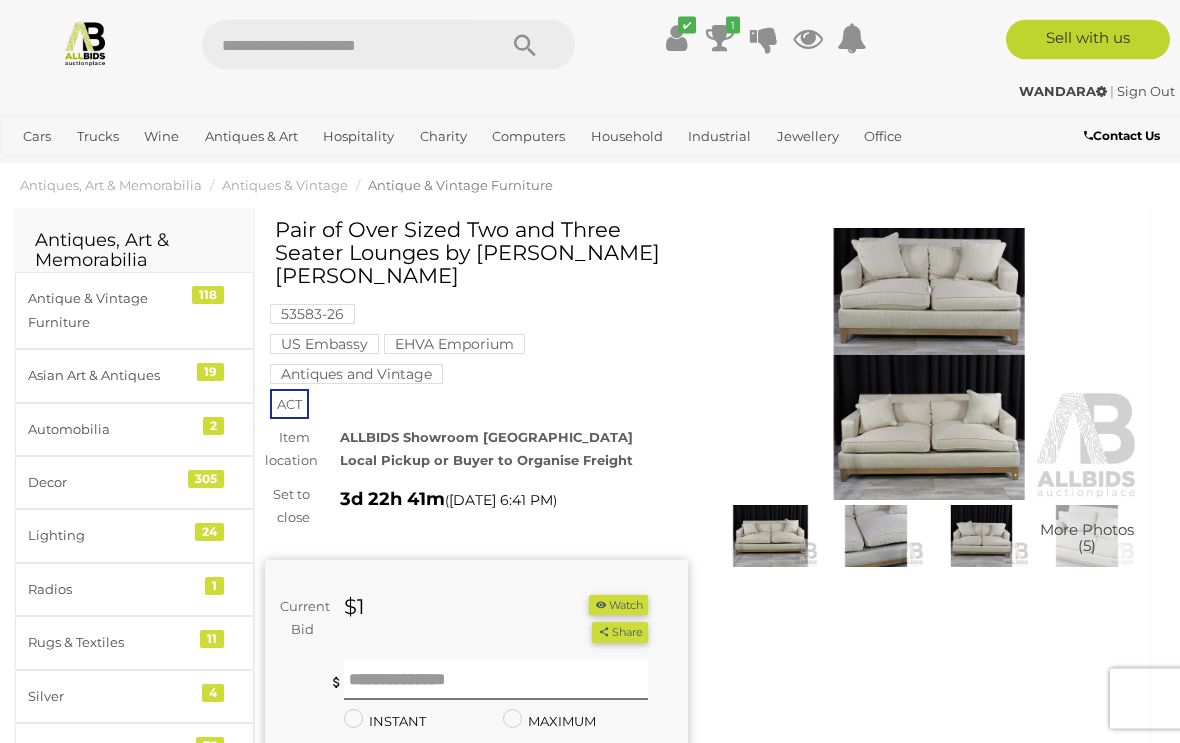 scroll, scrollTop: 0, scrollLeft: 0, axis: both 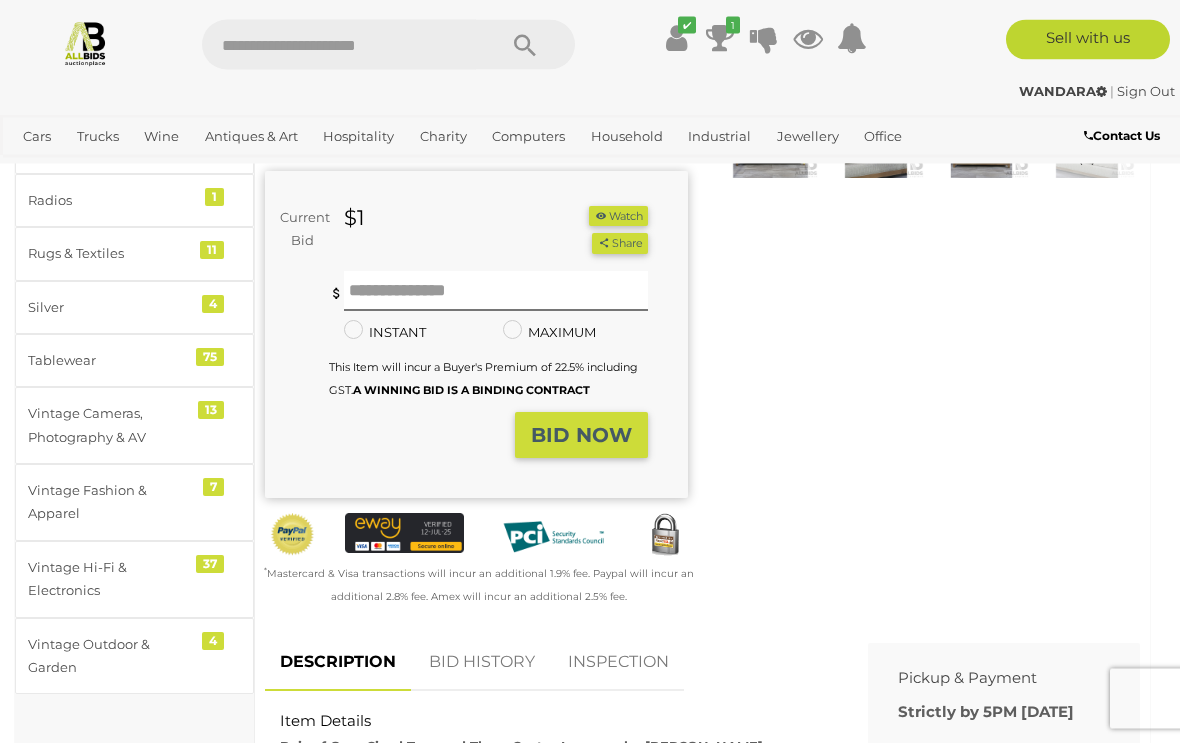 click on "BID HISTORY" at bounding box center (482, 663) 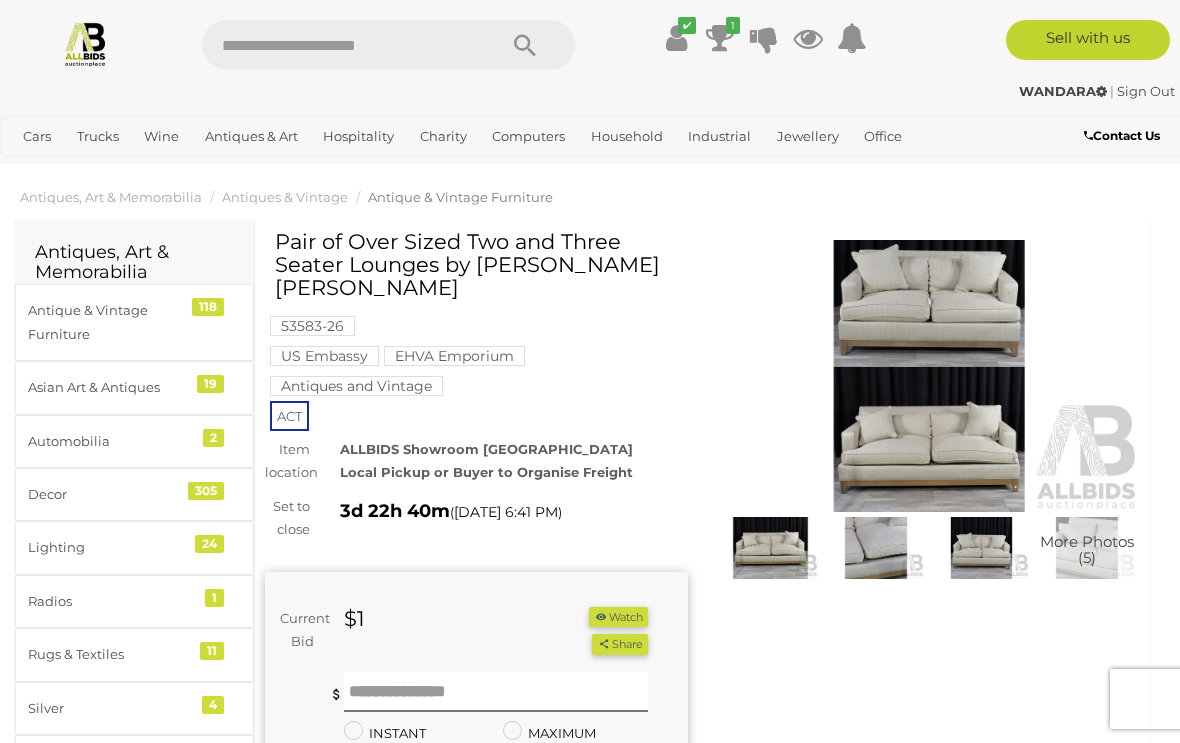 scroll, scrollTop: 0, scrollLeft: 0, axis: both 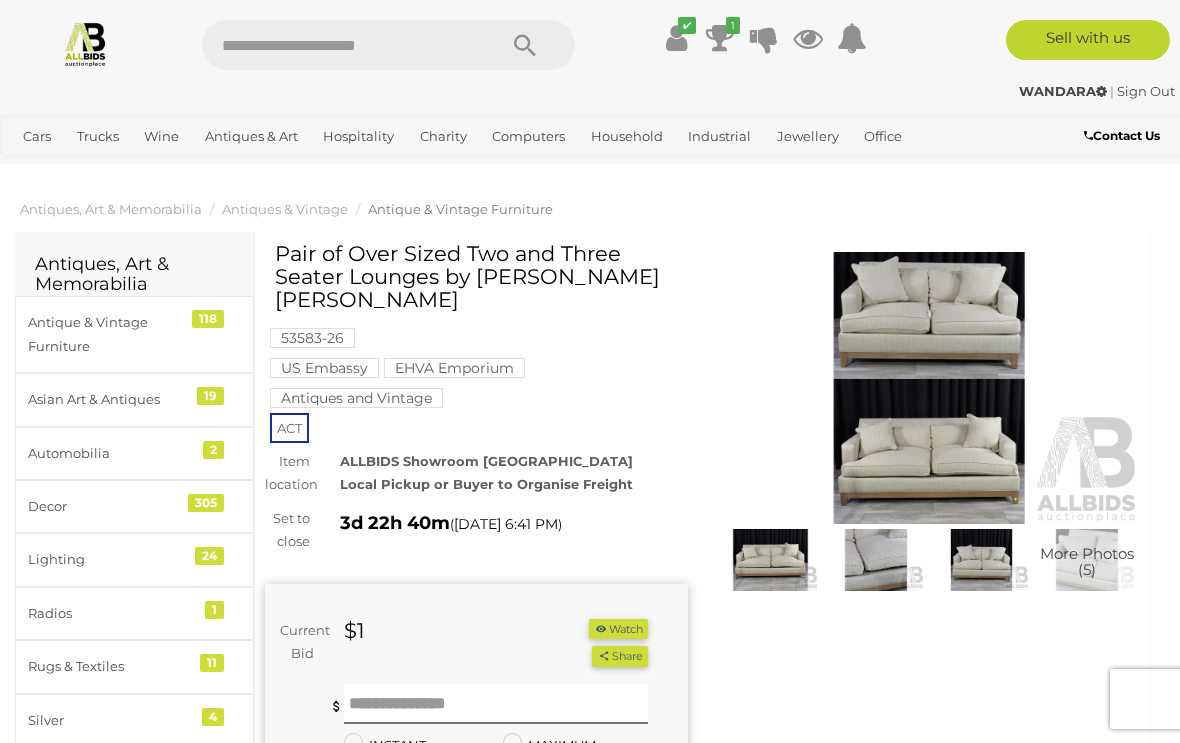 click on "Watch" at bounding box center (618, 629) 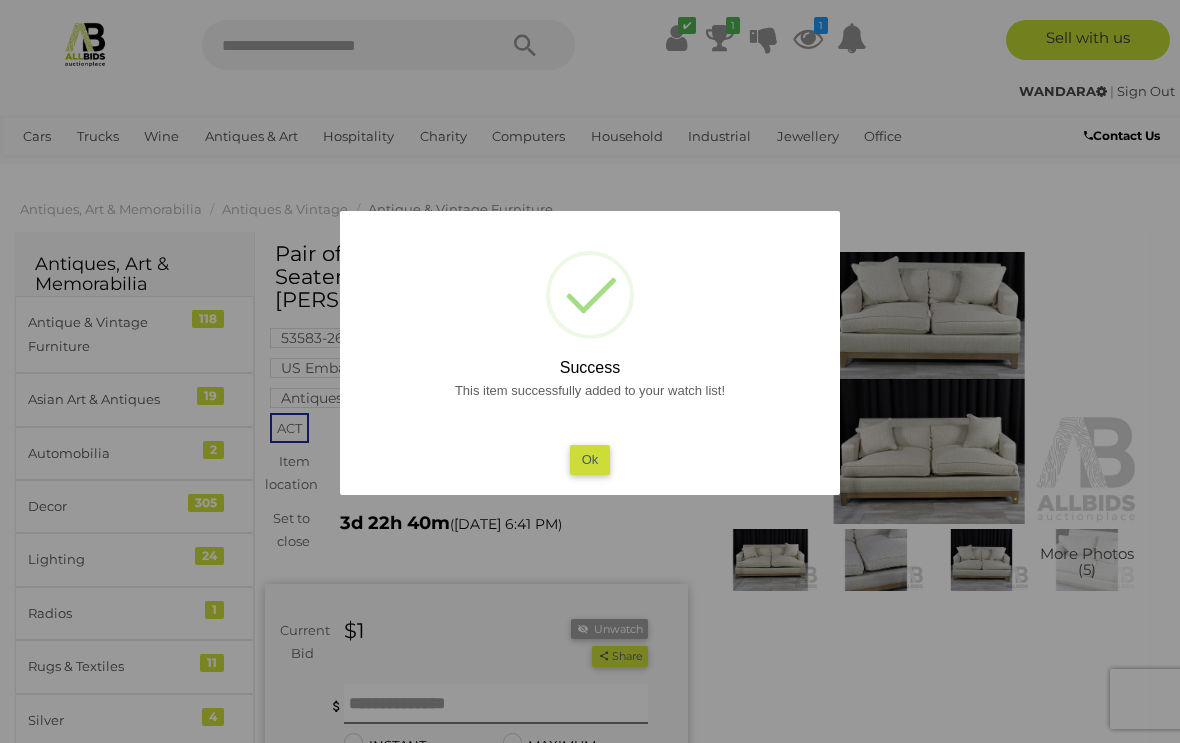 click on "Ok" at bounding box center [590, 459] 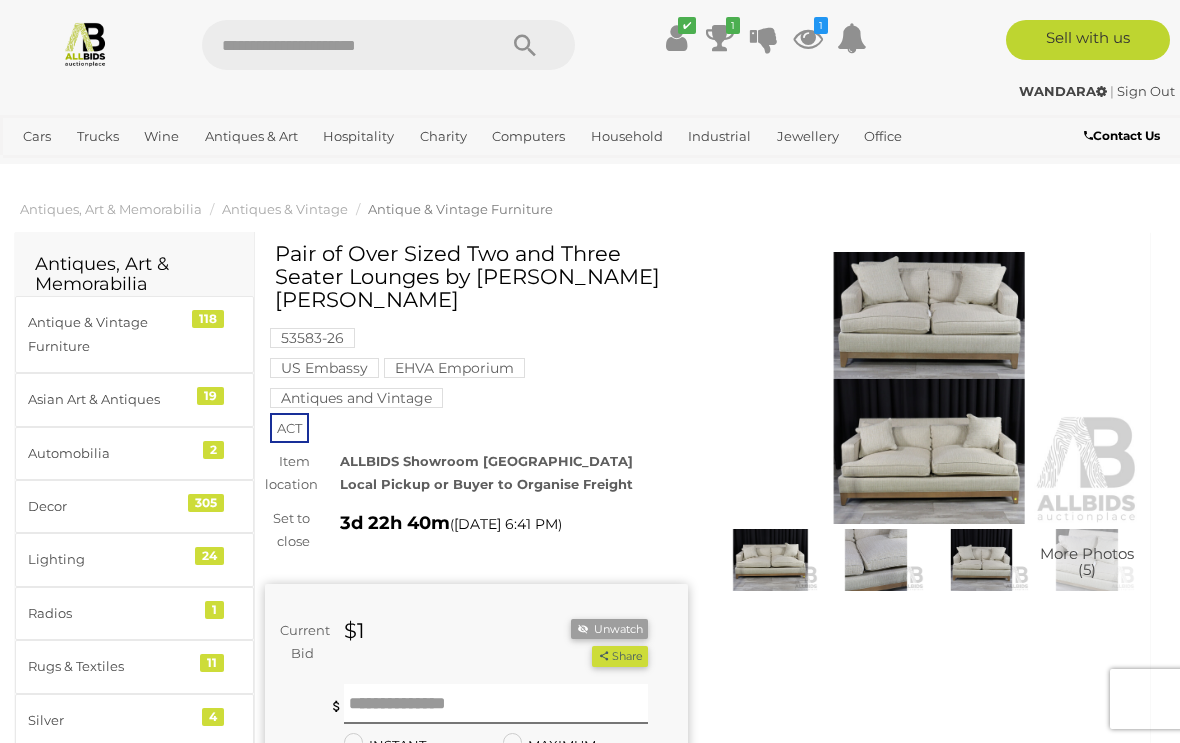scroll, scrollTop: 1, scrollLeft: 0, axis: vertical 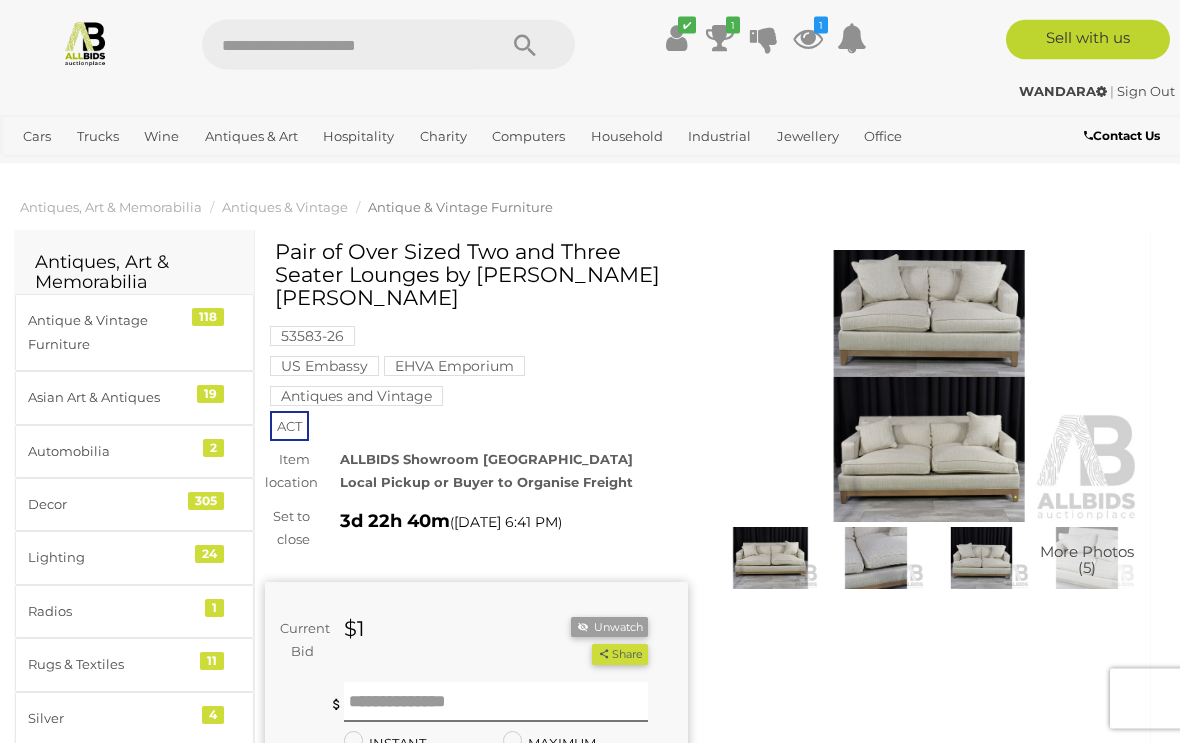 click at bounding box center [929, 387] 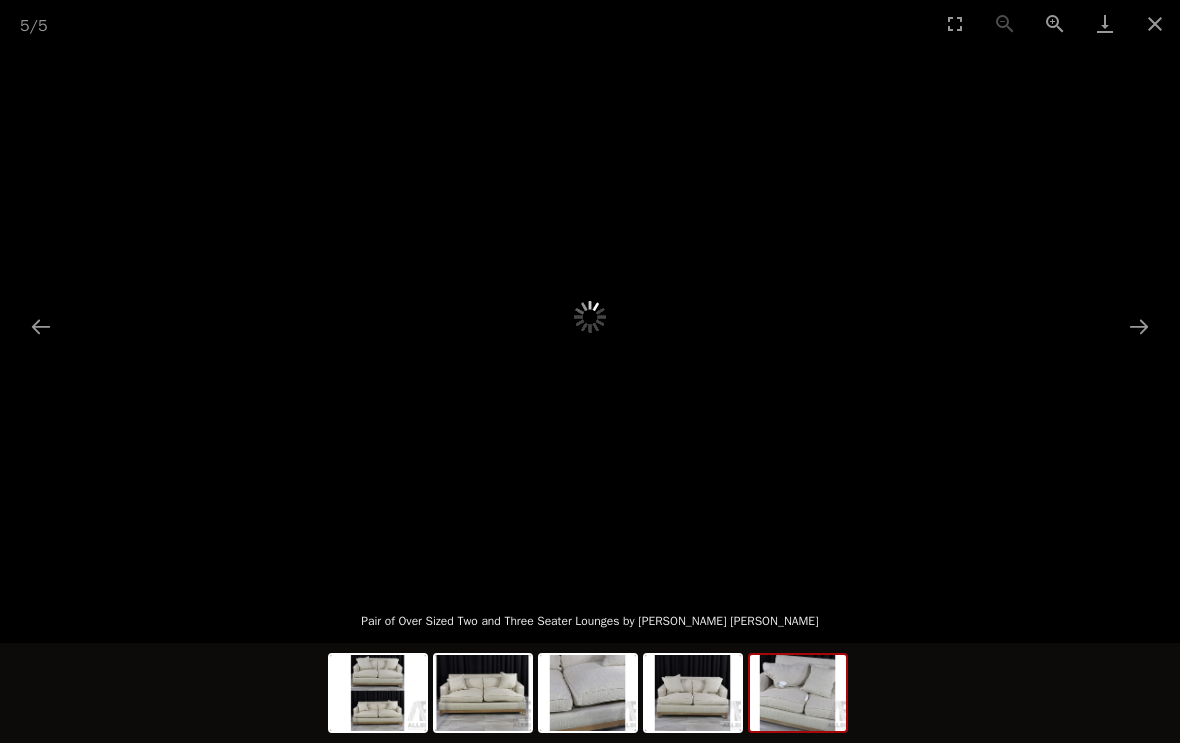 click at bounding box center (798, 693) 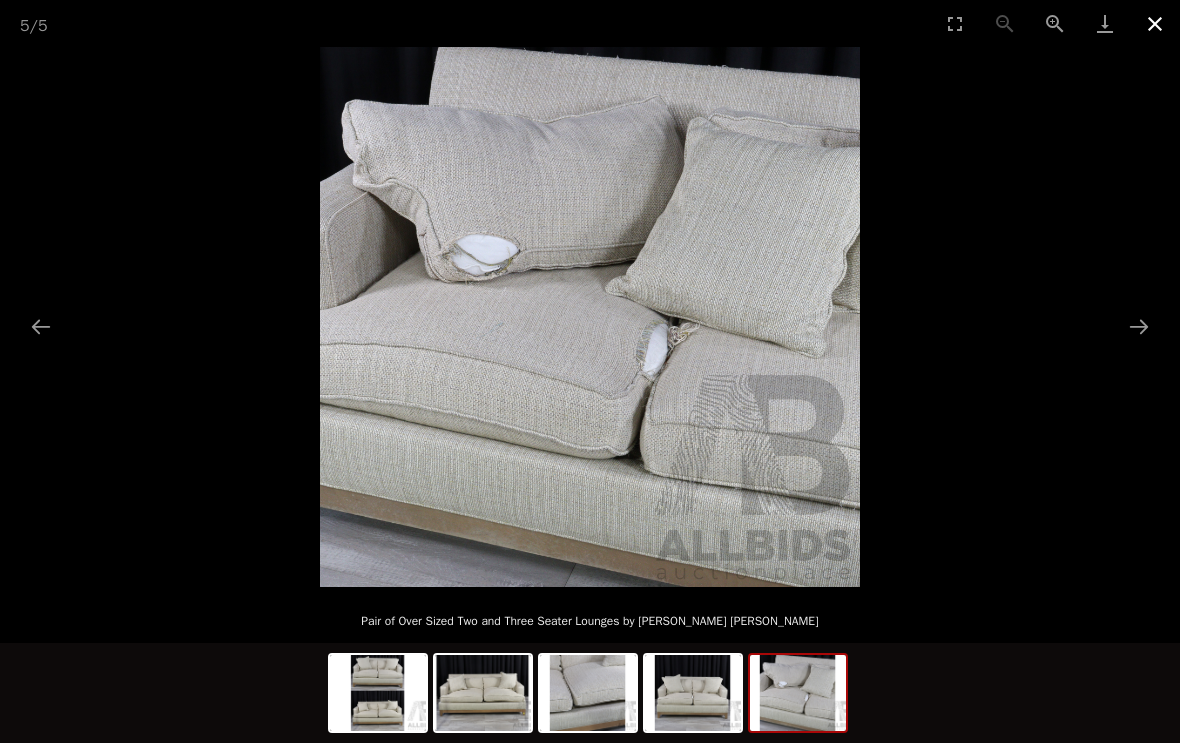 click at bounding box center (1155, 23) 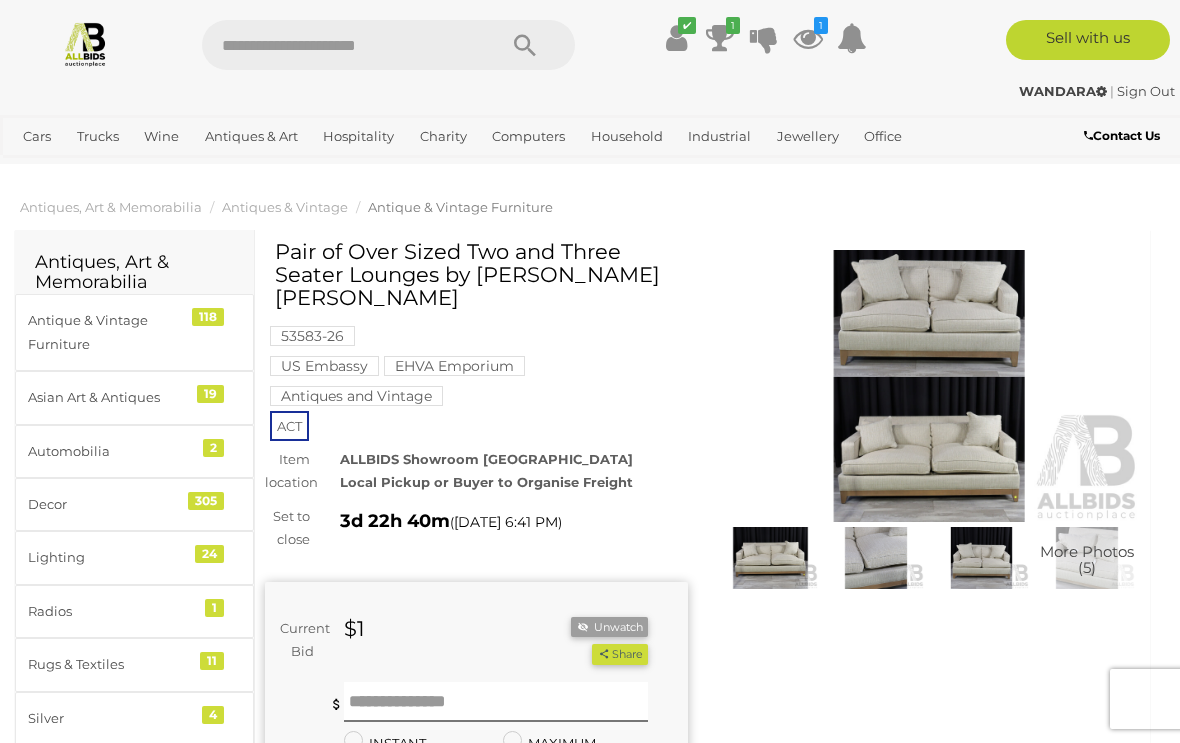 scroll, scrollTop: 0, scrollLeft: 0, axis: both 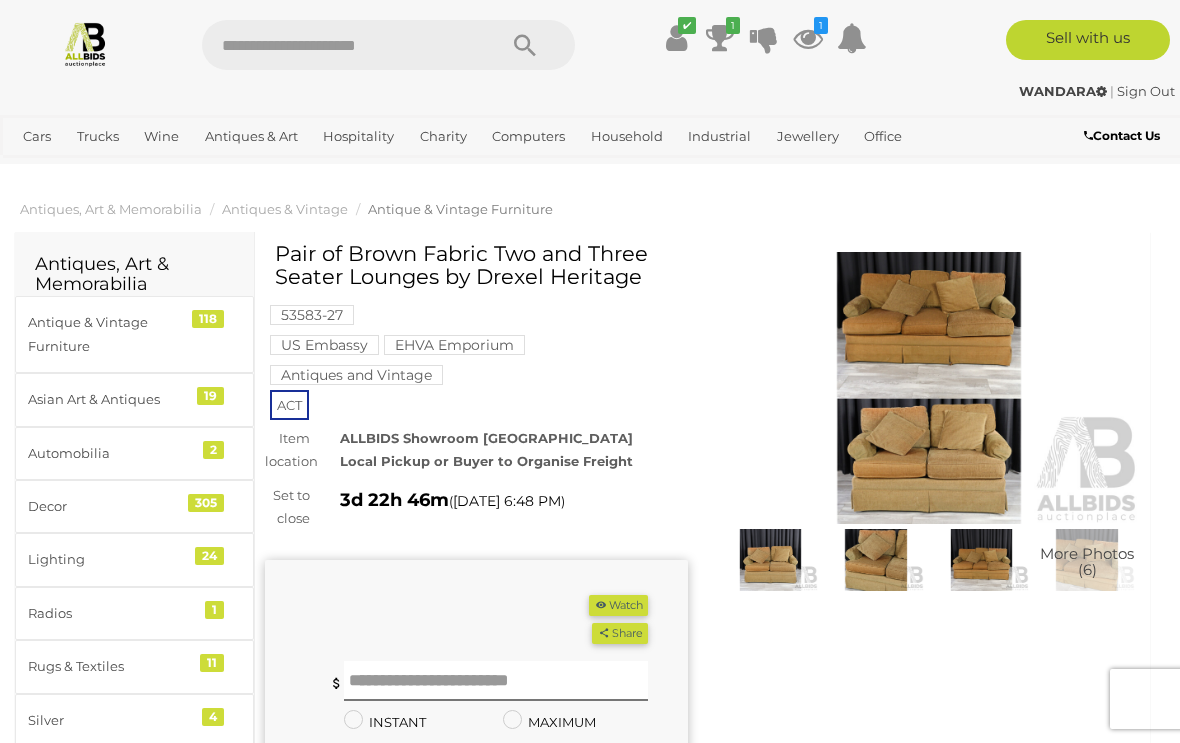 click at bounding box center (929, 388) 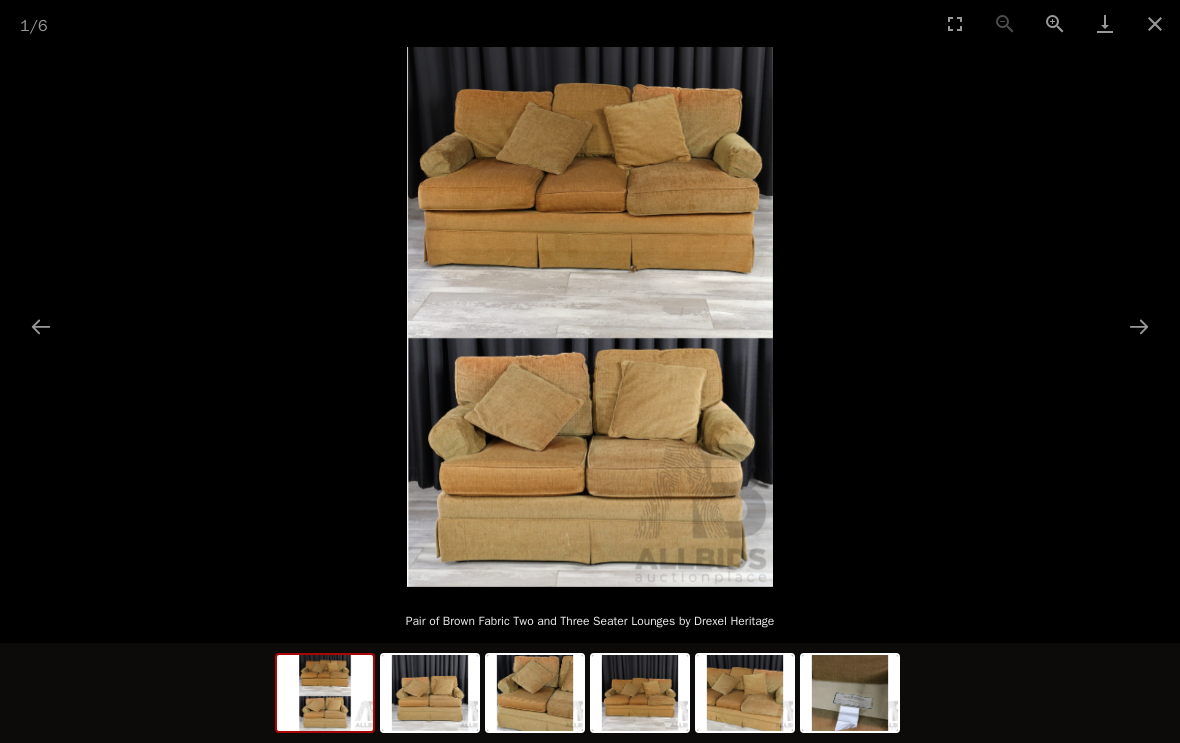 click at bounding box center [590, 317] 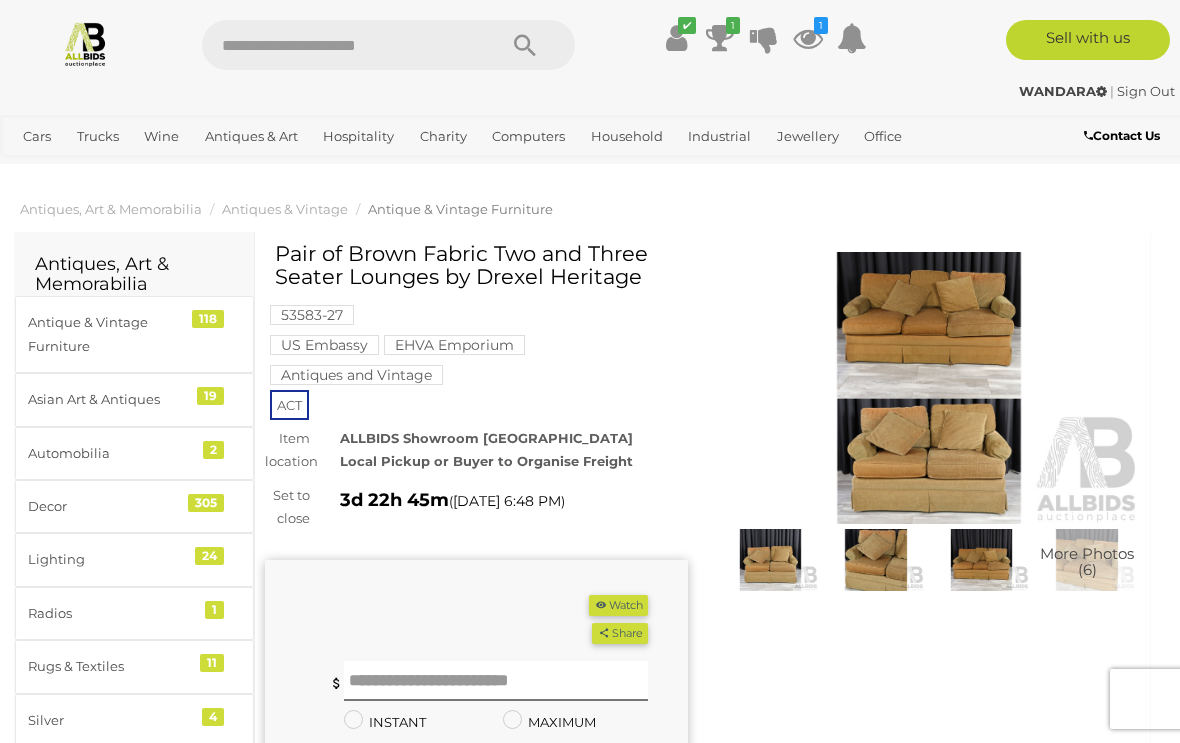 scroll, scrollTop: 0, scrollLeft: 0, axis: both 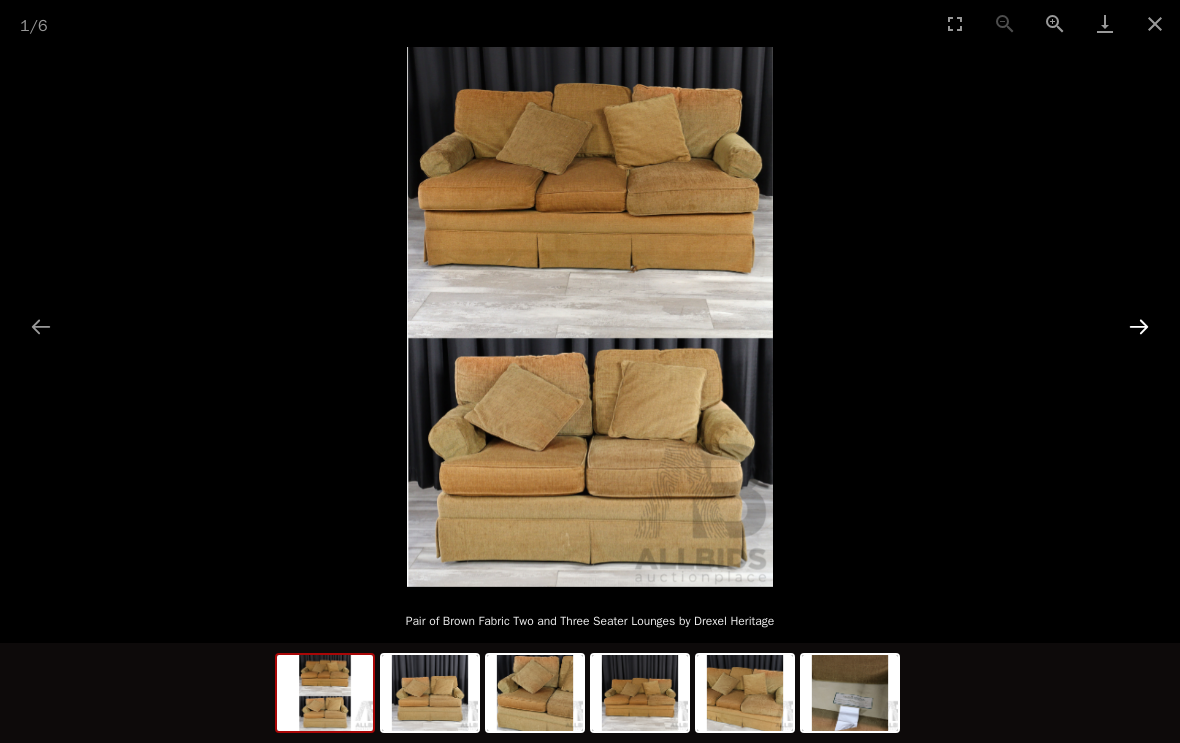 click at bounding box center [1139, 326] 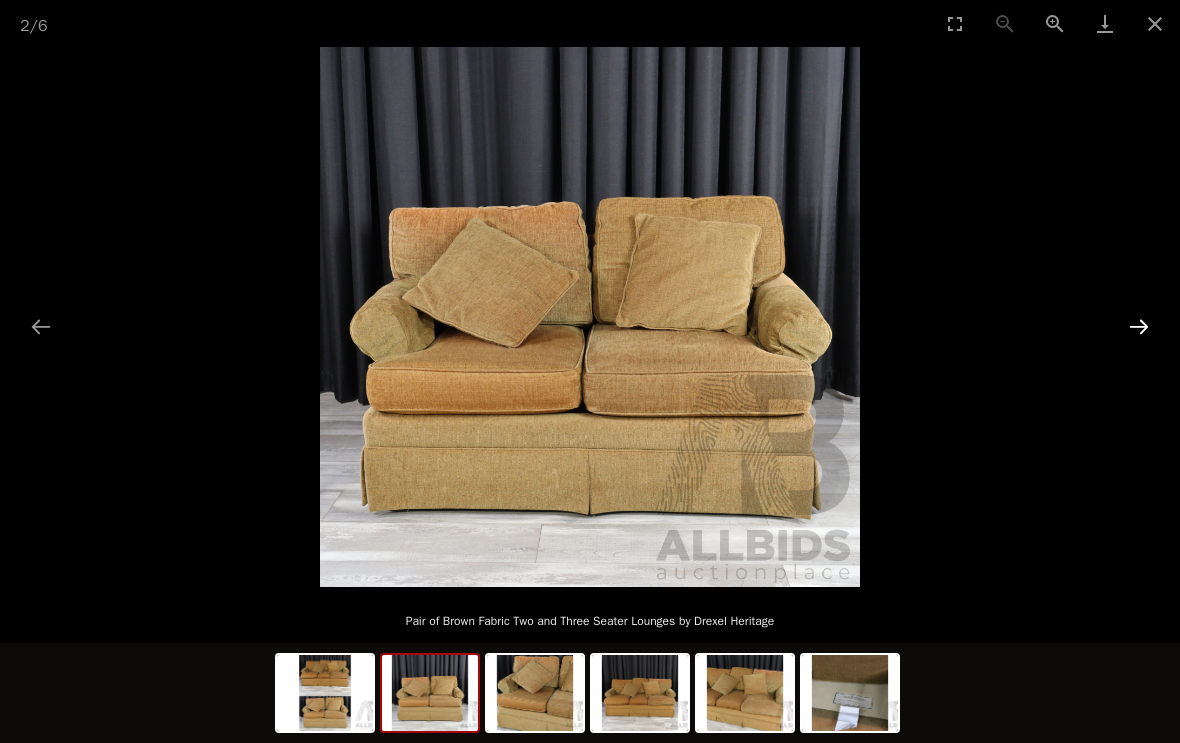 click at bounding box center [1139, 326] 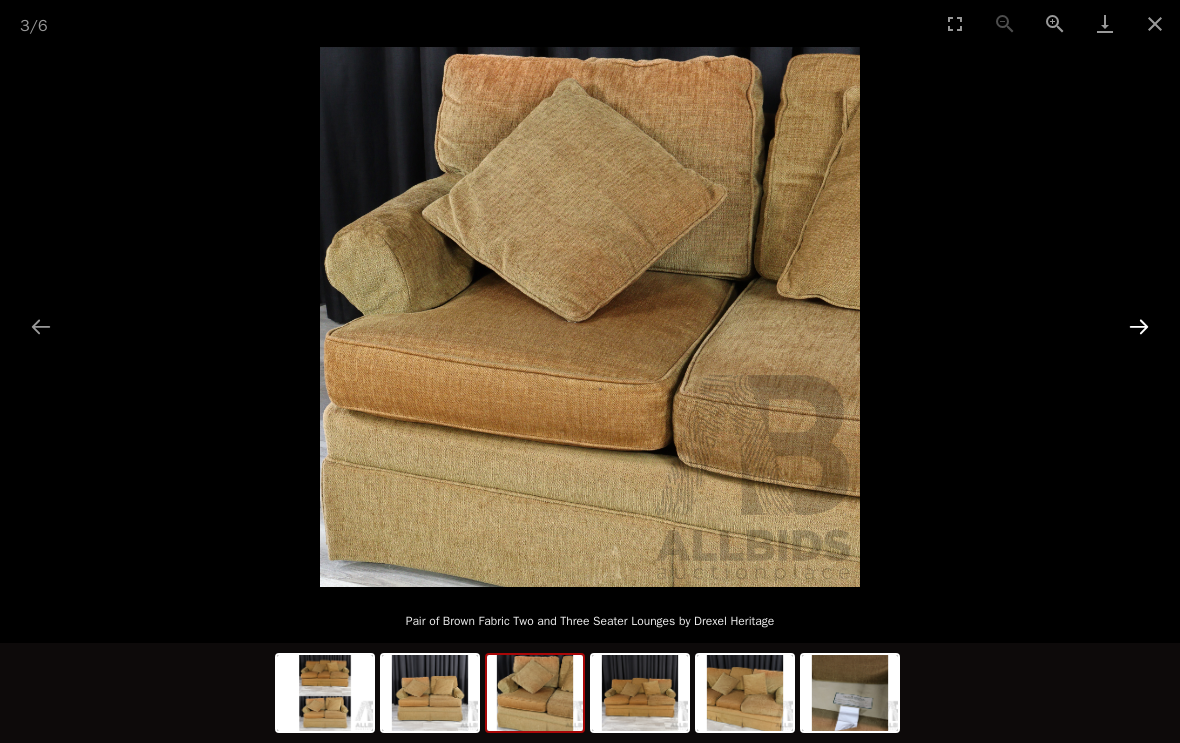 click at bounding box center (1139, 326) 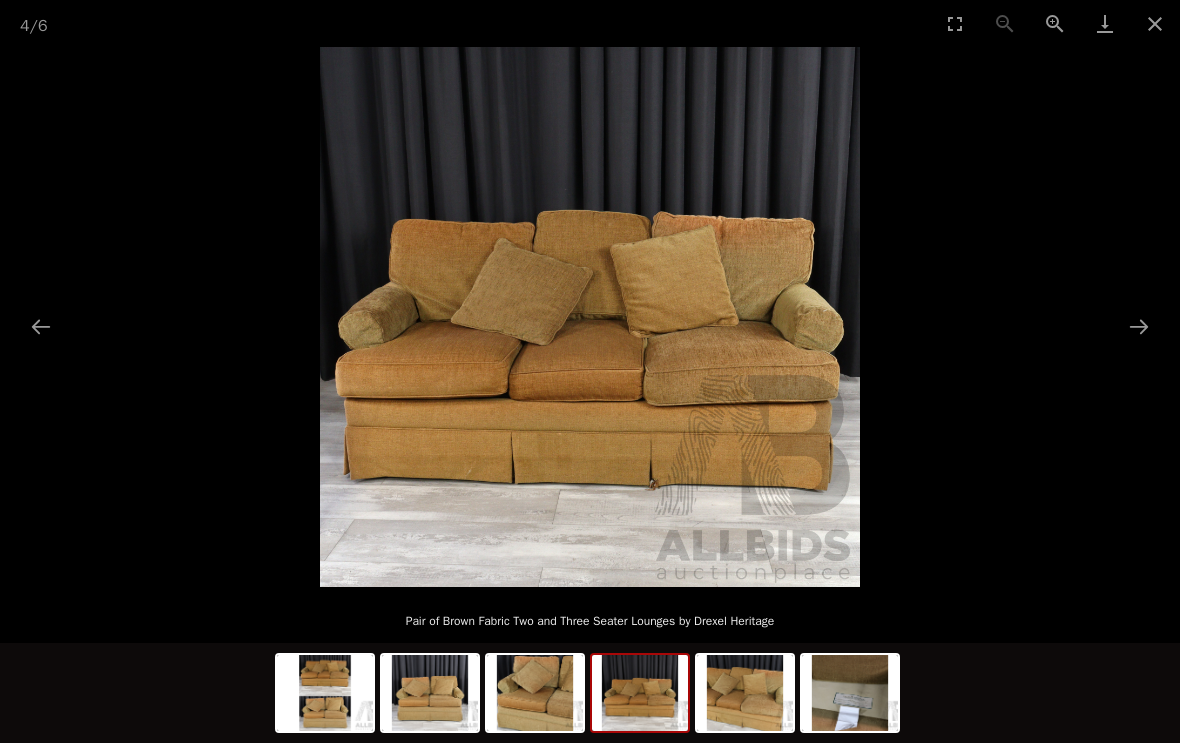 click at bounding box center (590, 317) 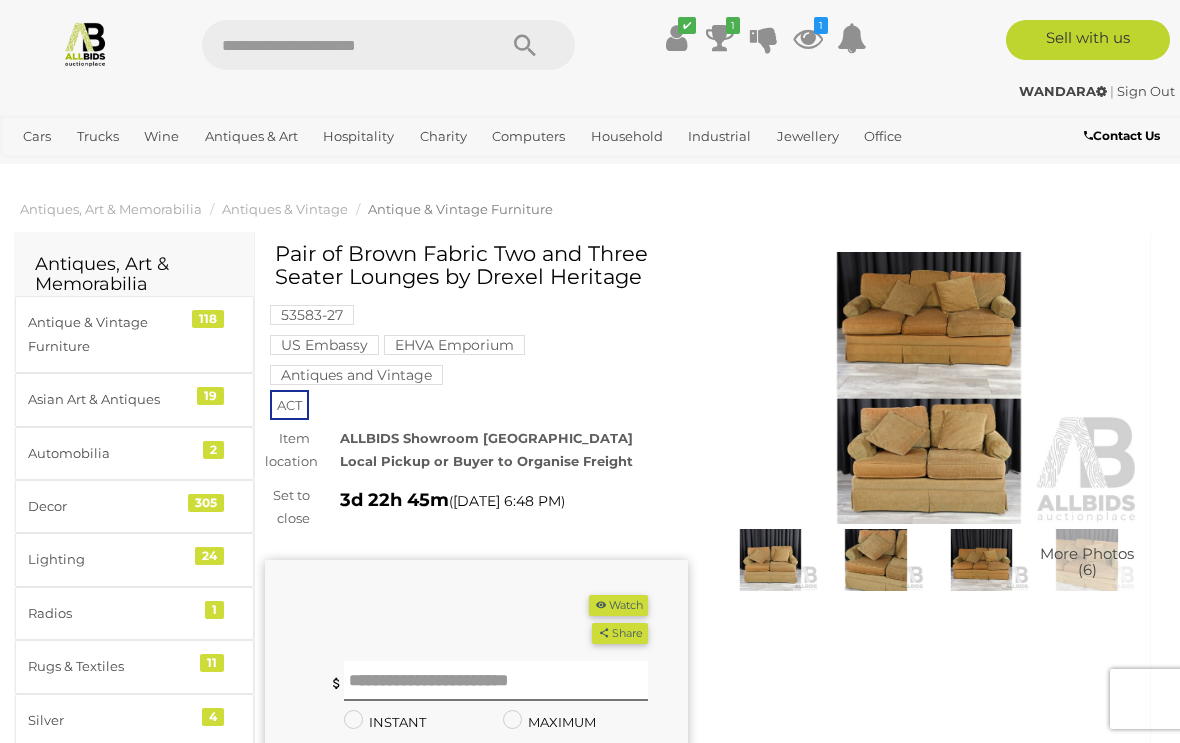 click at bounding box center (929, 388) 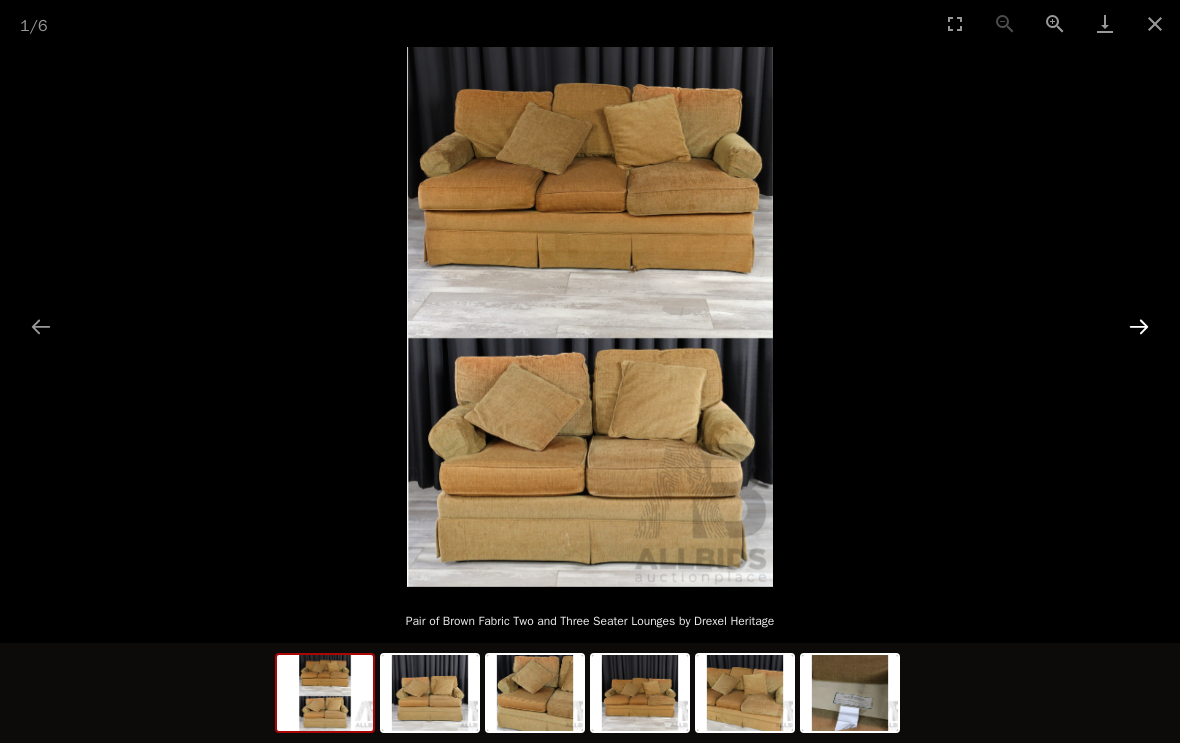 click at bounding box center (1139, 326) 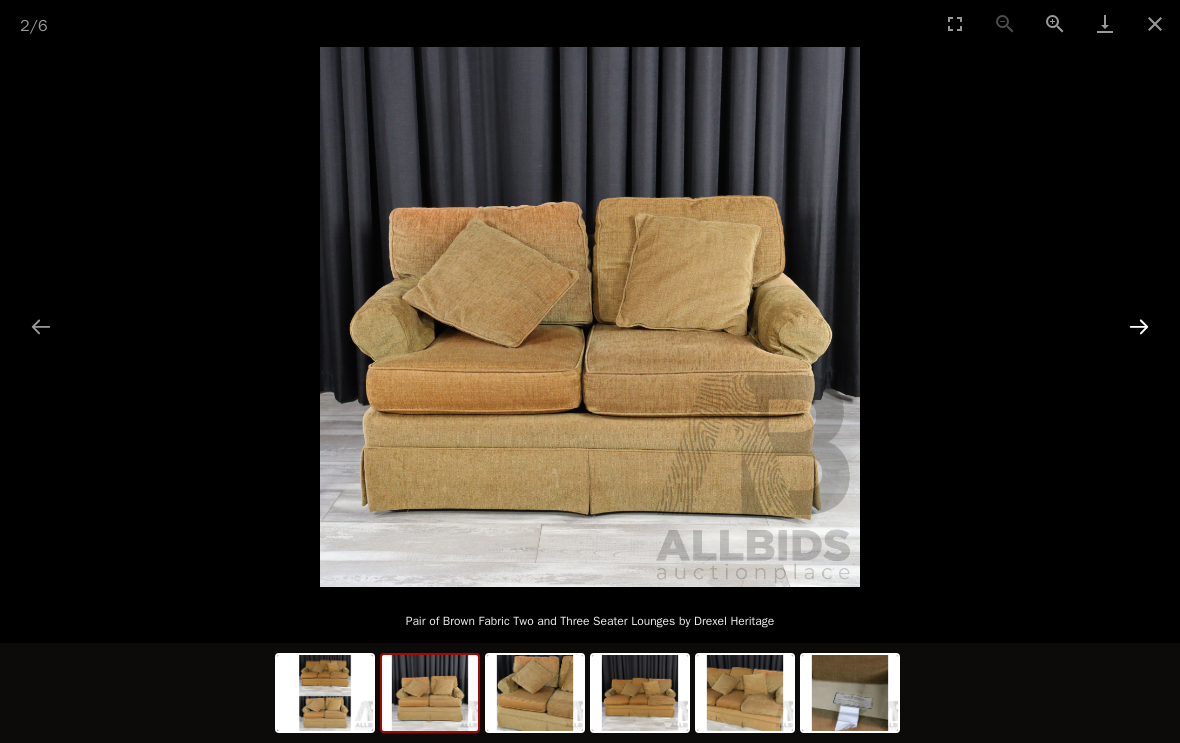 click at bounding box center (1139, 326) 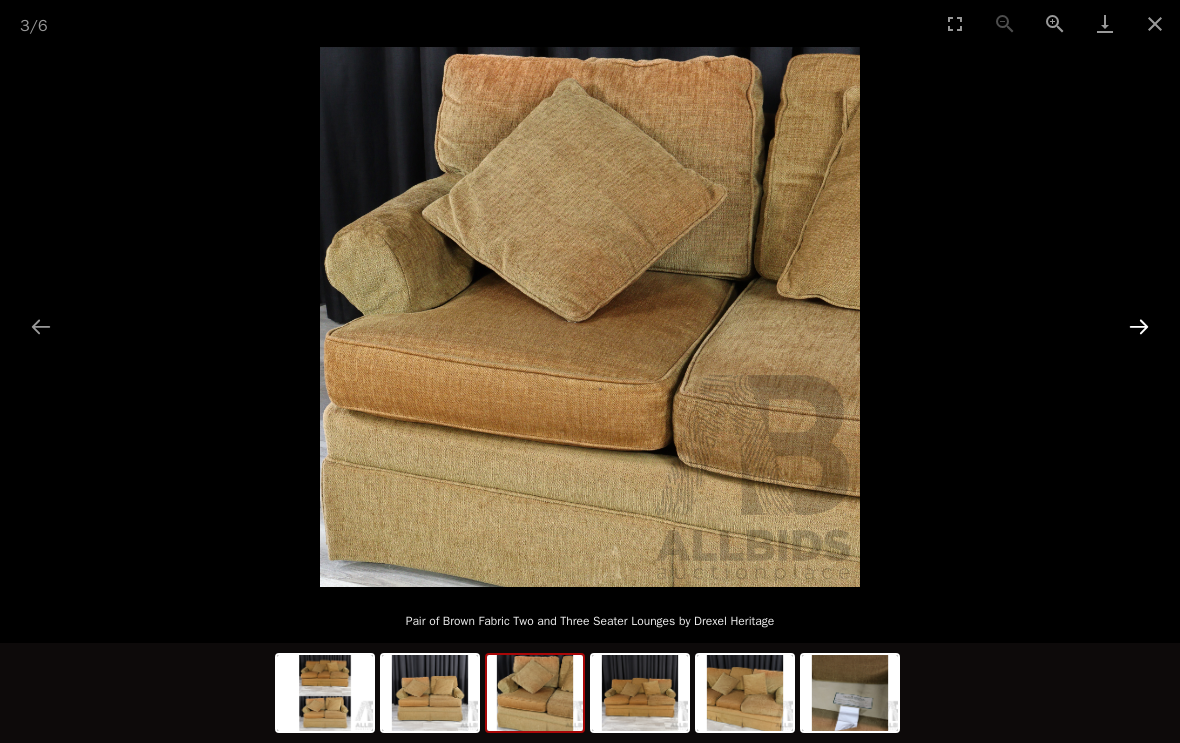click at bounding box center [1139, 326] 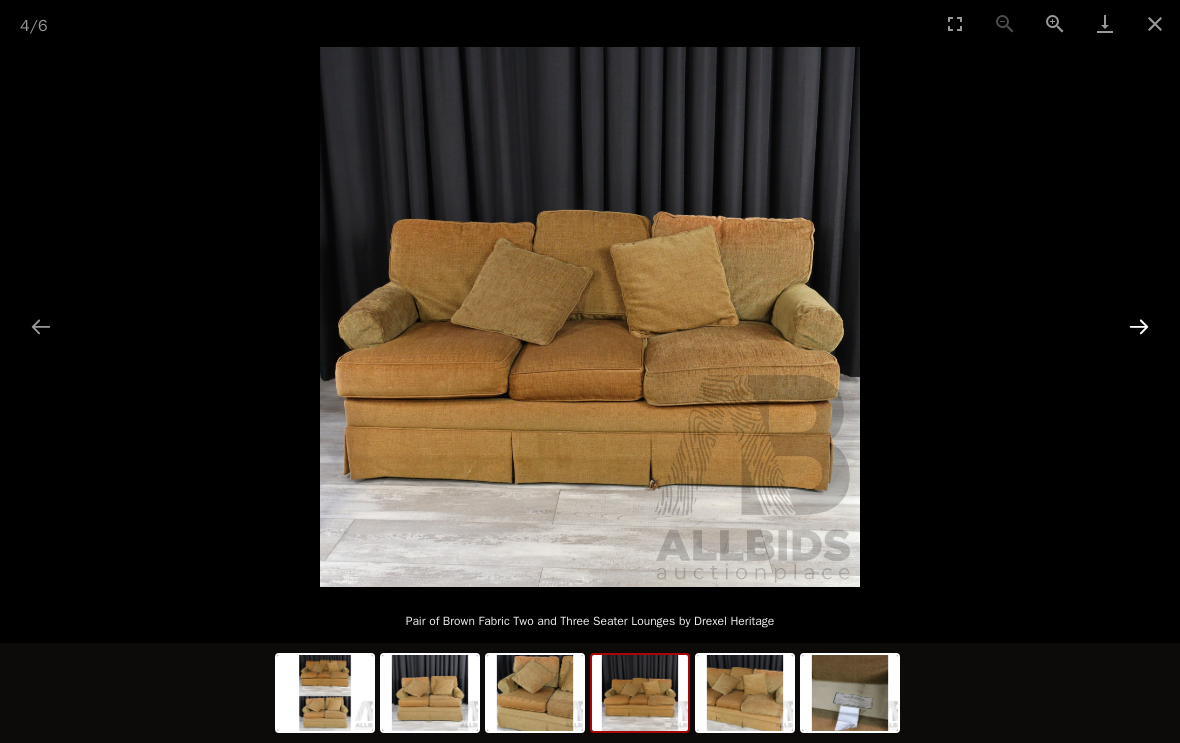 click at bounding box center [1139, 326] 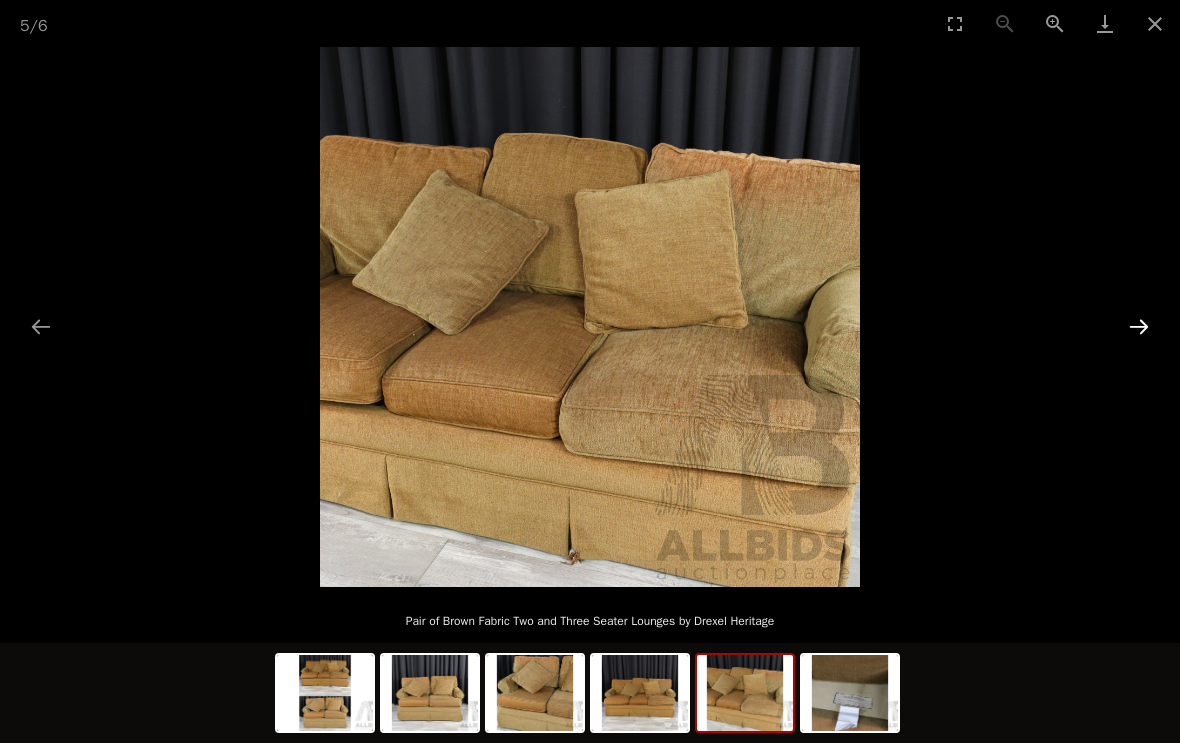 click at bounding box center (1139, 326) 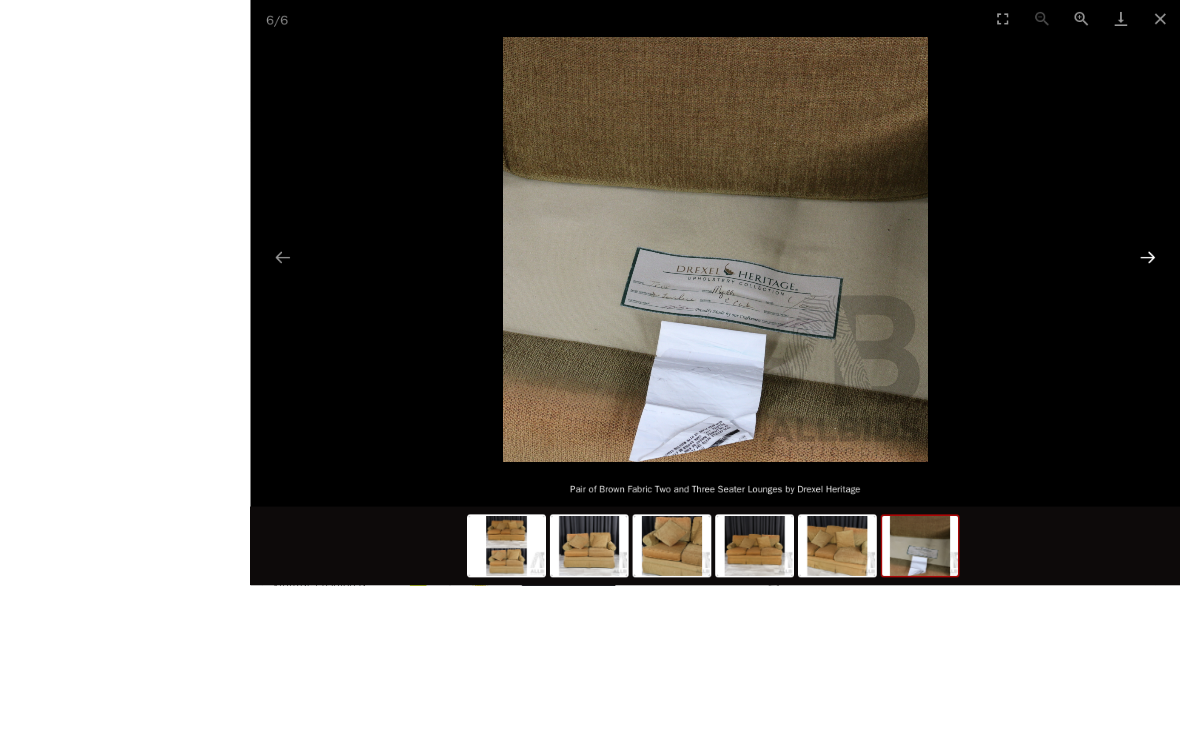scroll, scrollTop: 362, scrollLeft: 0, axis: vertical 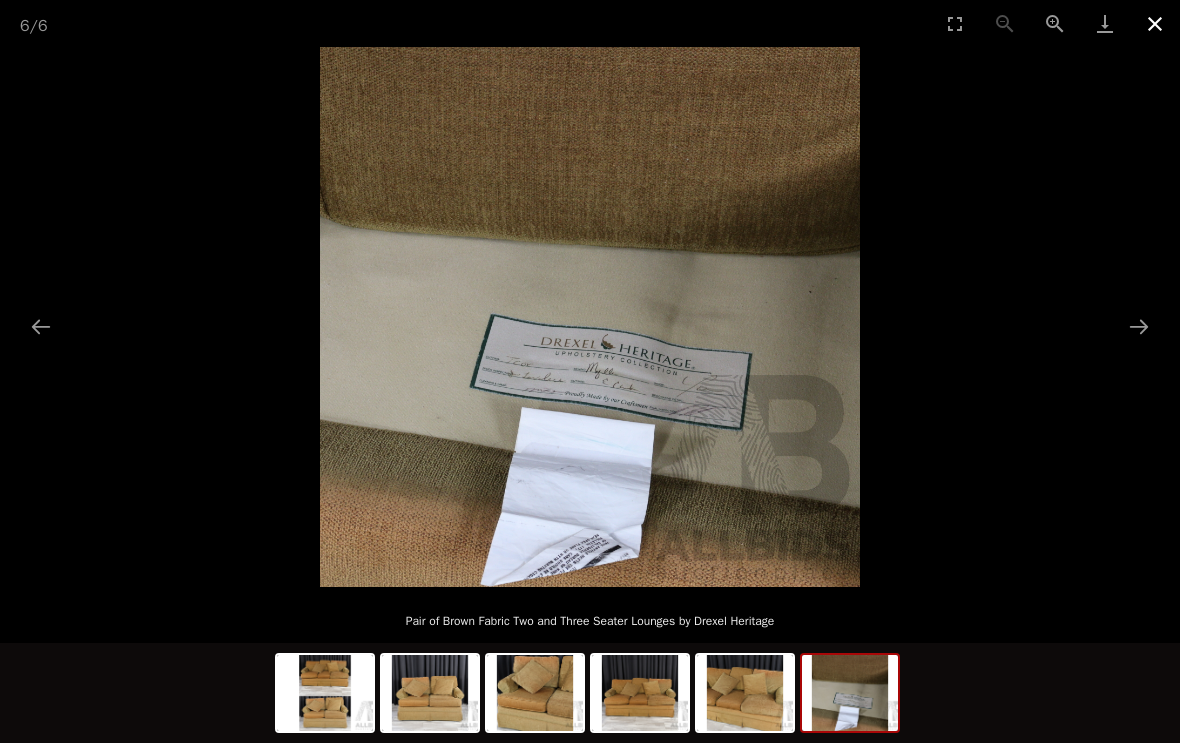 click at bounding box center (1155, 23) 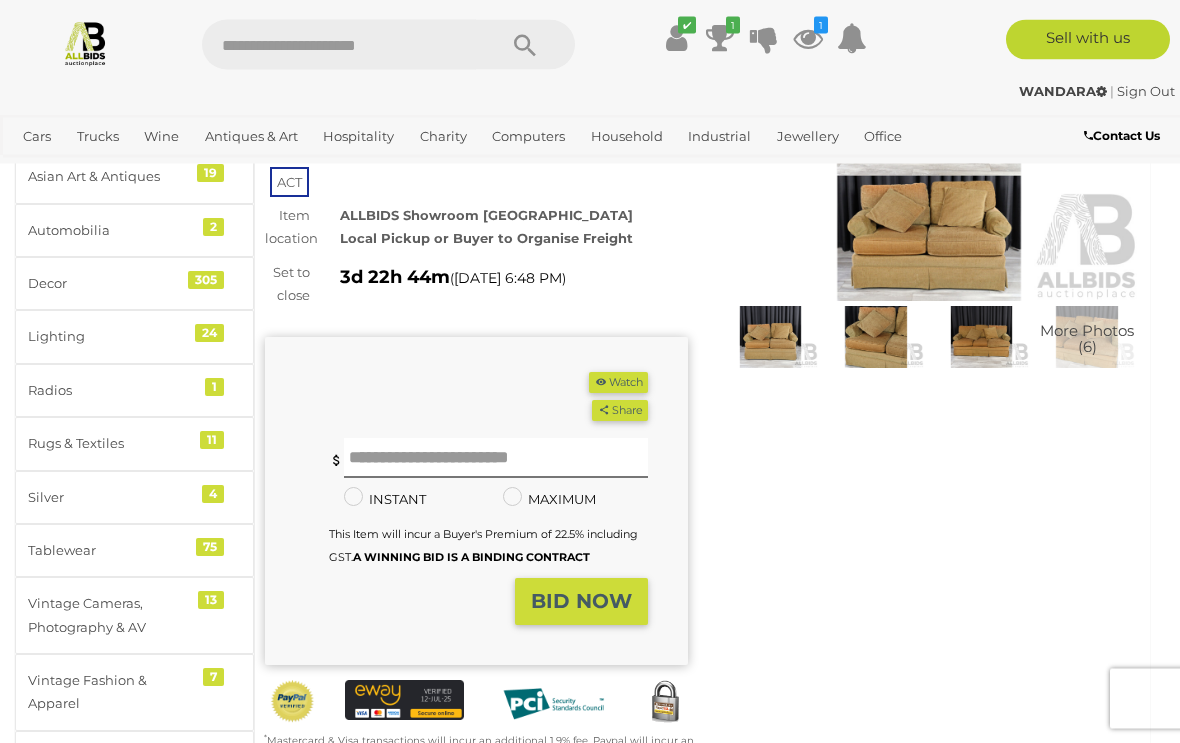 scroll, scrollTop: 227, scrollLeft: 0, axis: vertical 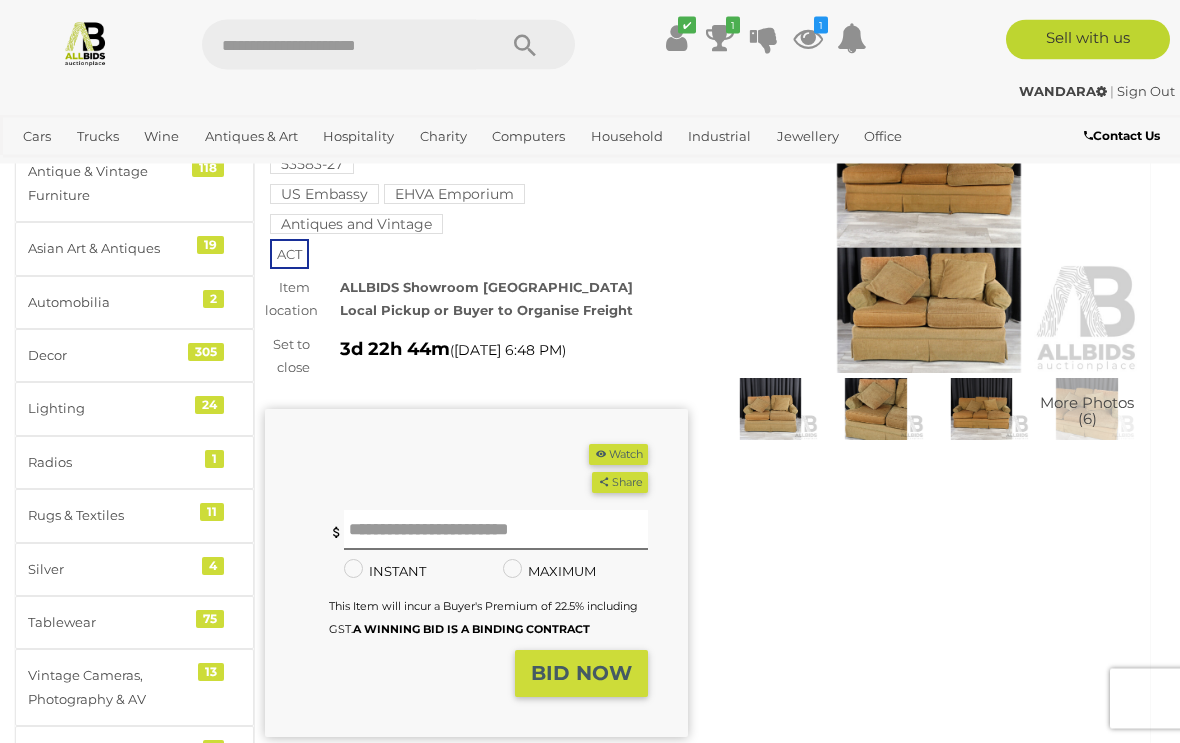 click at bounding box center (929, 238) 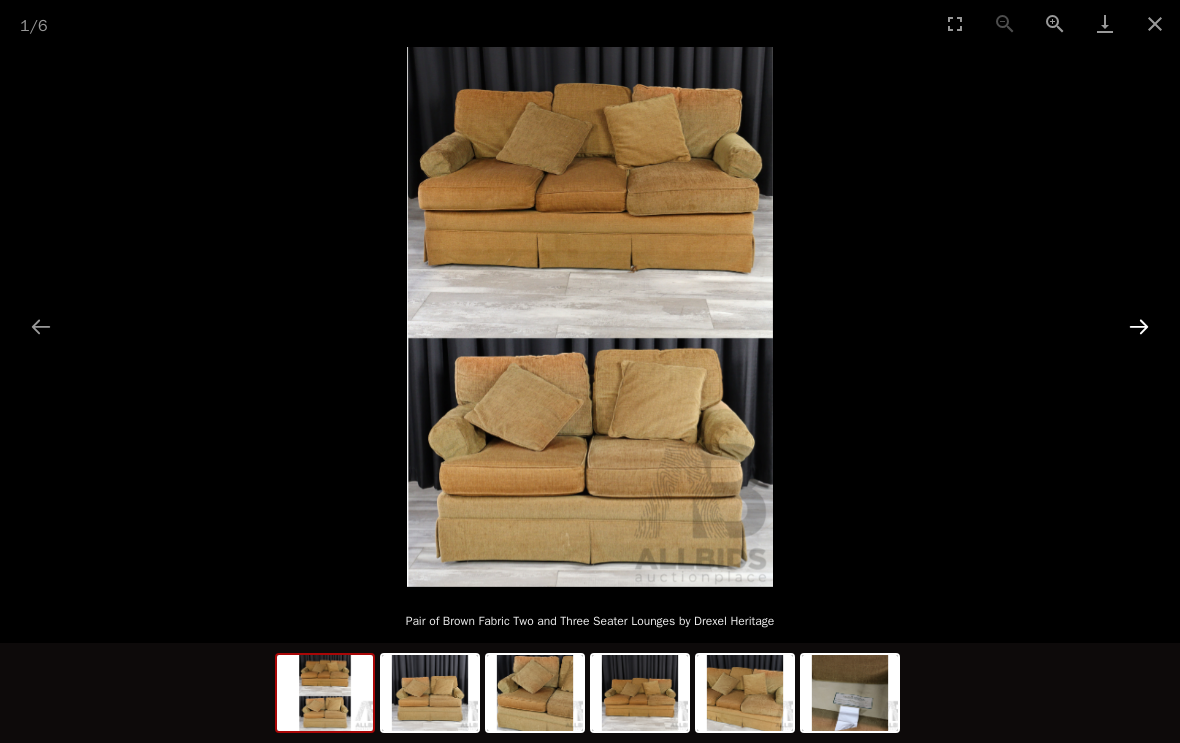 click at bounding box center (1139, 326) 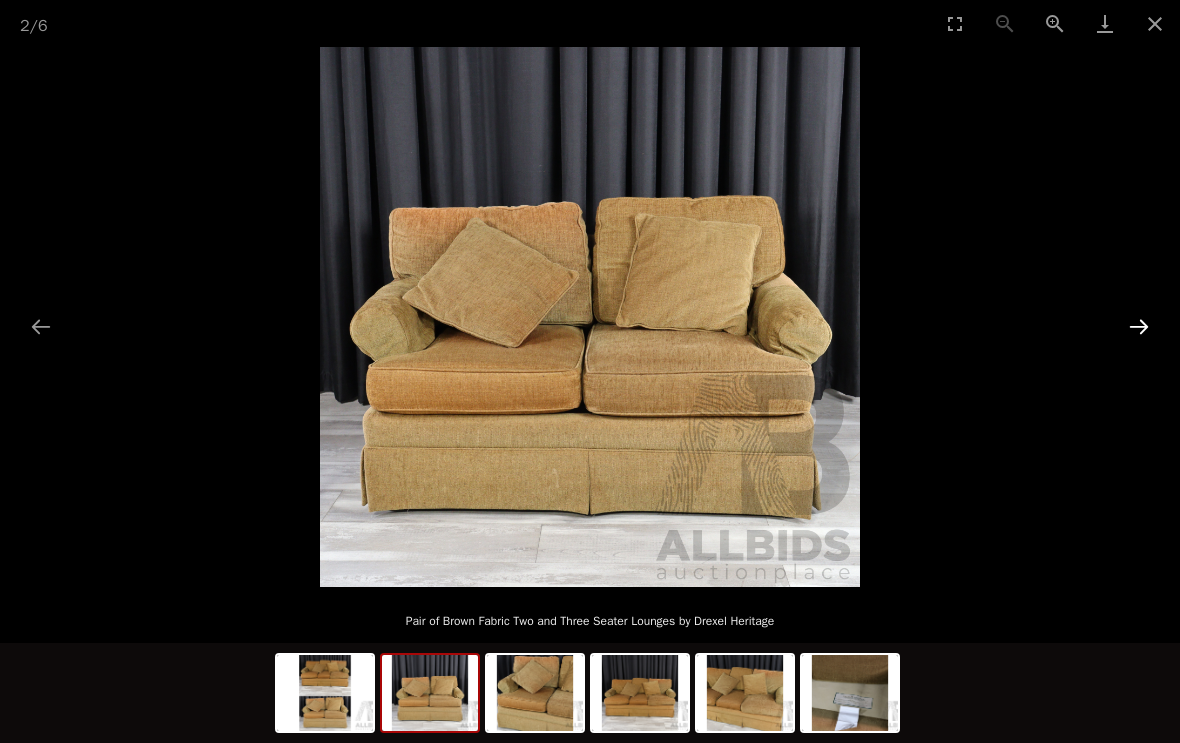 click at bounding box center [1139, 326] 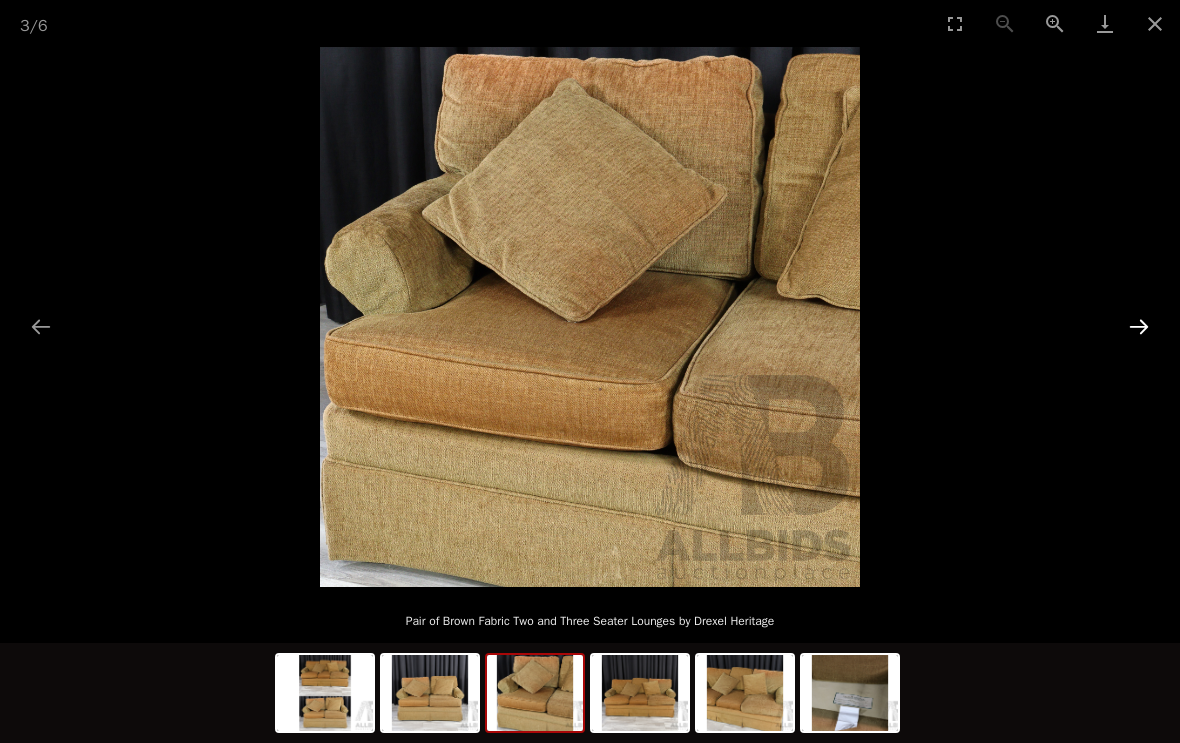 click at bounding box center [1139, 326] 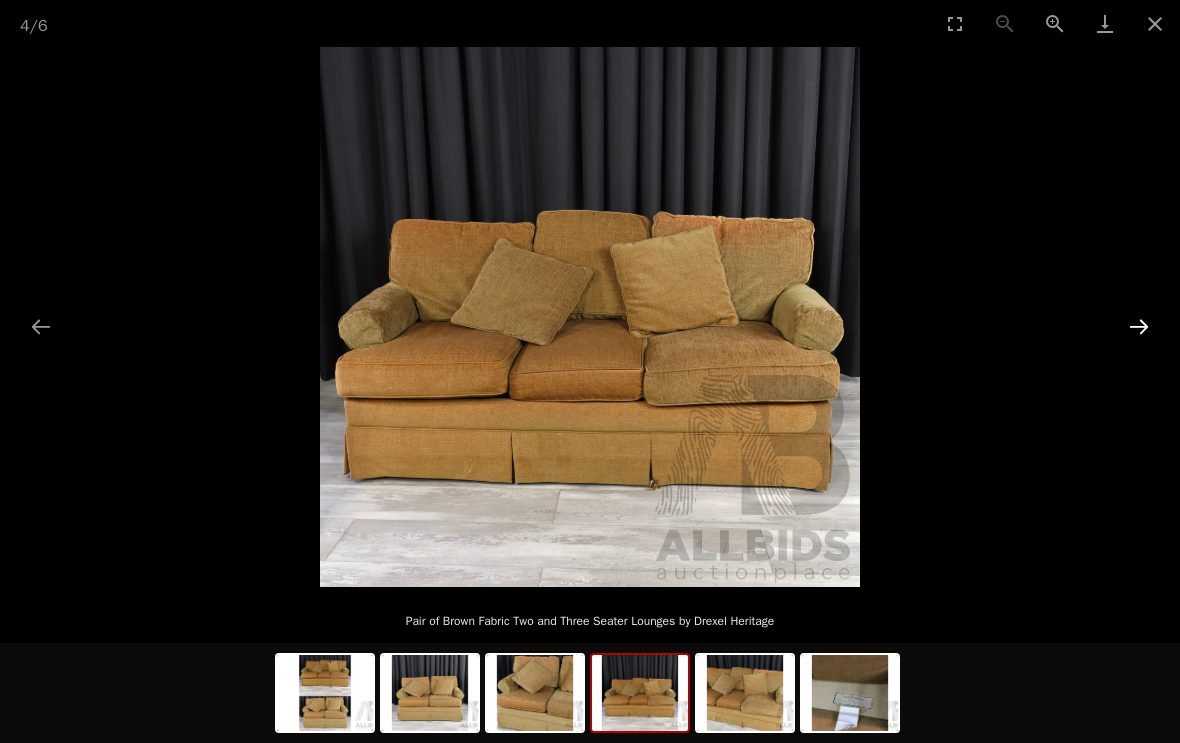 click at bounding box center (1139, 326) 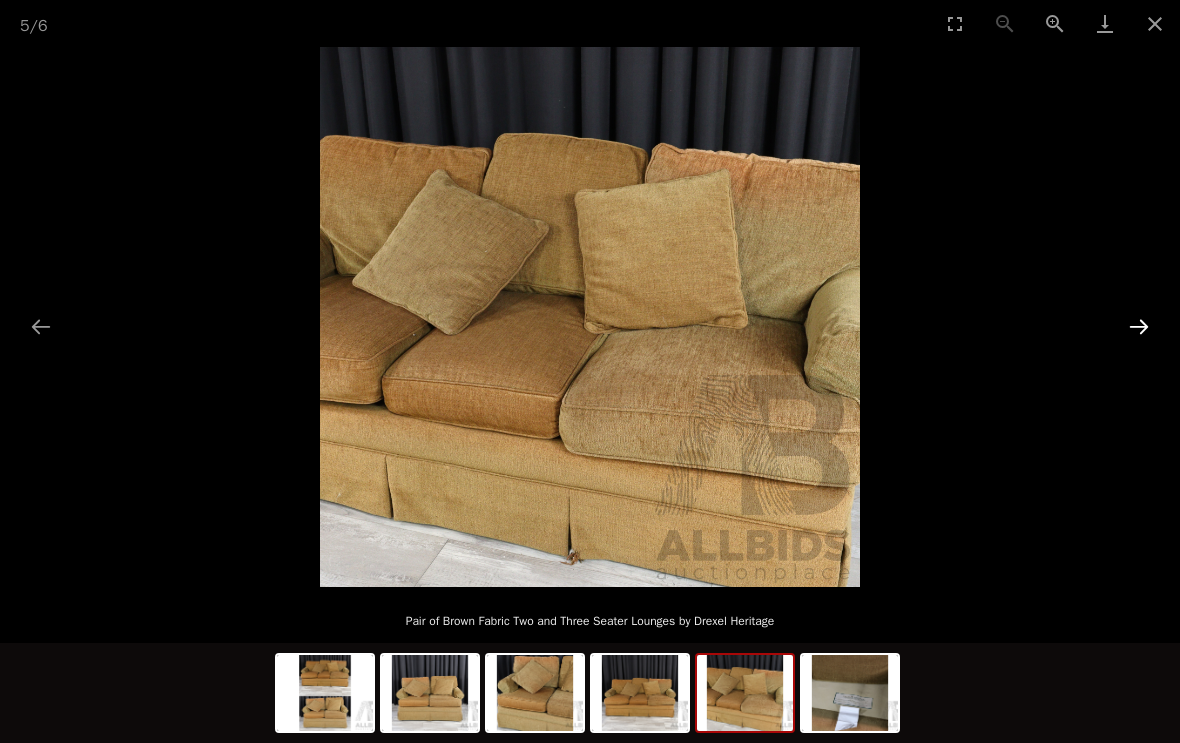 click at bounding box center [1139, 326] 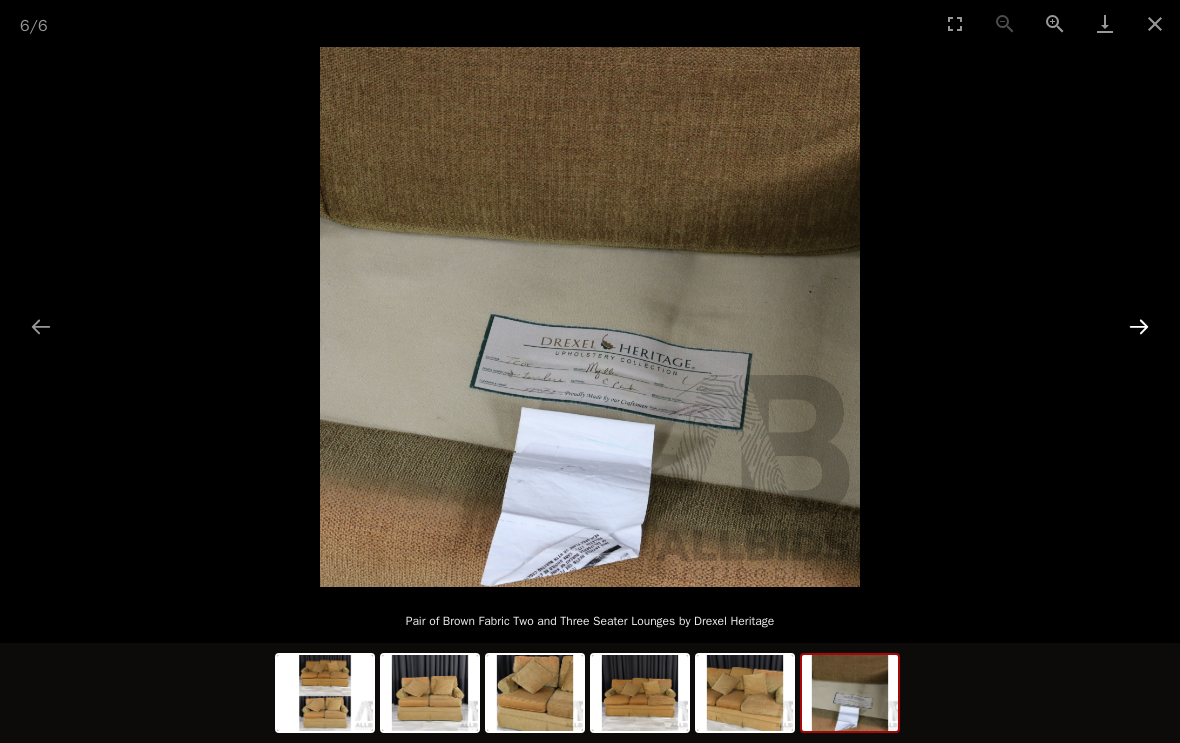 click at bounding box center (1139, 326) 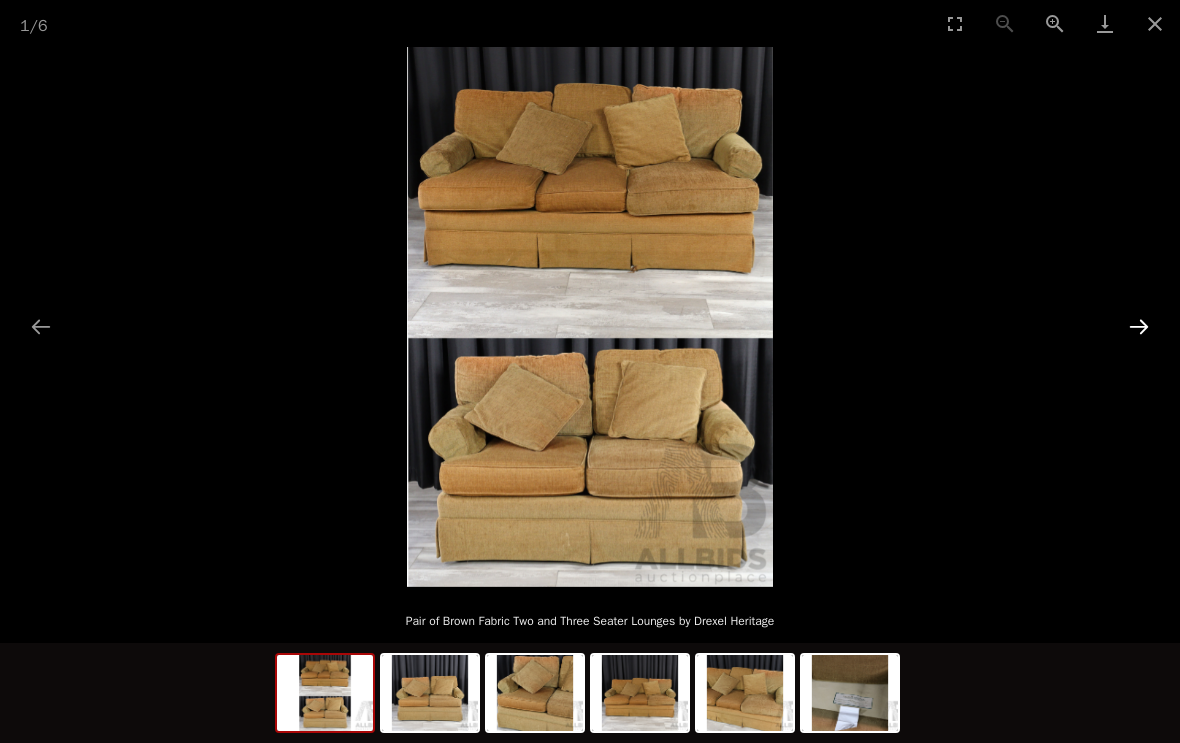 click at bounding box center (1139, 326) 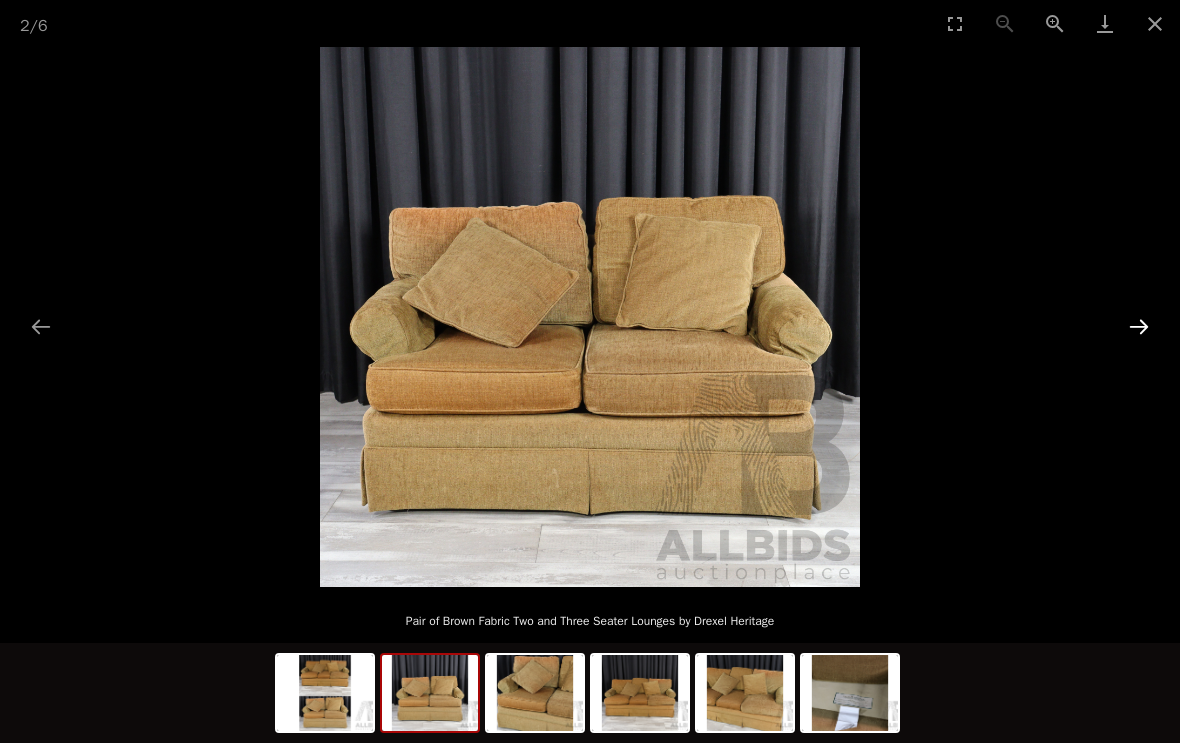 click at bounding box center [1139, 326] 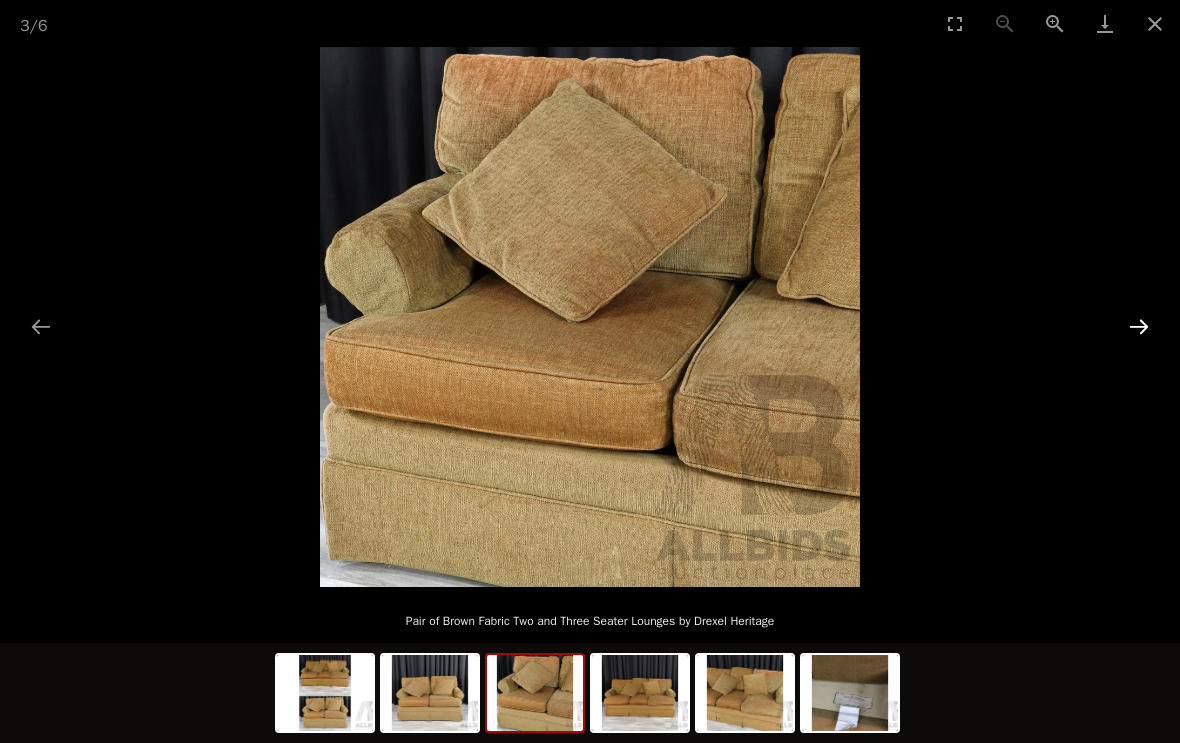 click at bounding box center [1139, 326] 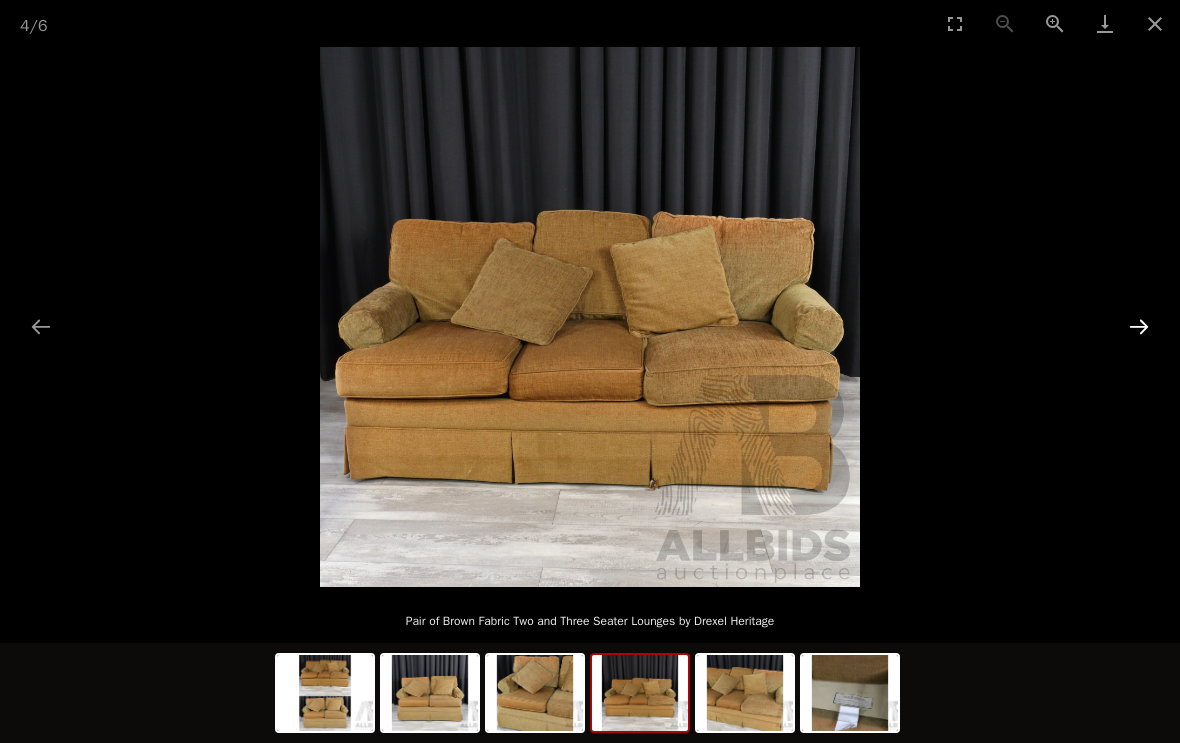 click at bounding box center [1139, 326] 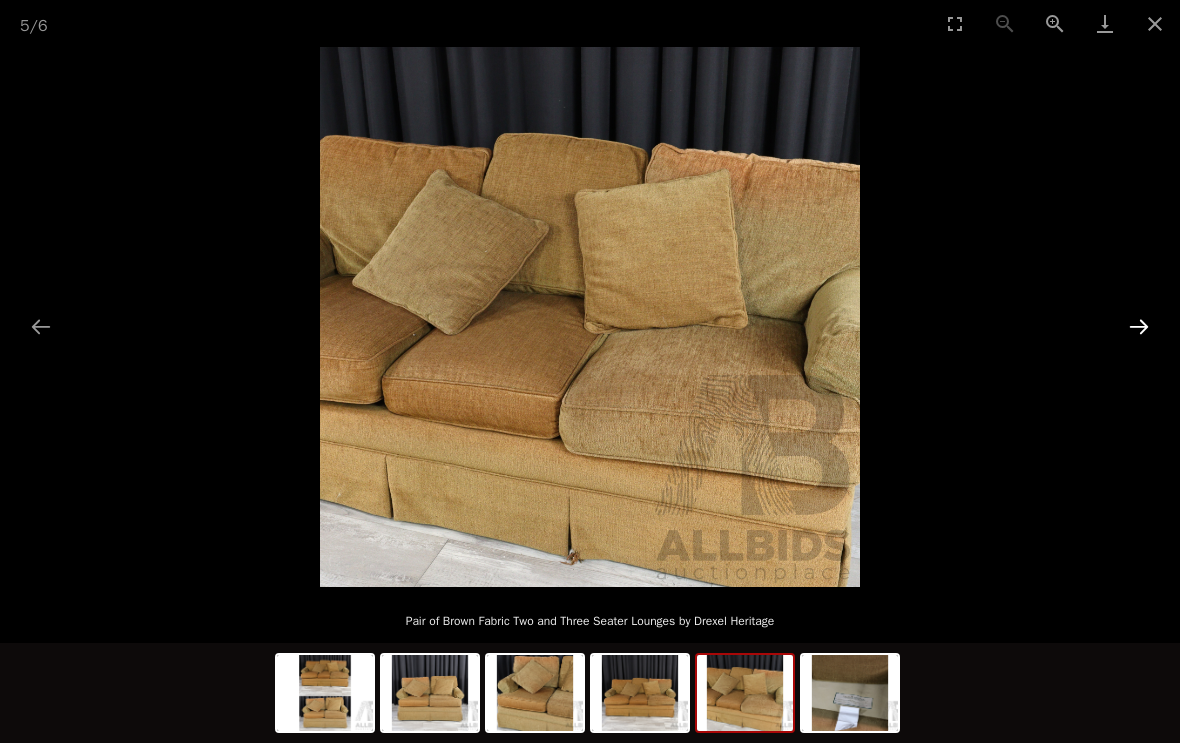 click at bounding box center (1139, 326) 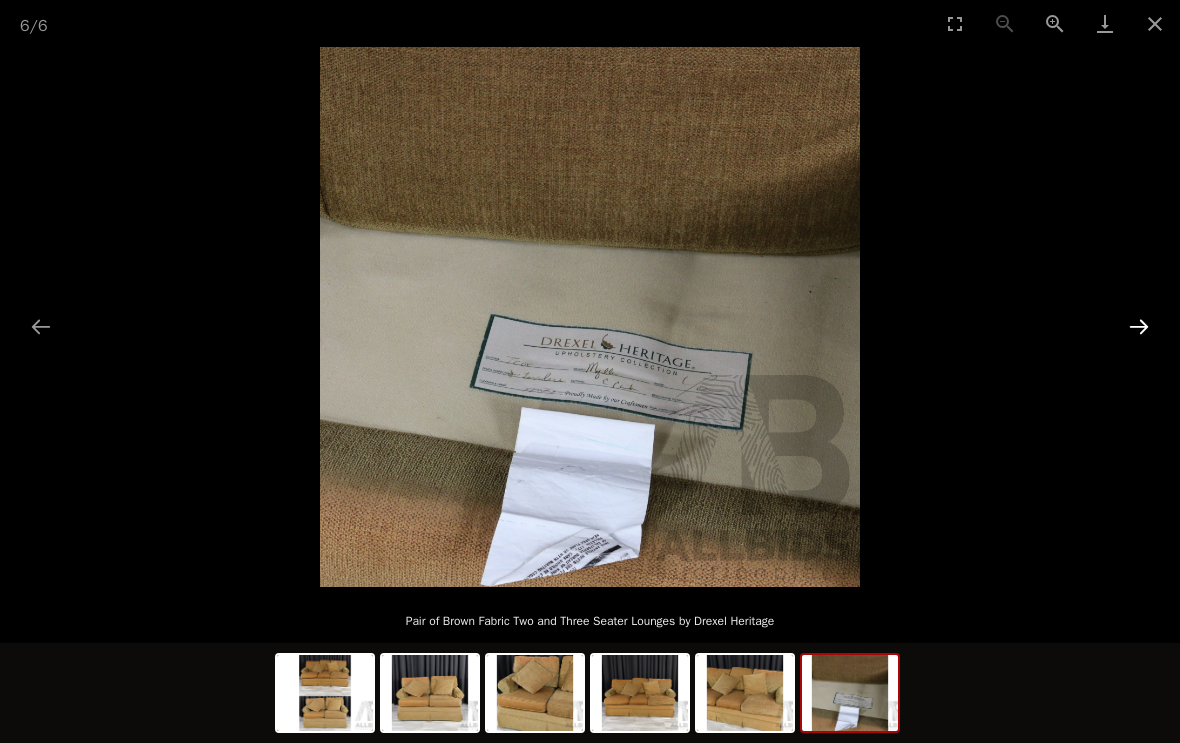 click at bounding box center (1139, 326) 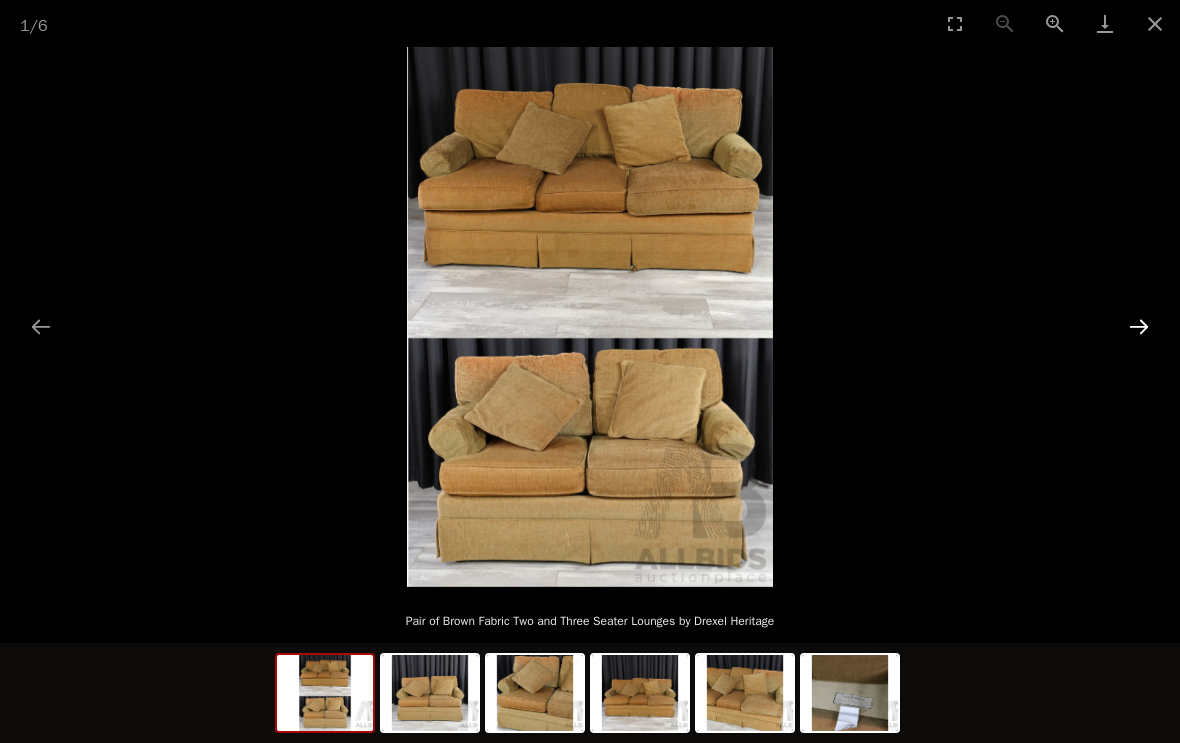 click at bounding box center (1139, 326) 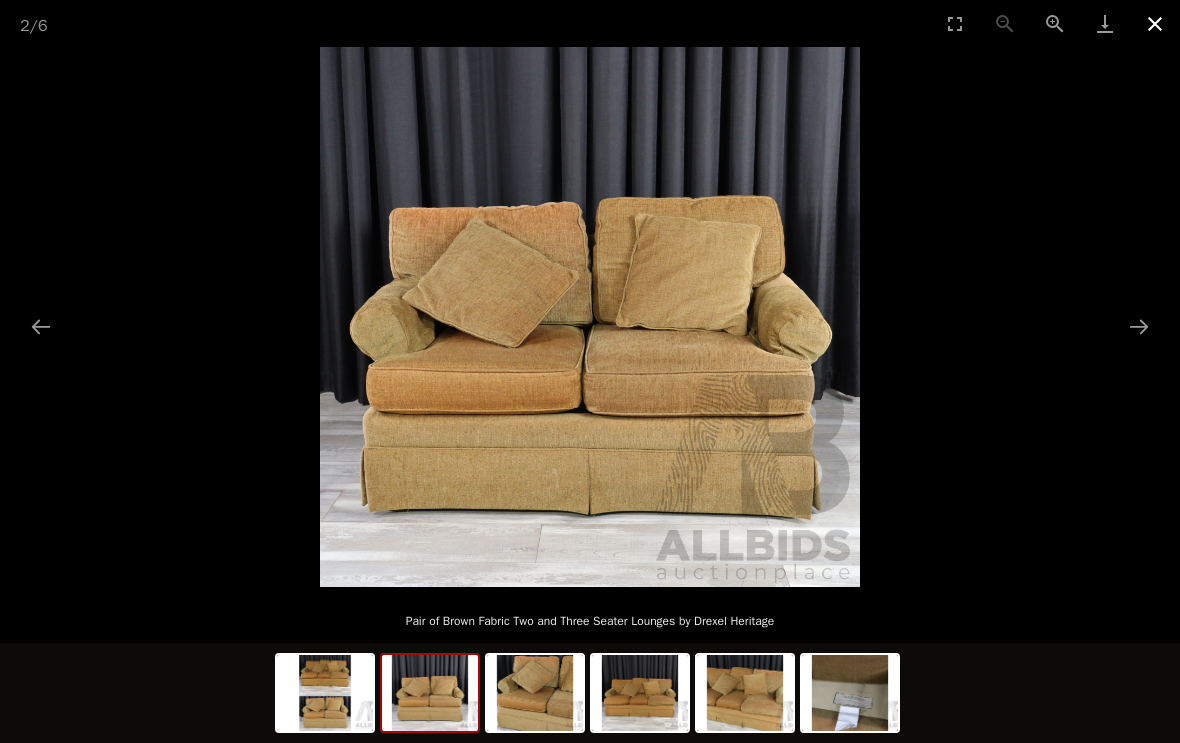click at bounding box center [1155, 23] 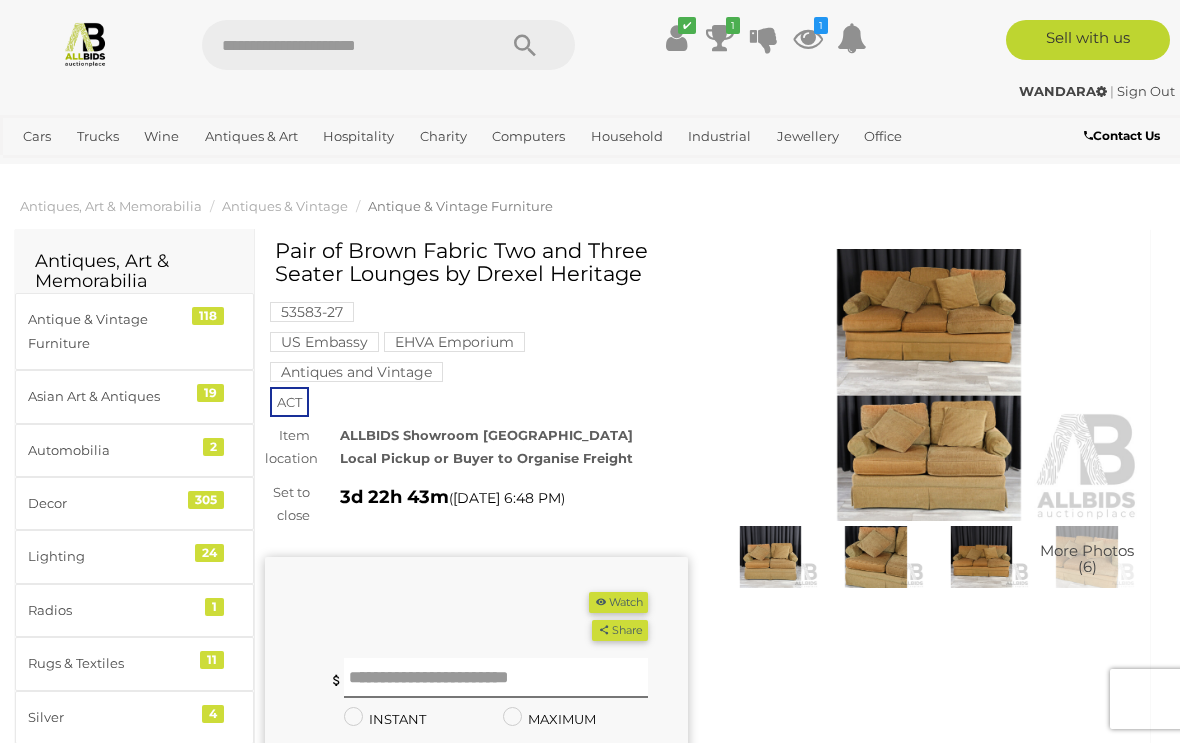 scroll, scrollTop: 1, scrollLeft: 0, axis: vertical 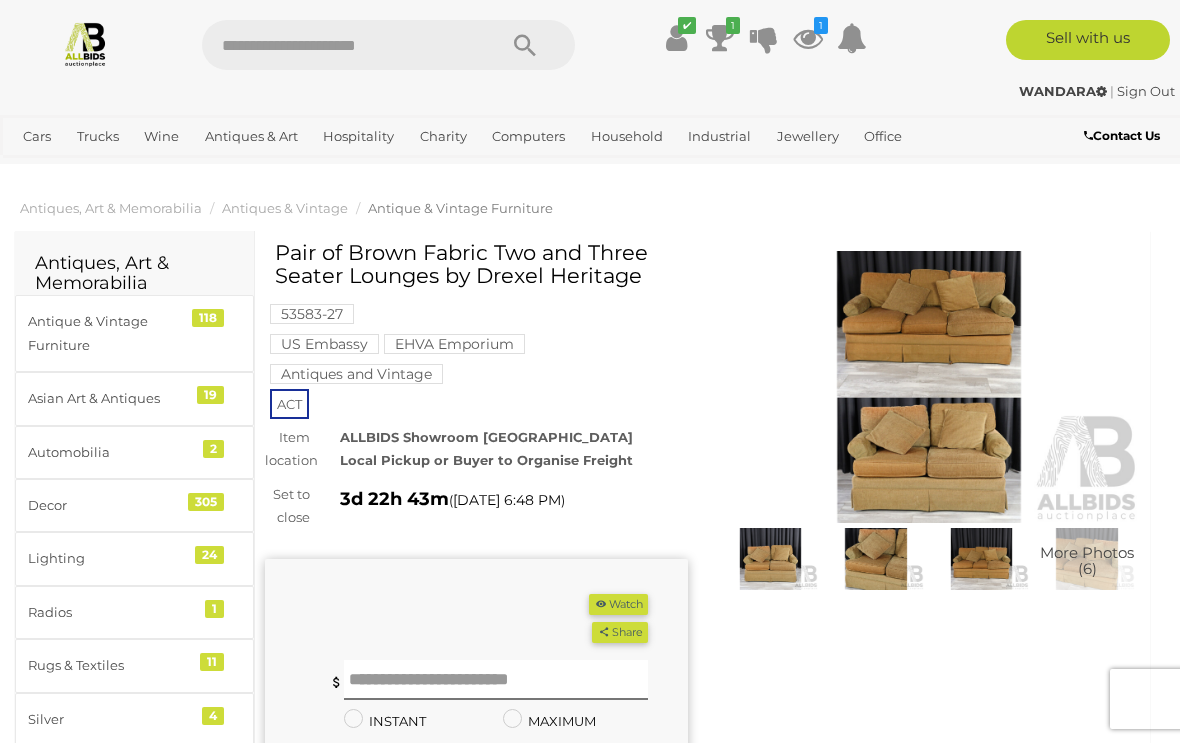 click on "Watch" at bounding box center (618, 604) 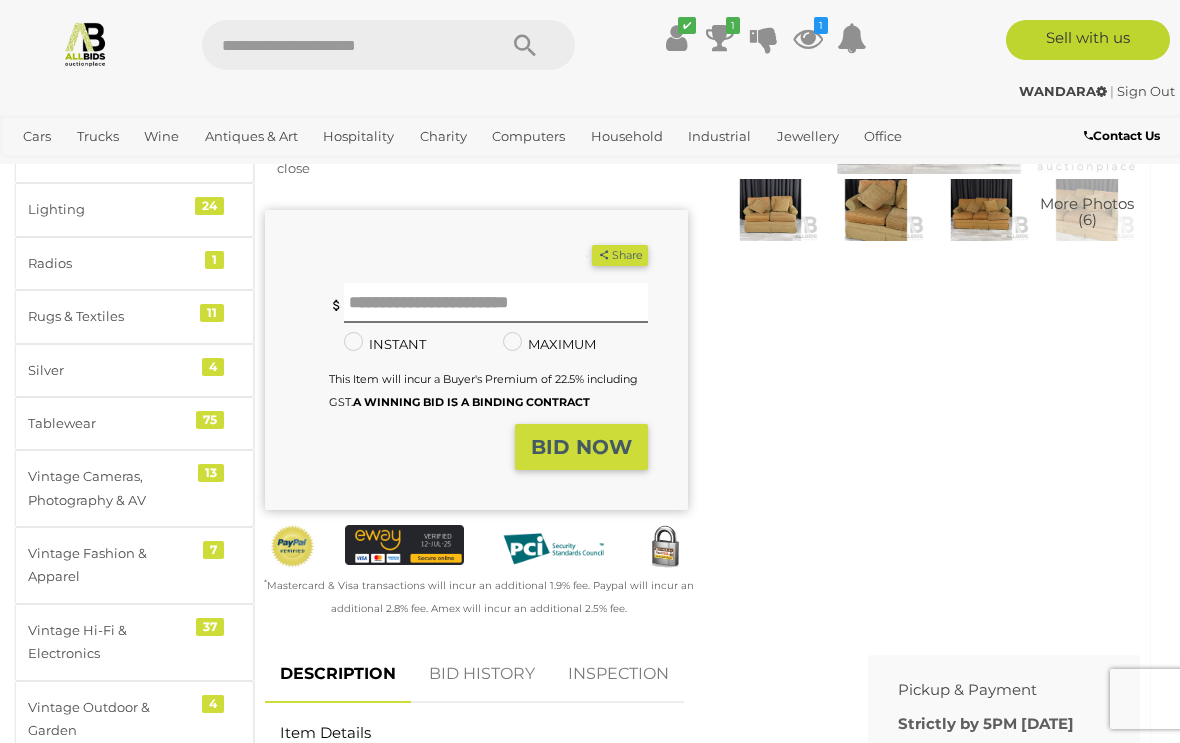 scroll, scrollTop: 353, scrollLeft: 0, axis: vertical 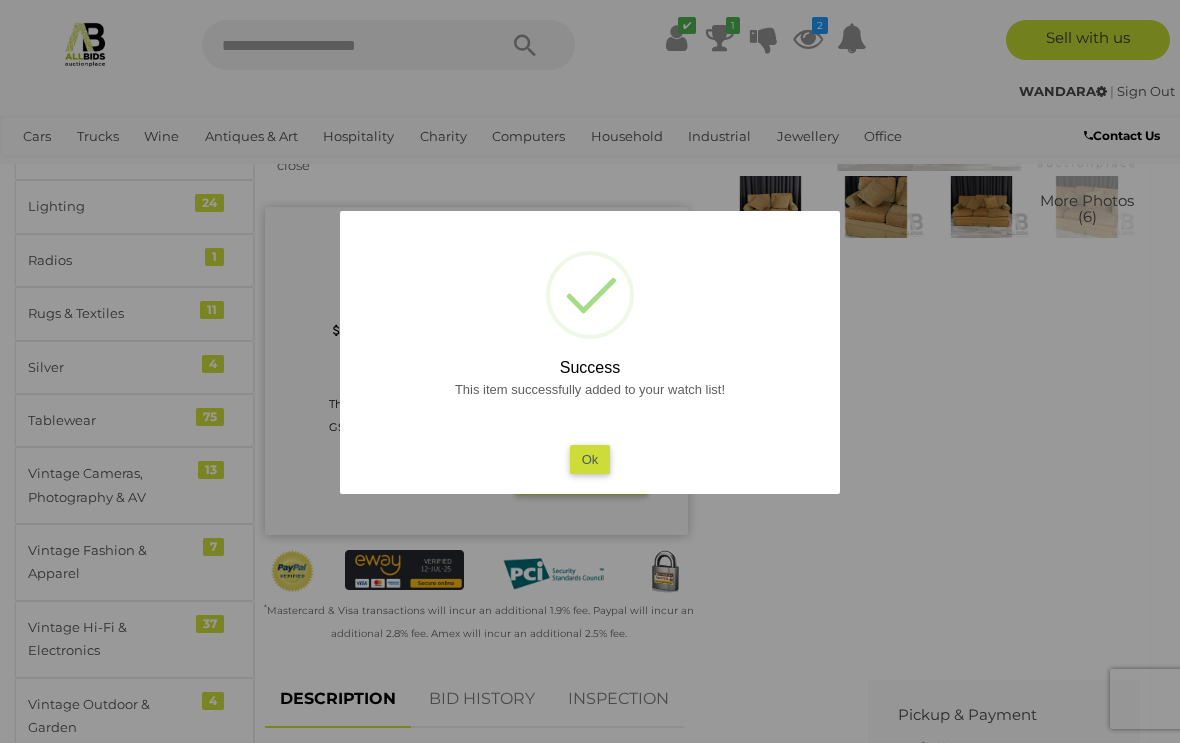 click on "Ok" at bounding box center (590, 459) 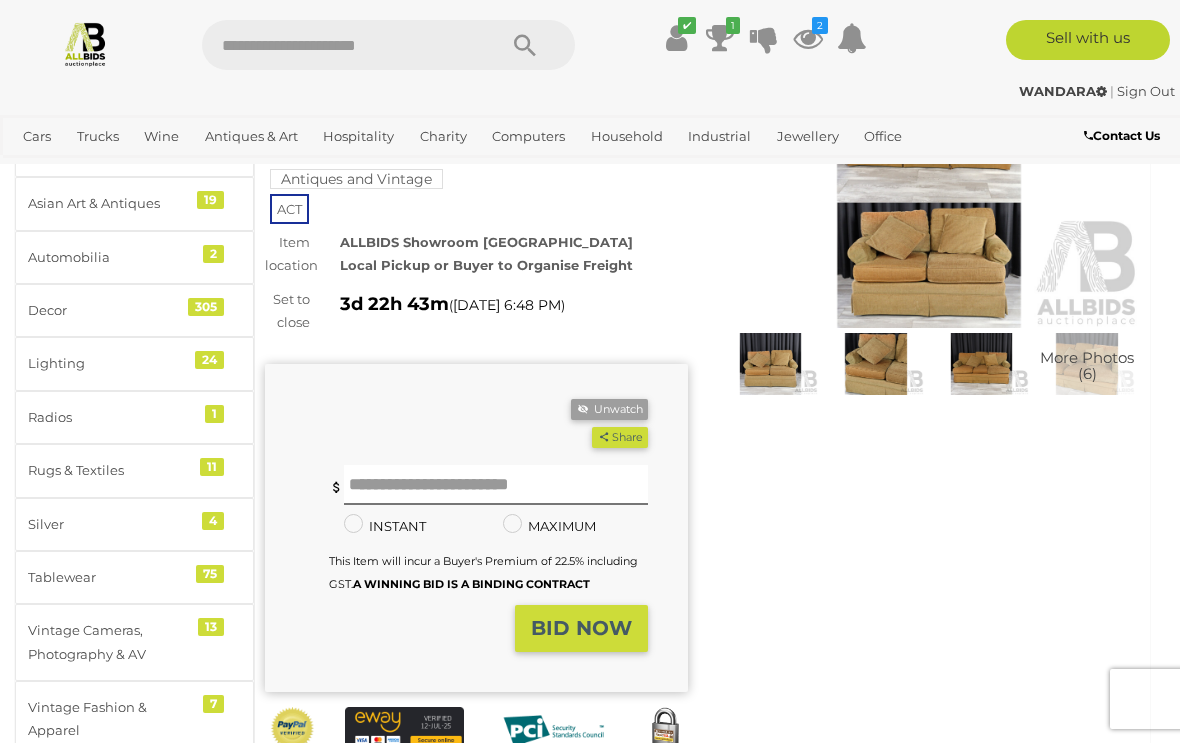 scroll, scrollTop: 0, scrollLeft: 0, axis: both 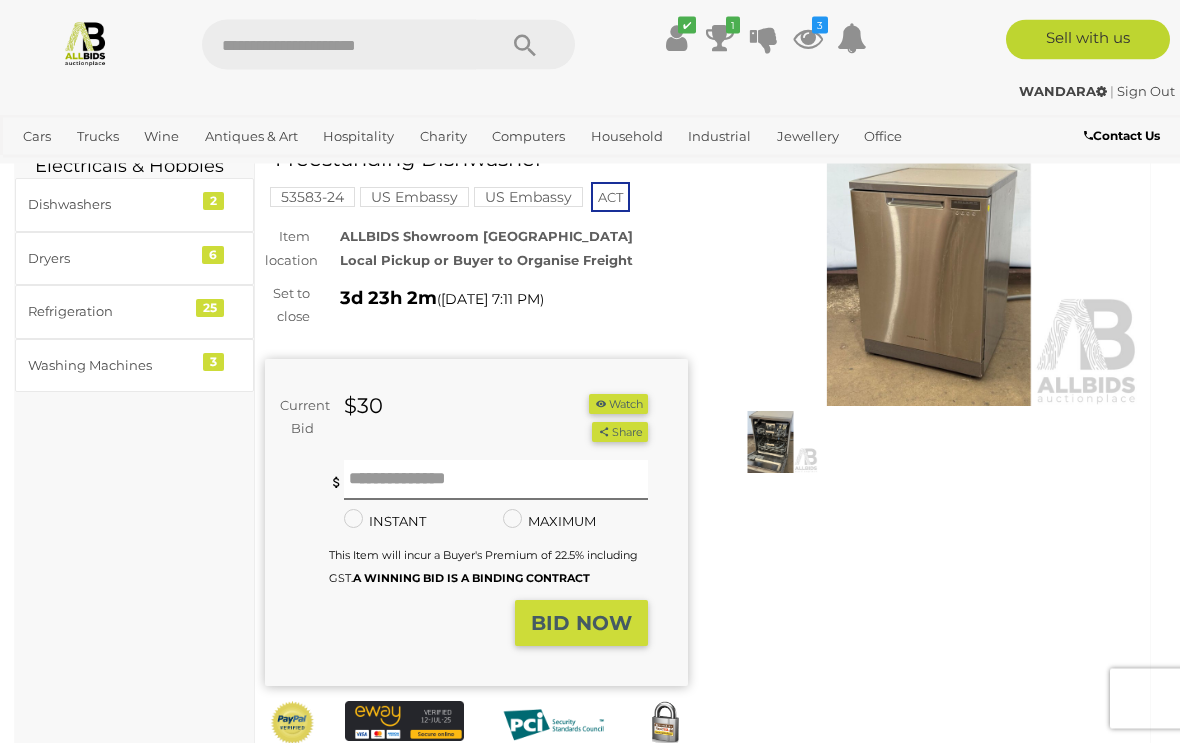 click on "Watch" at bounding box center [618, 405] 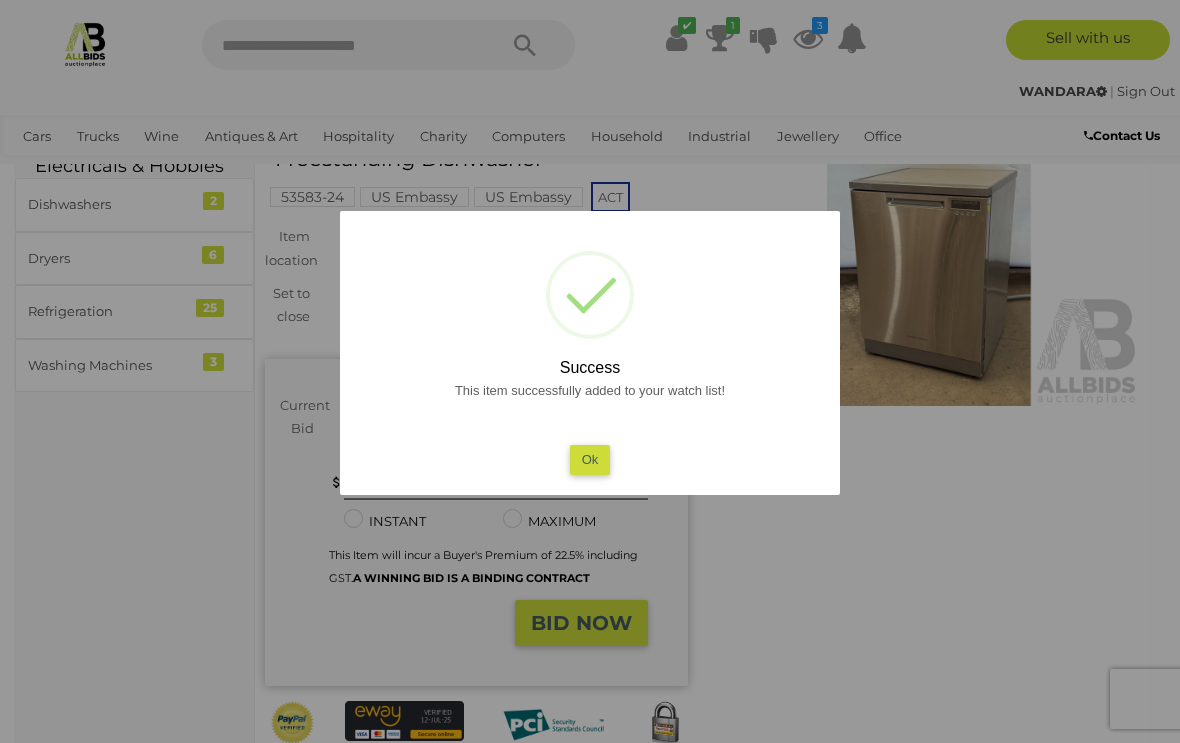 click on "Ok" at bounding box center (590, 459) 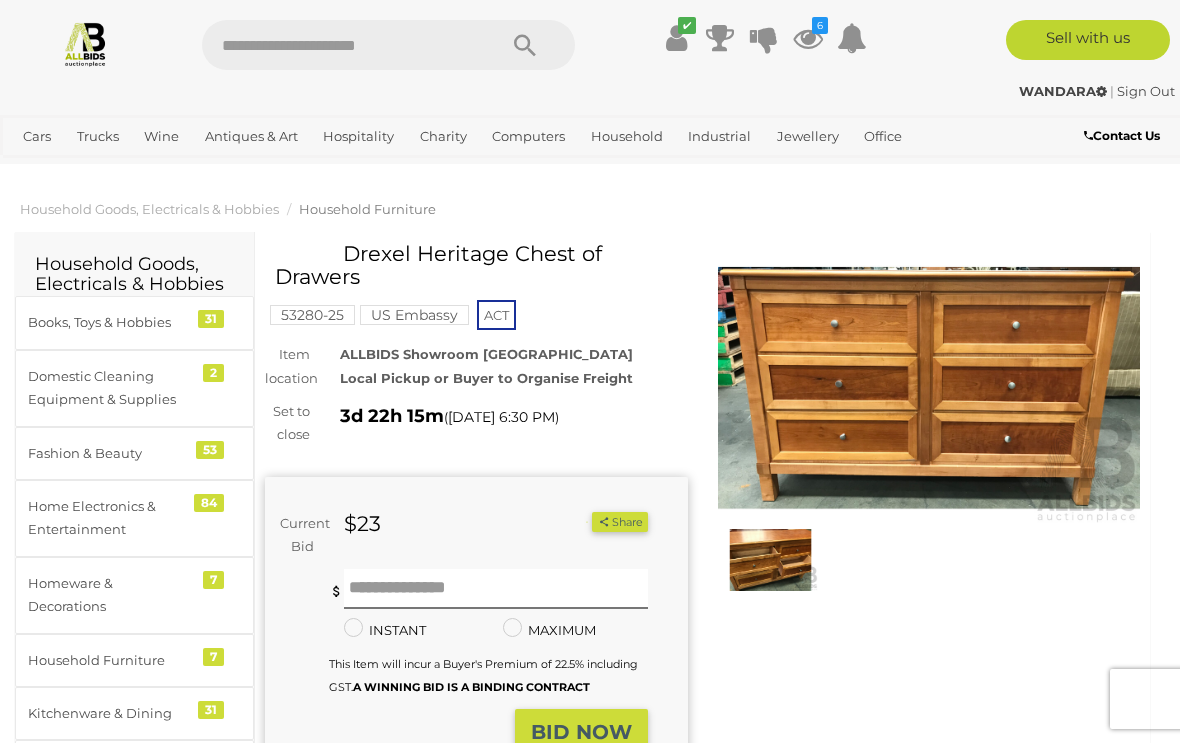 scroll, scrollTop: 0, scrollLeft: 0, axis: both 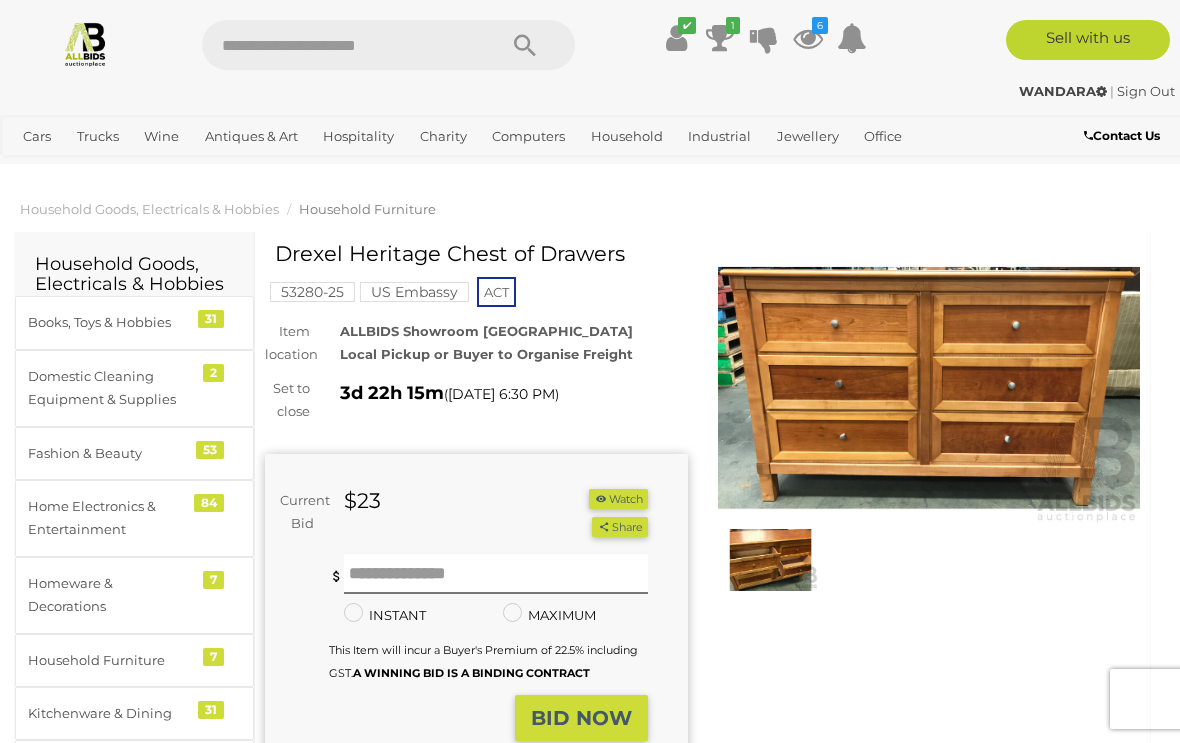 click at bounding box center [929, 388] 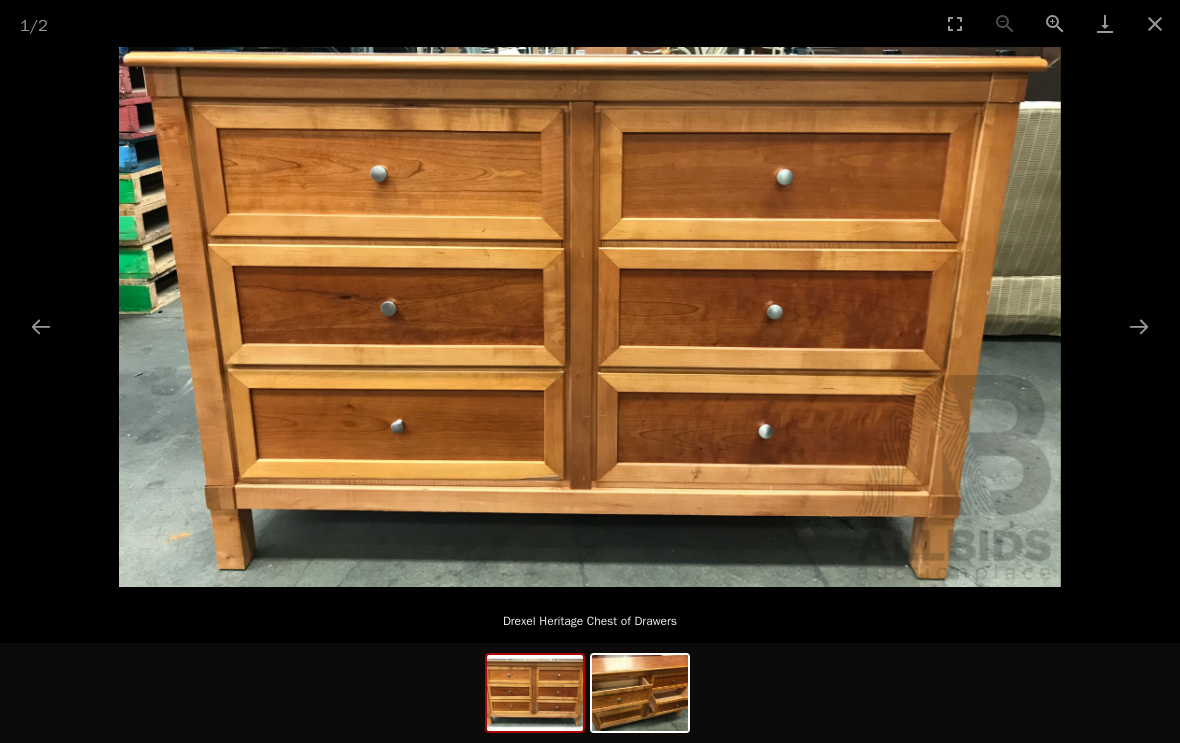 click at bounding box center (590, 317) 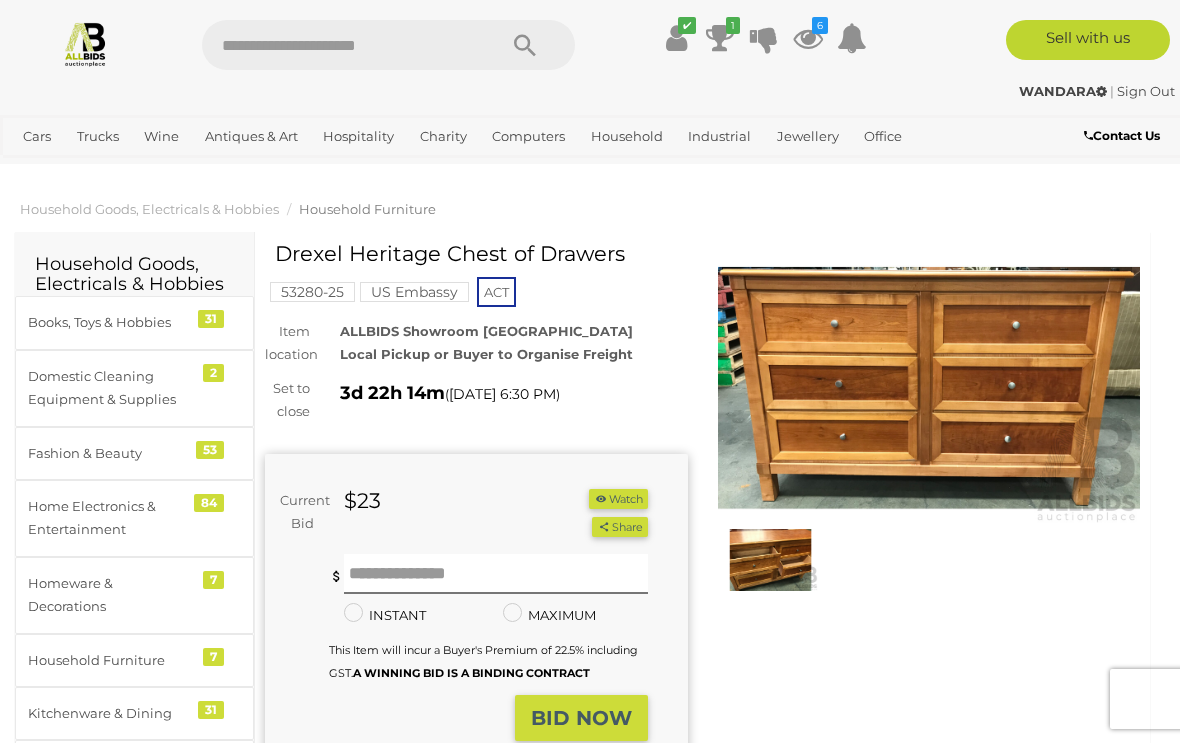 click at bounding box center [590, 317] 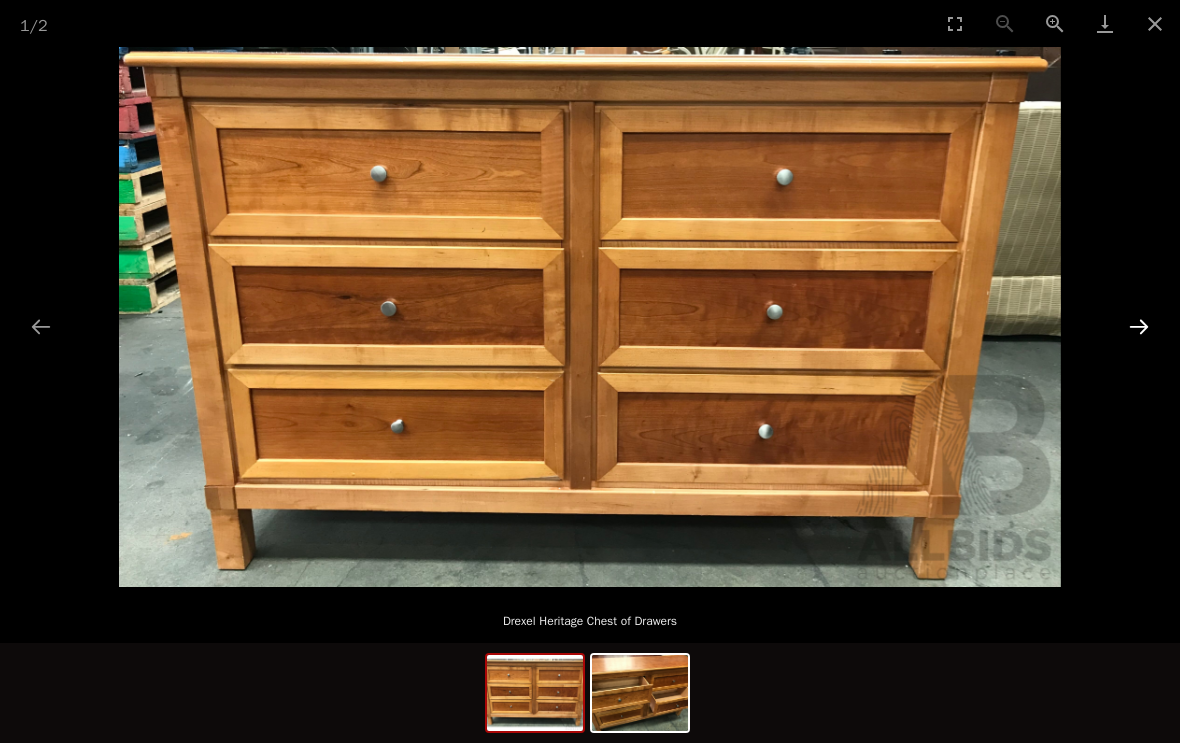 click at bounding box center (1139, 326) 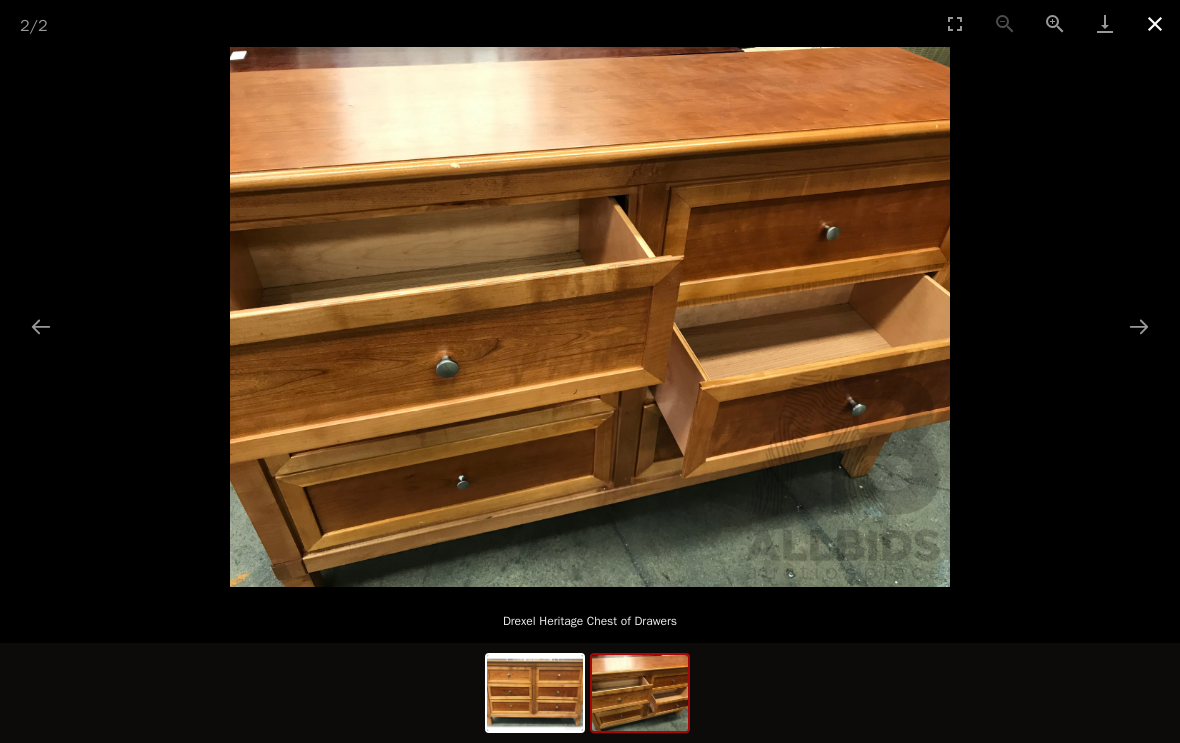 click at bounding box center (1155, 23) 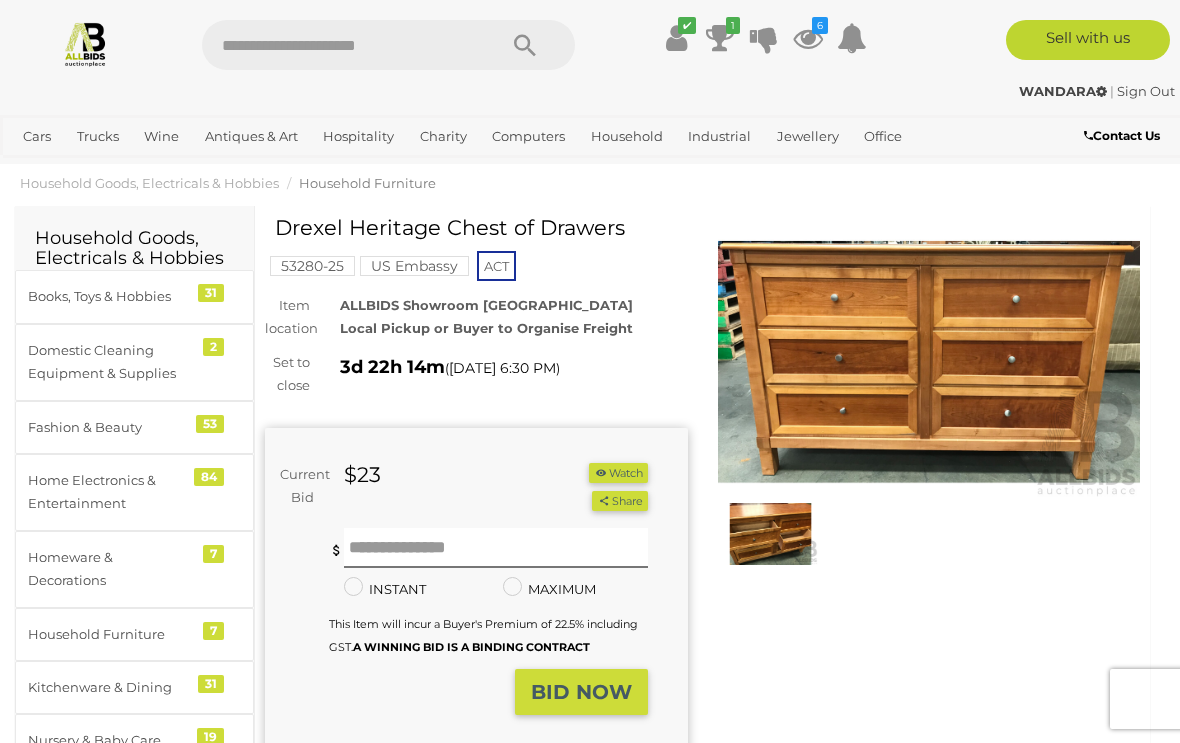 scroll, scrollTop: 0, scrollLeft: 0, axis: both 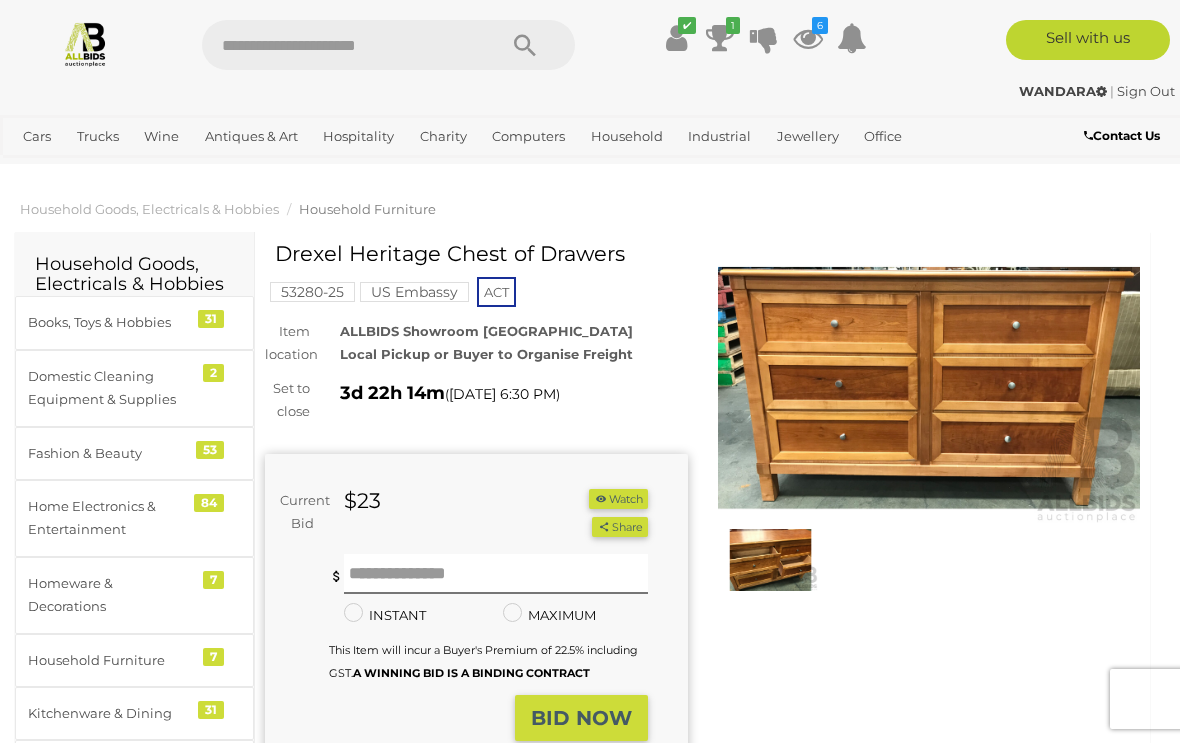click at bounding box center (771, 560) 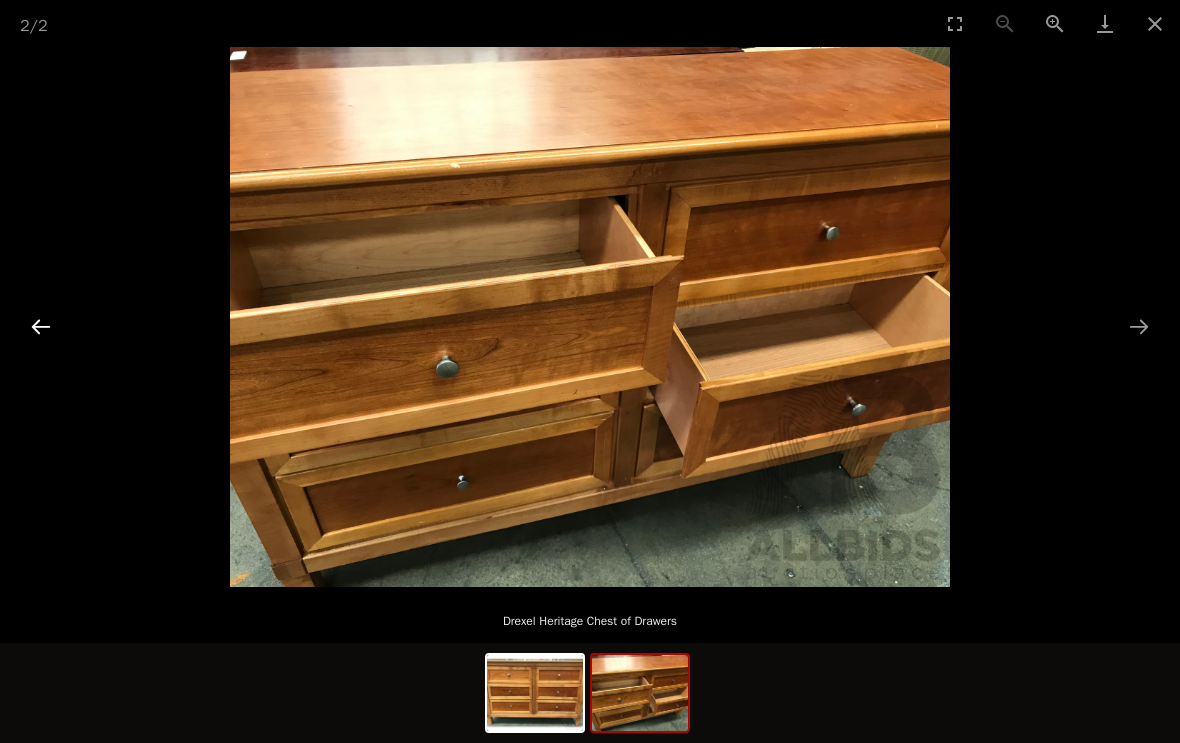 click at bounding box center [41, 326] 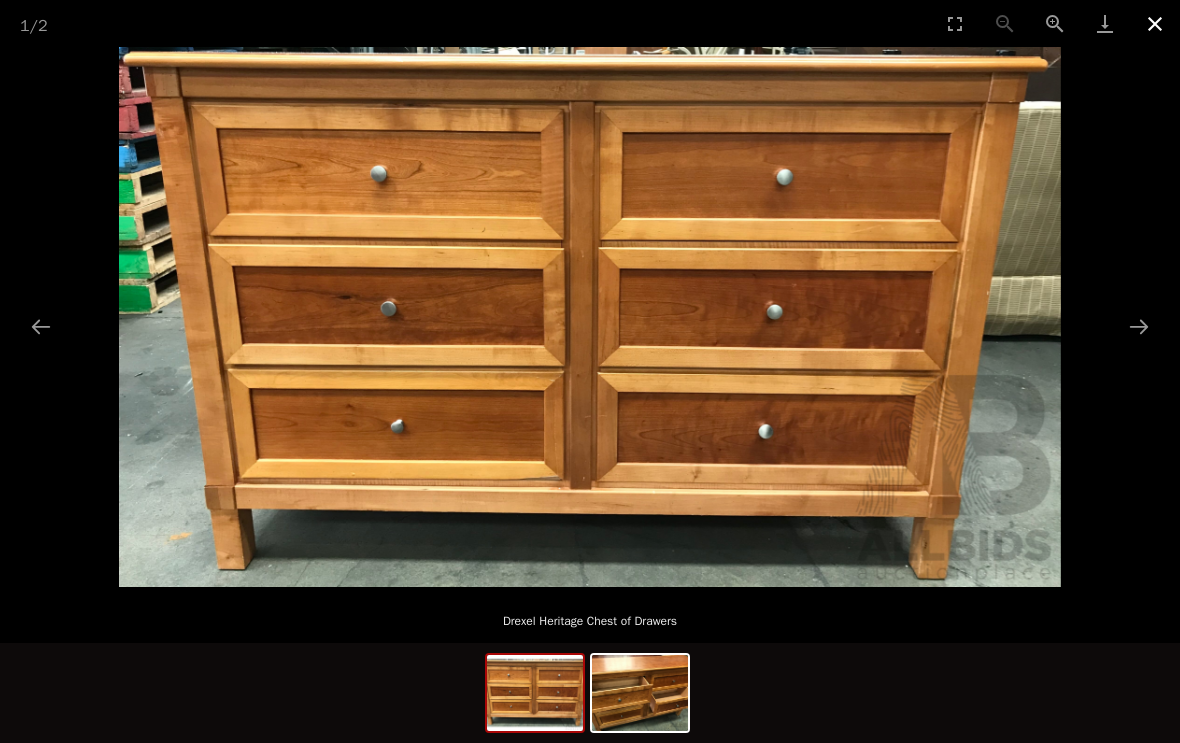click at bounding box center [1155, 23] 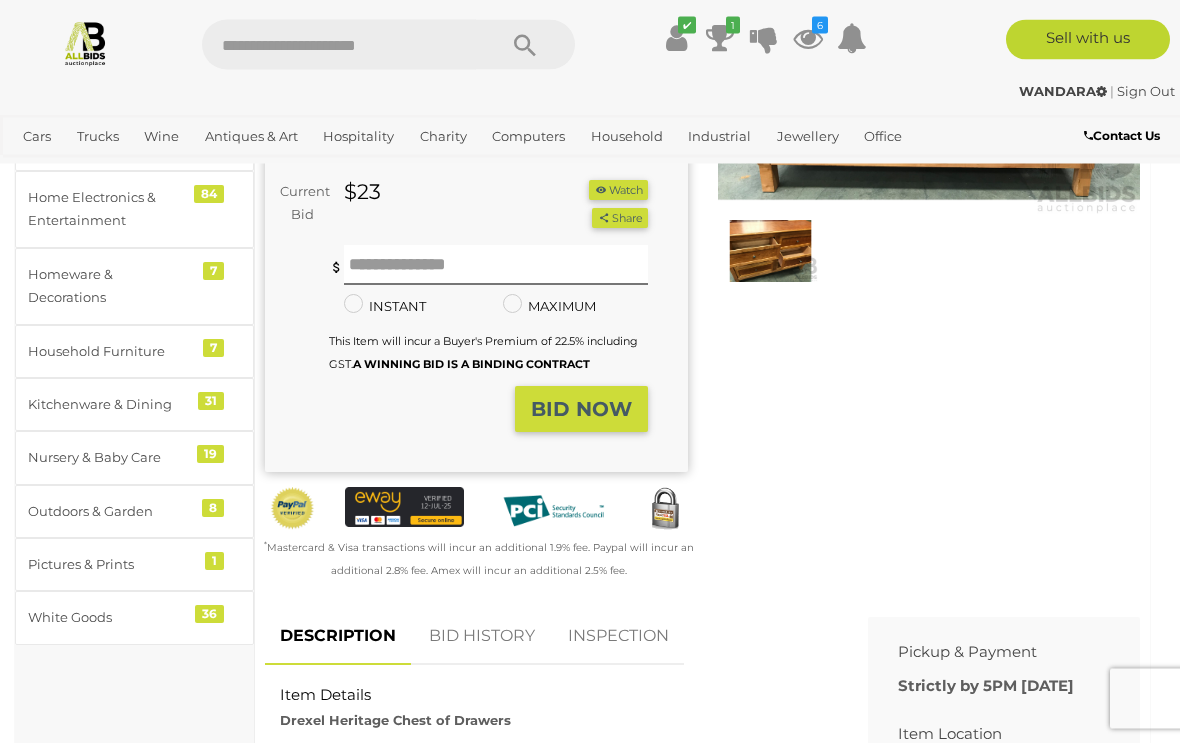 scroll, scrollTop: 271, scrollLeft: 0, axis: vertical 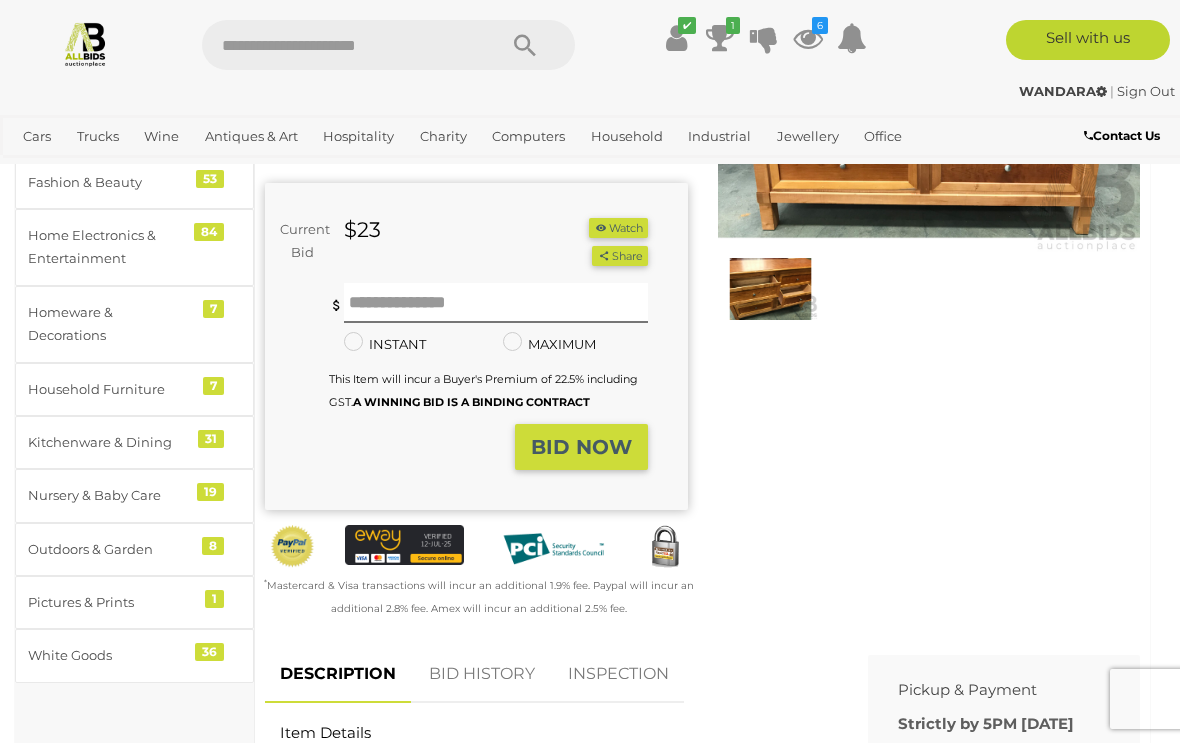 click on "Watch" at bounding box center [618, 228] 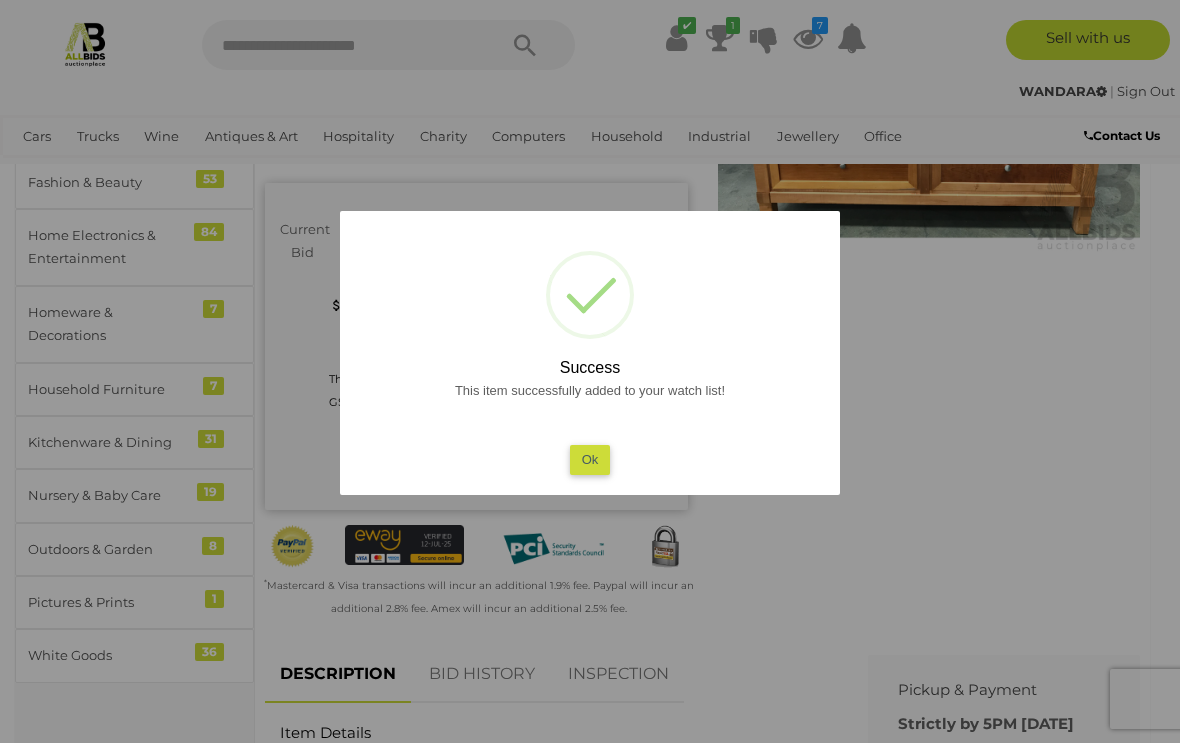click on "Ok" at bounding box center [590, 459] 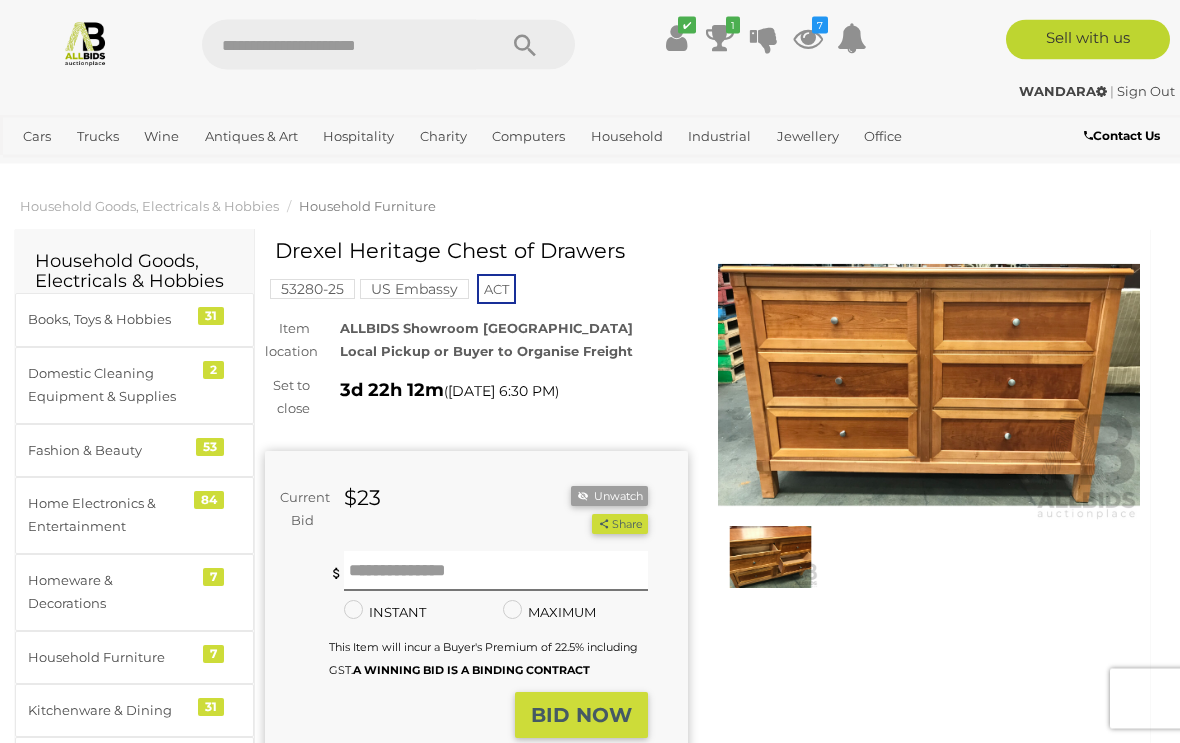 scroll, scrollTop: 0, scrollLeft: 0, axis: both 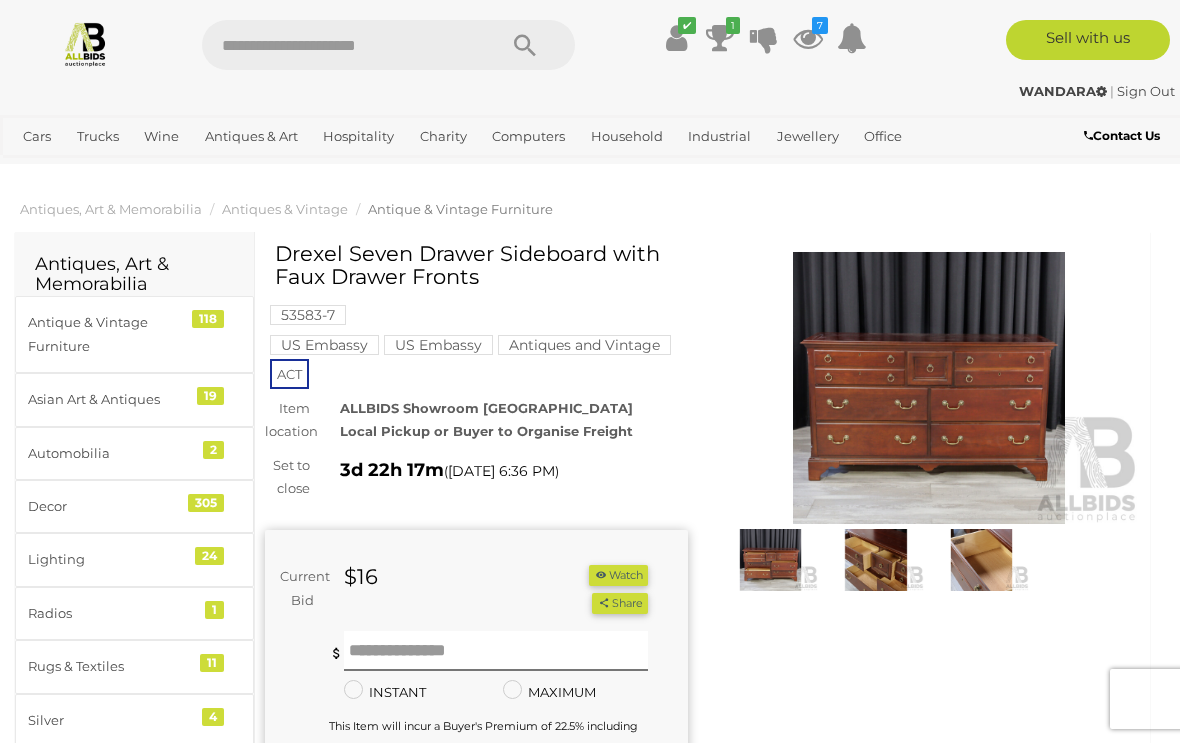 click at bounding box center [929, 388] 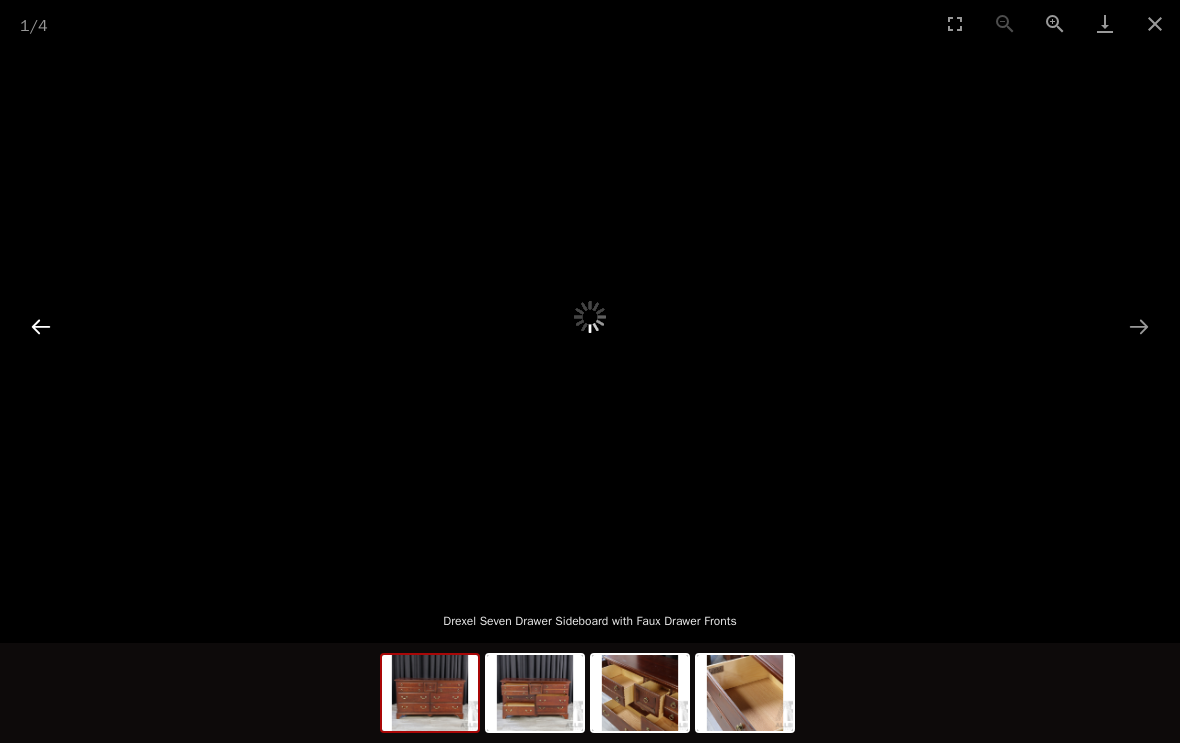 click at bounding box center (41, 326) 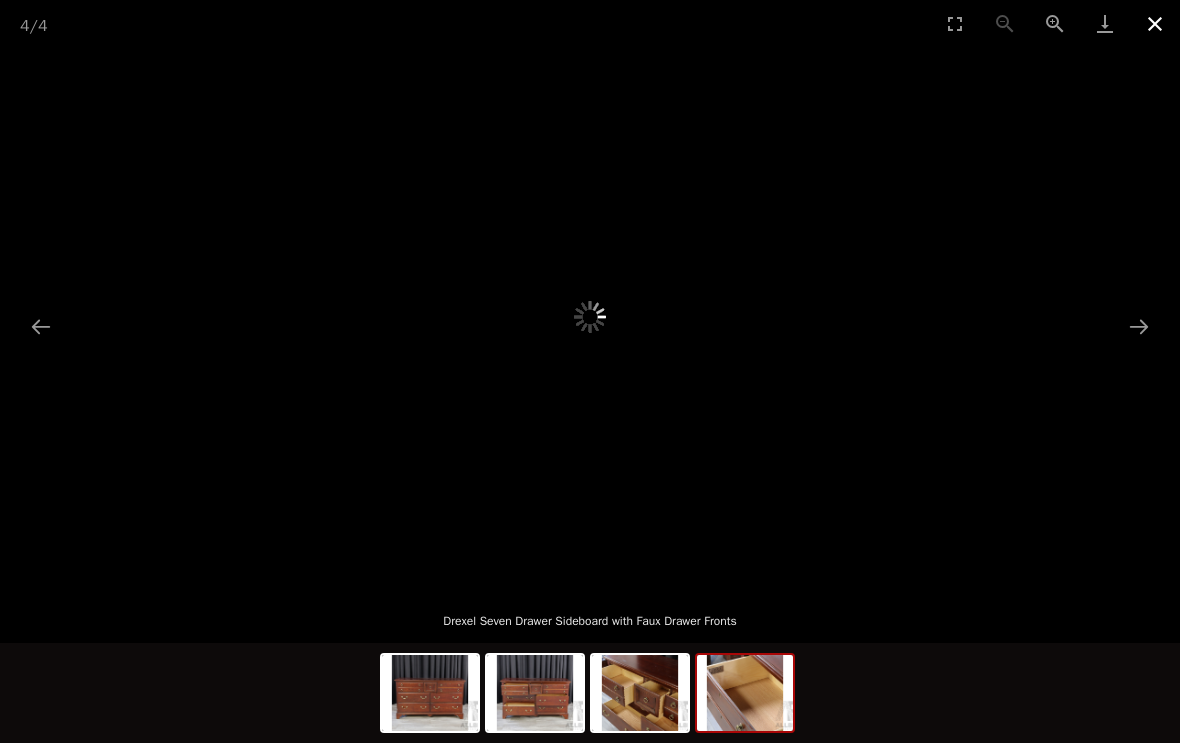 click at bounding box center [1155, 23] 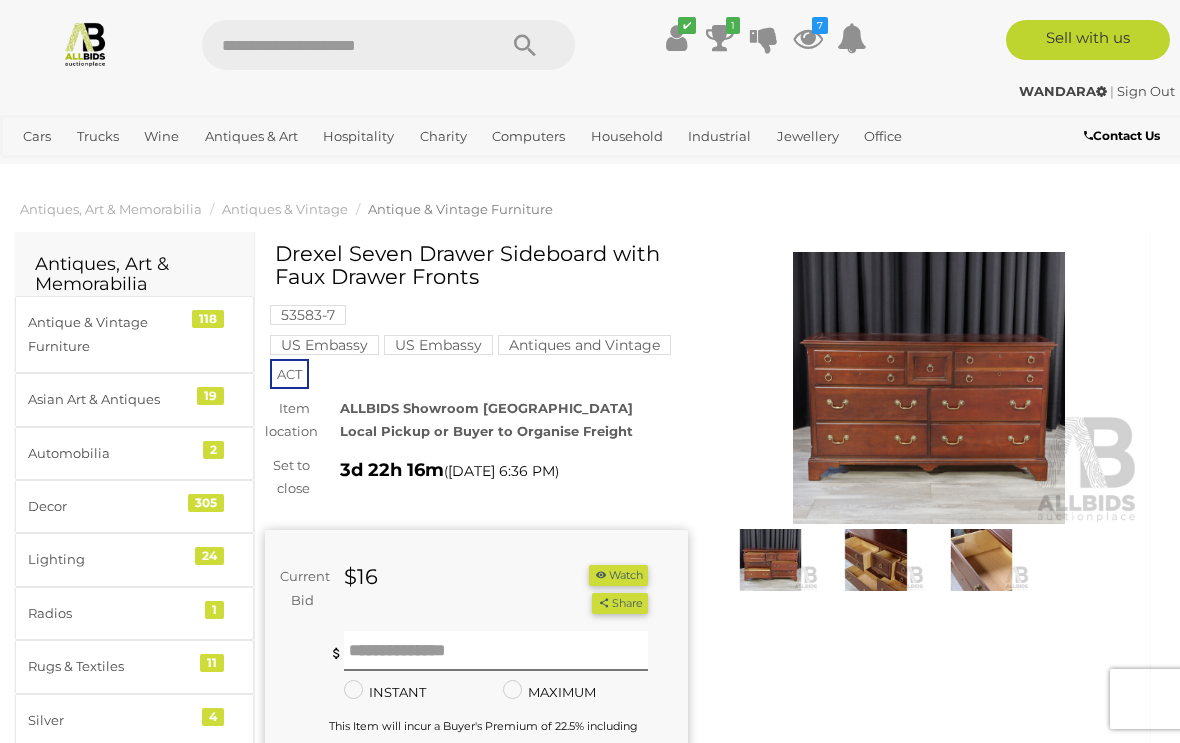 click at bounding box center [929, 388] 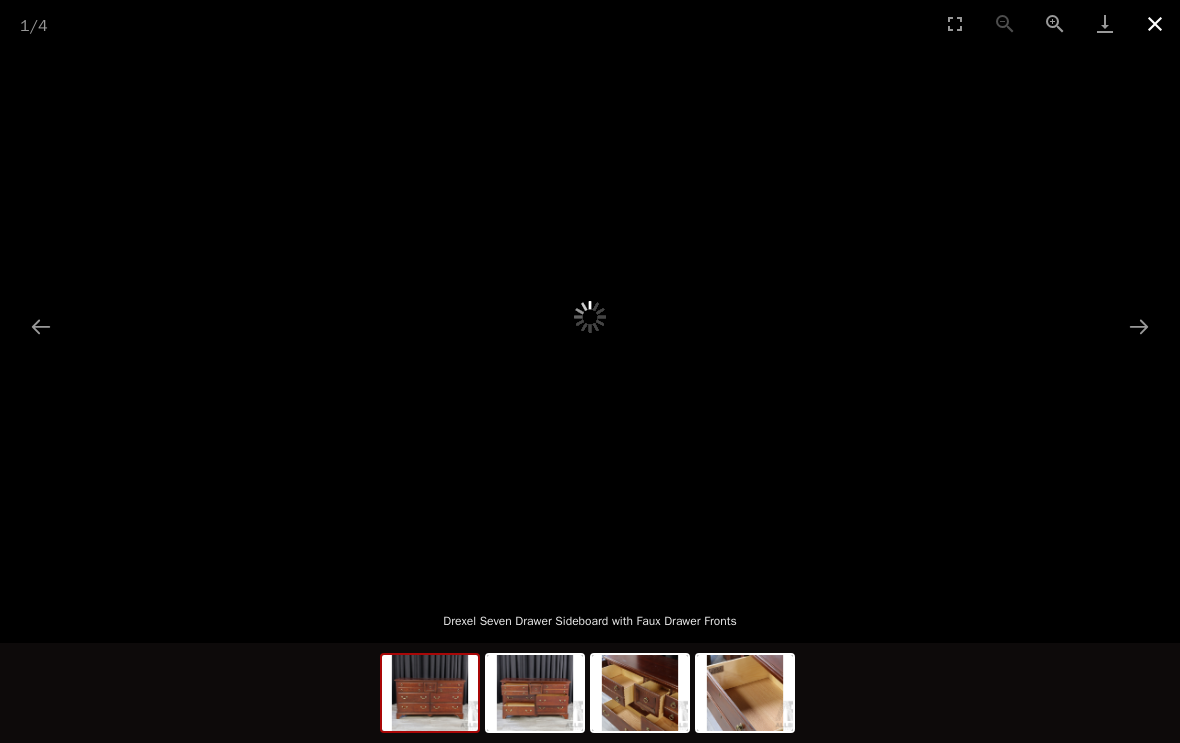 click at bounding box center (1155, 23) 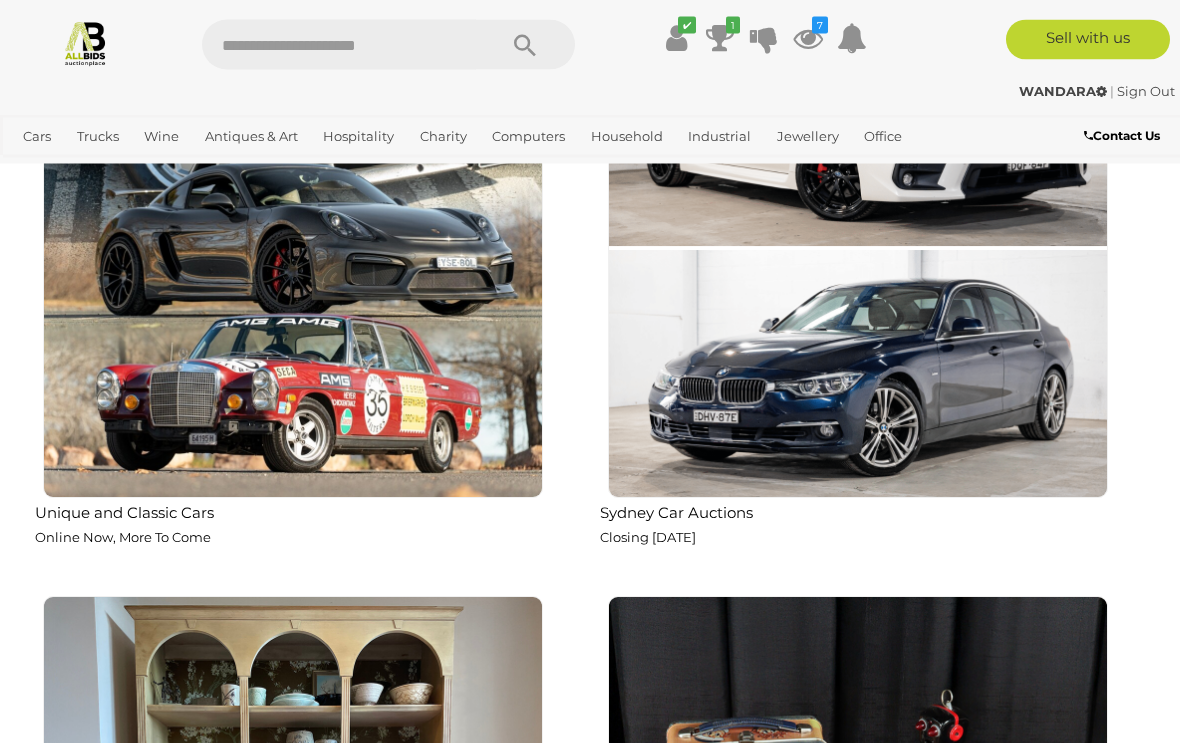 scroll, scrollTop: 1936, scrollLeft: 0, axis: vertical 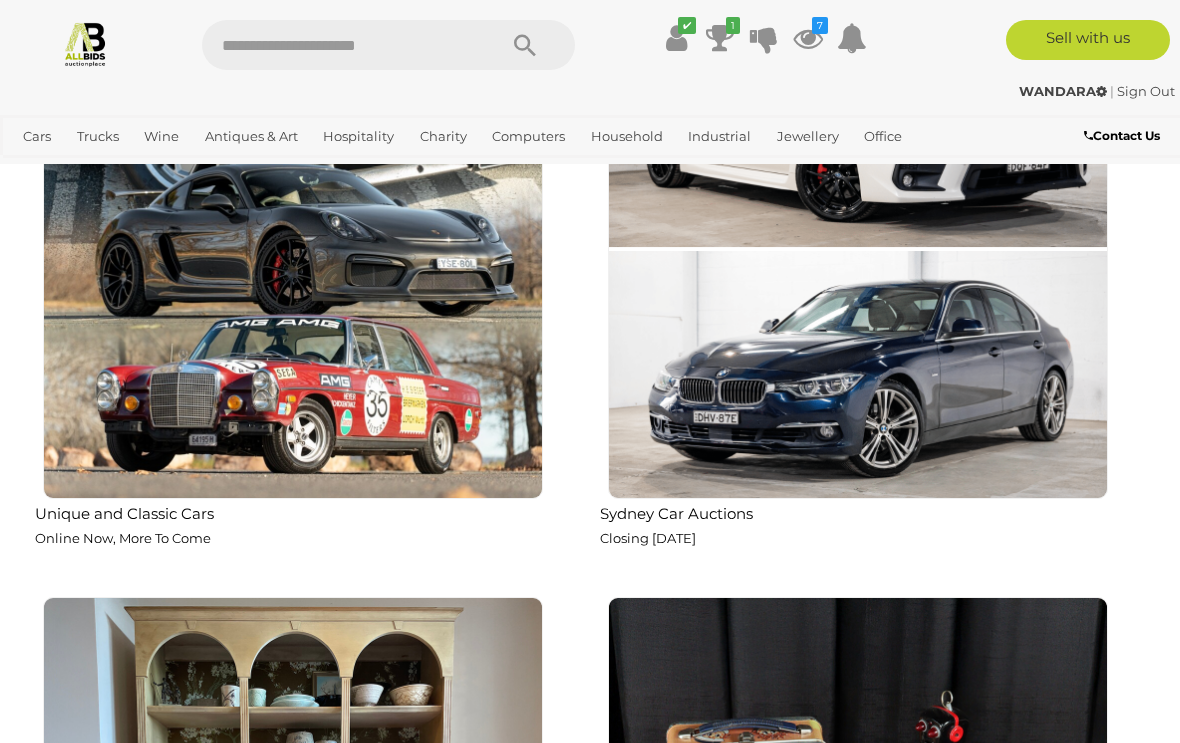 click at bounding box center (293, 249) 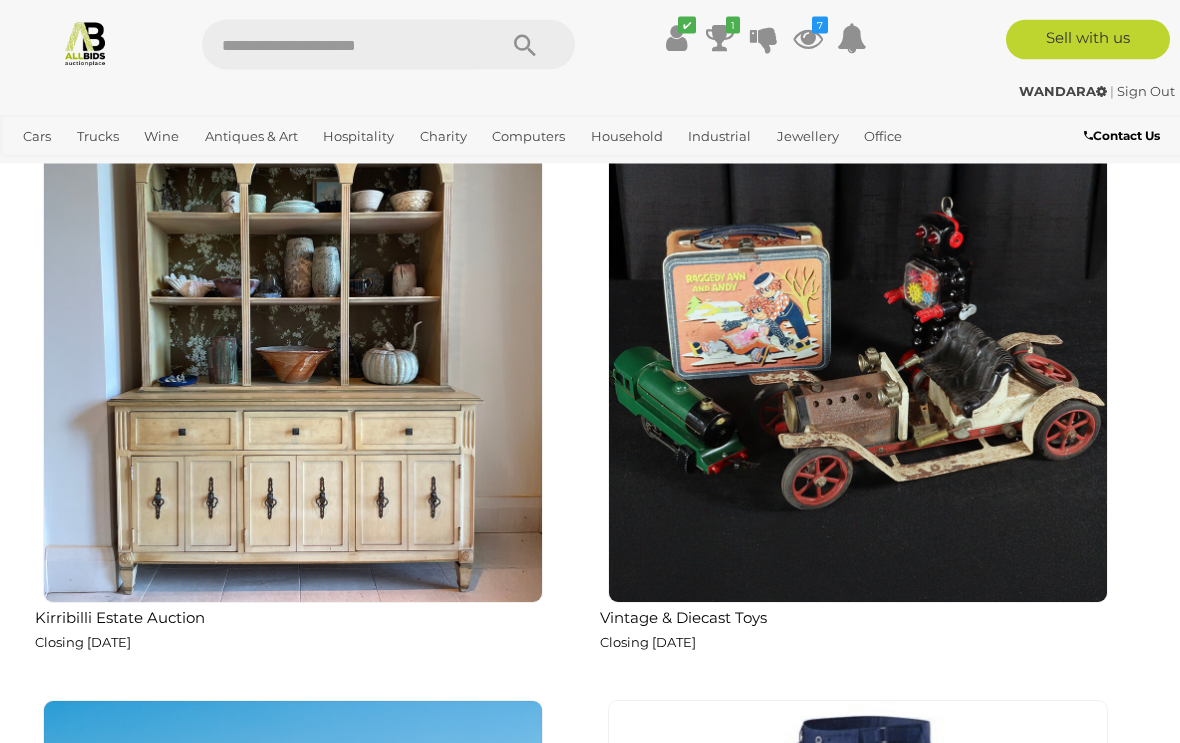 scroll, scrollTop: 2430, scrollLeft: 0, axis: vertical 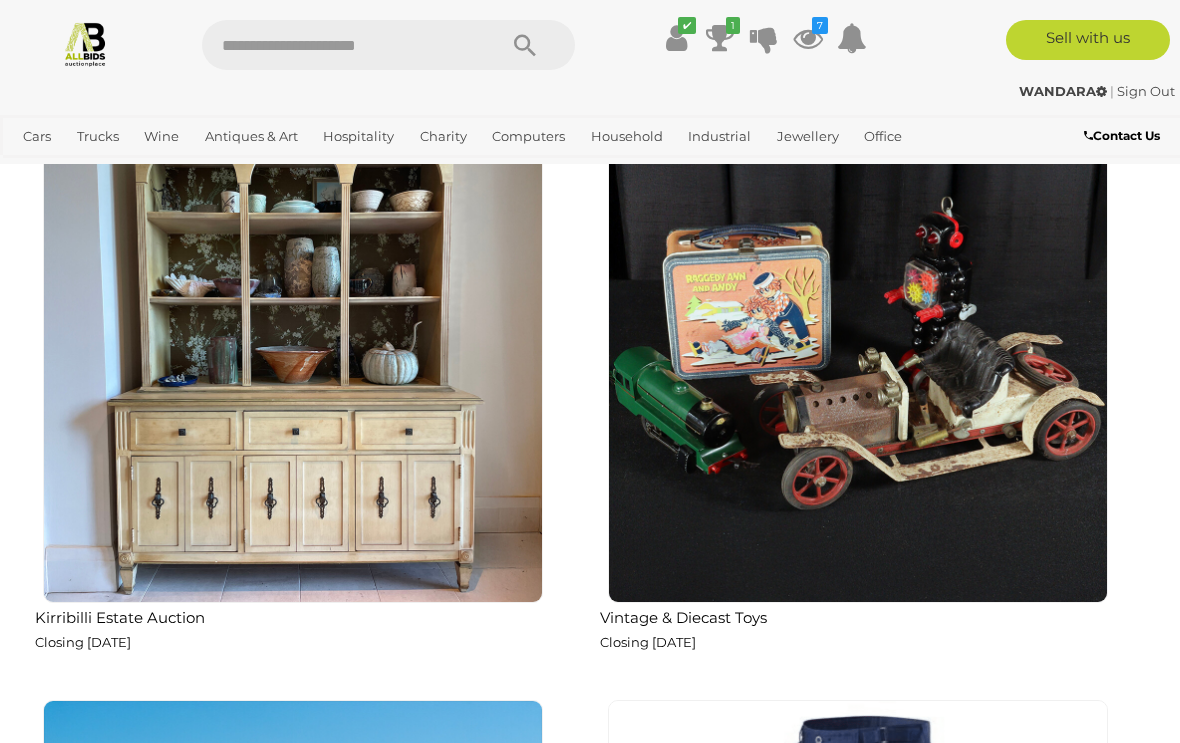 click at bounding box center (293, 353) 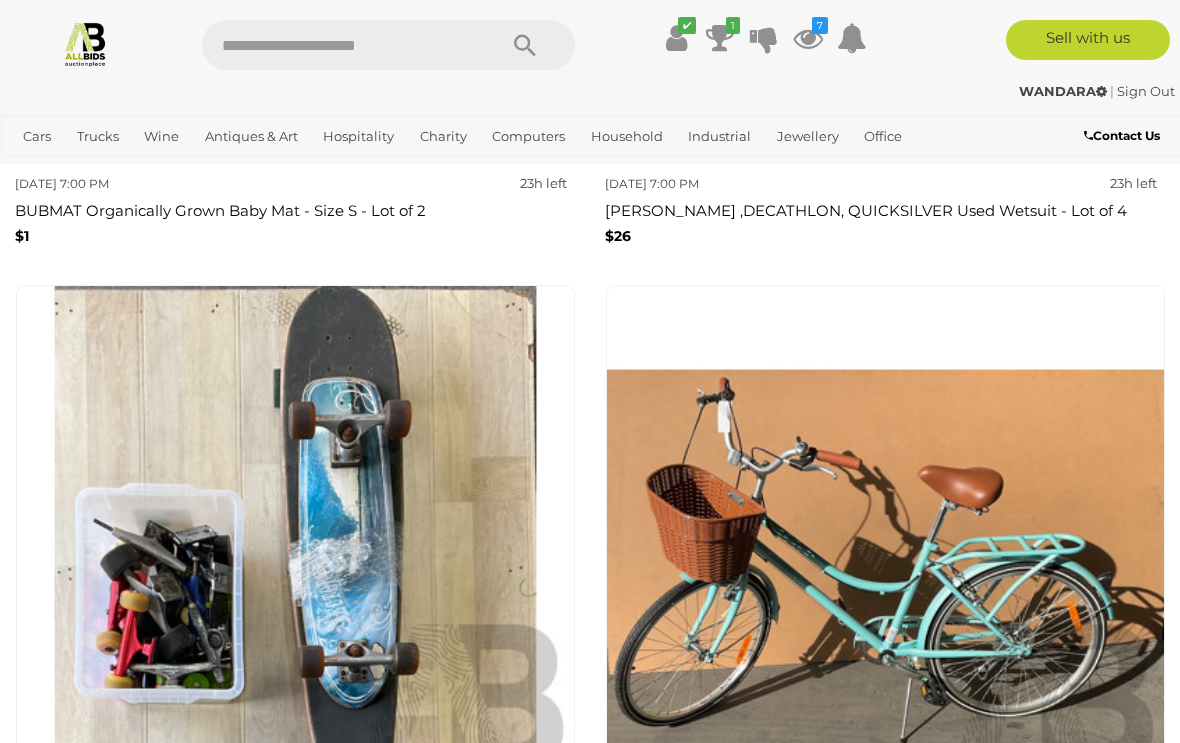 scroll, scrollTop: 4399, scrollLeft: 0, axis: vertical 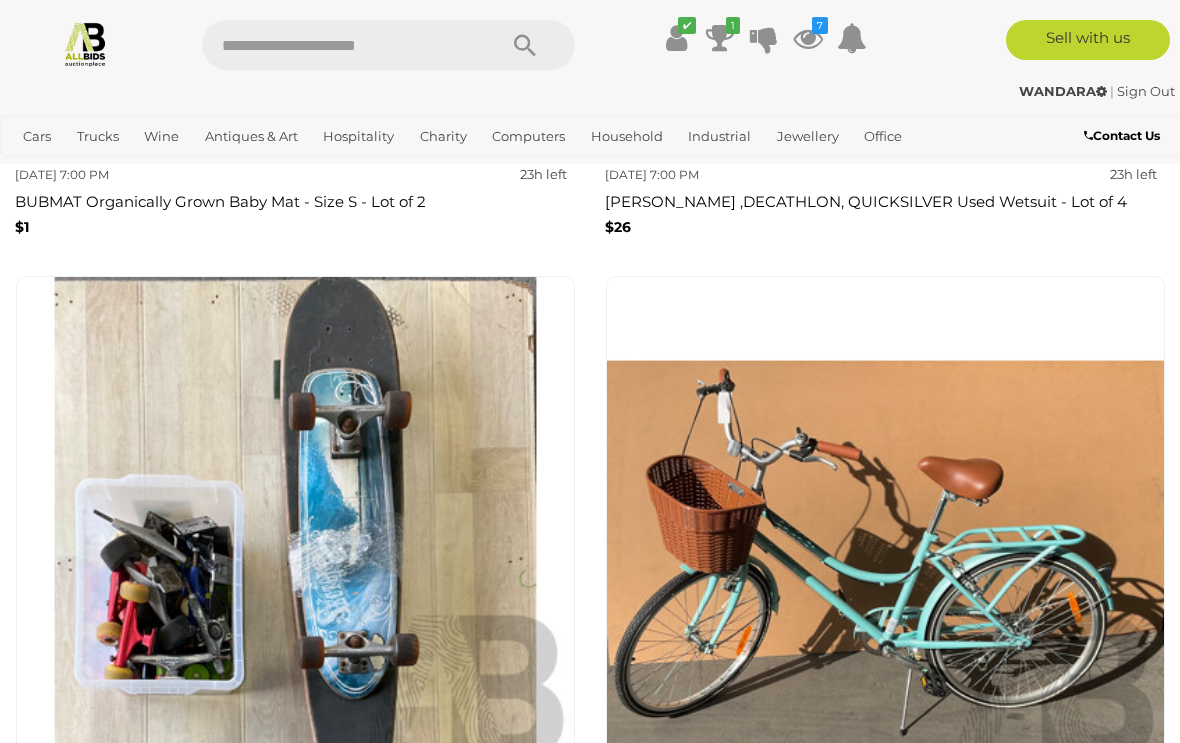 click at bounding box center (295, 555) 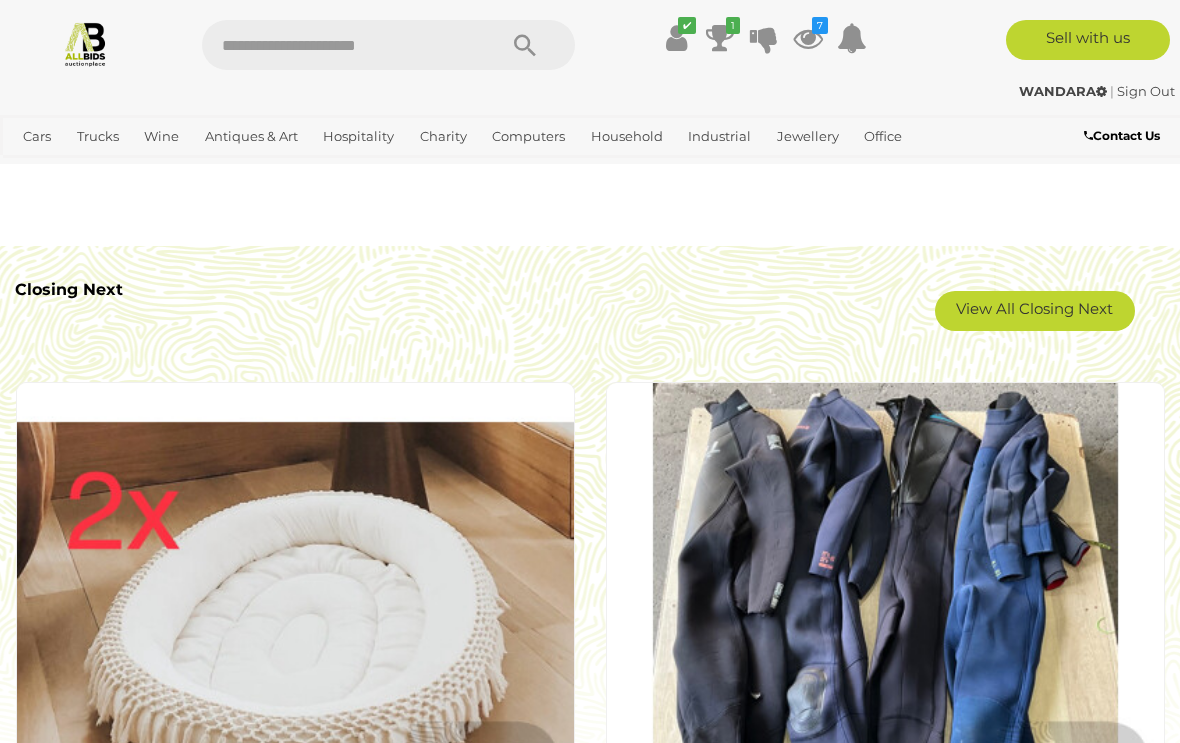 scroll, scrollTop: 3607, scrollLeft: 0, axis: vertical 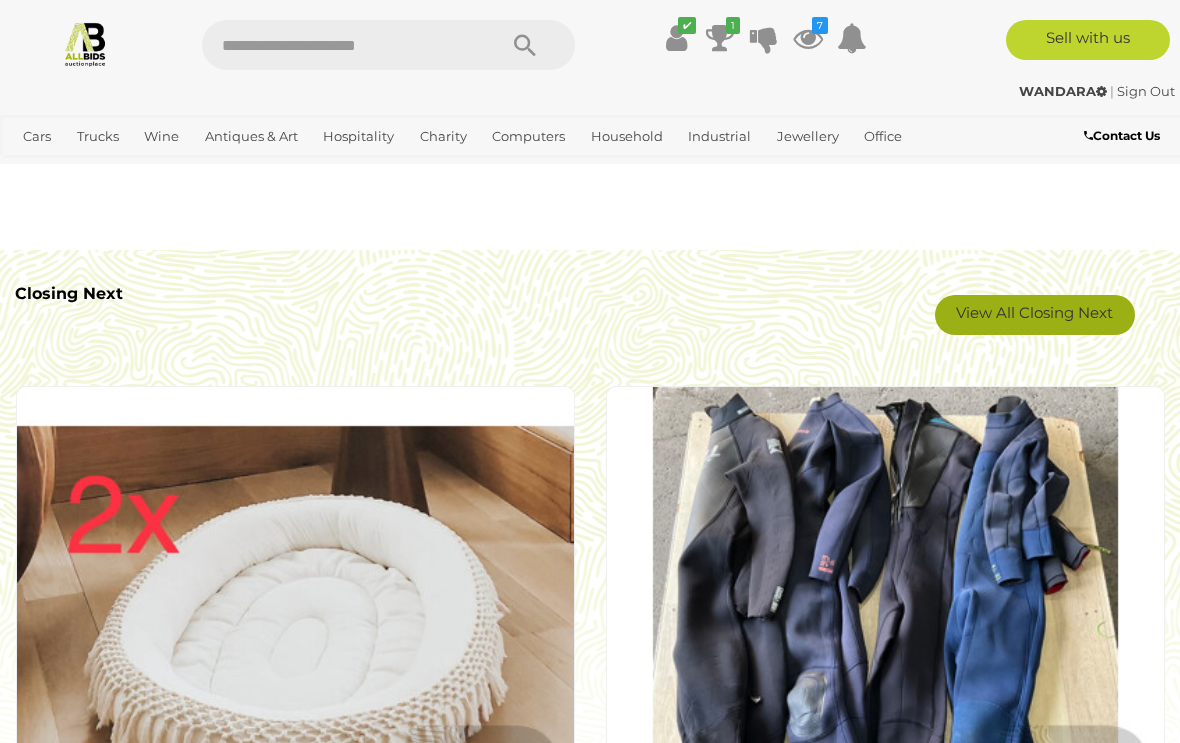 click on "View All Closing Next" at bounding box center [1035, 315] 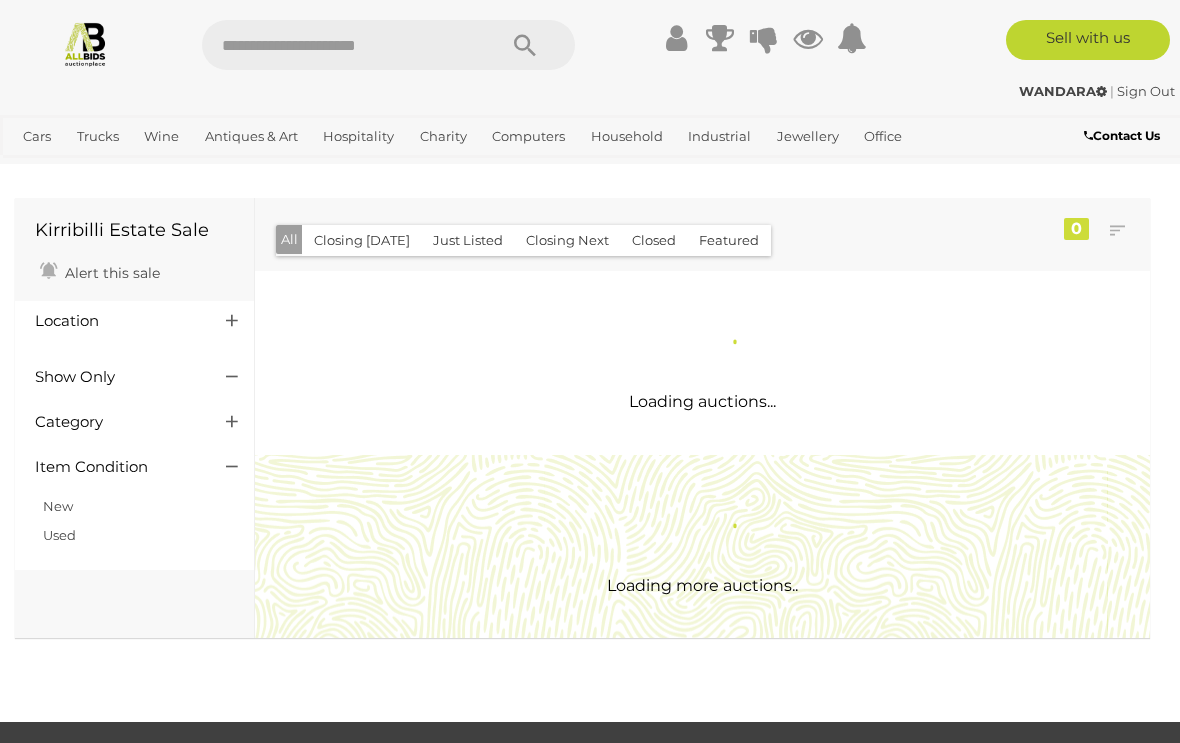 scroll, scrollTop: 0, scrollLeft: 0, axis: both 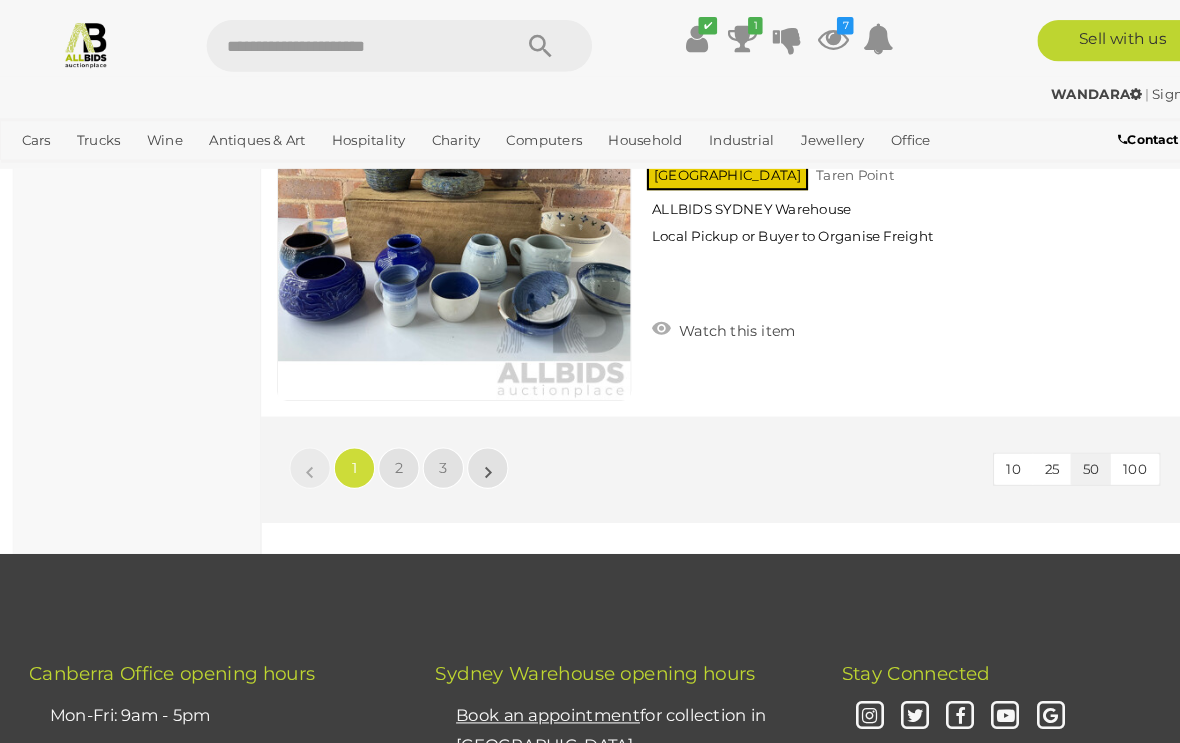 click on "100" at bounding box center [1100, 455] 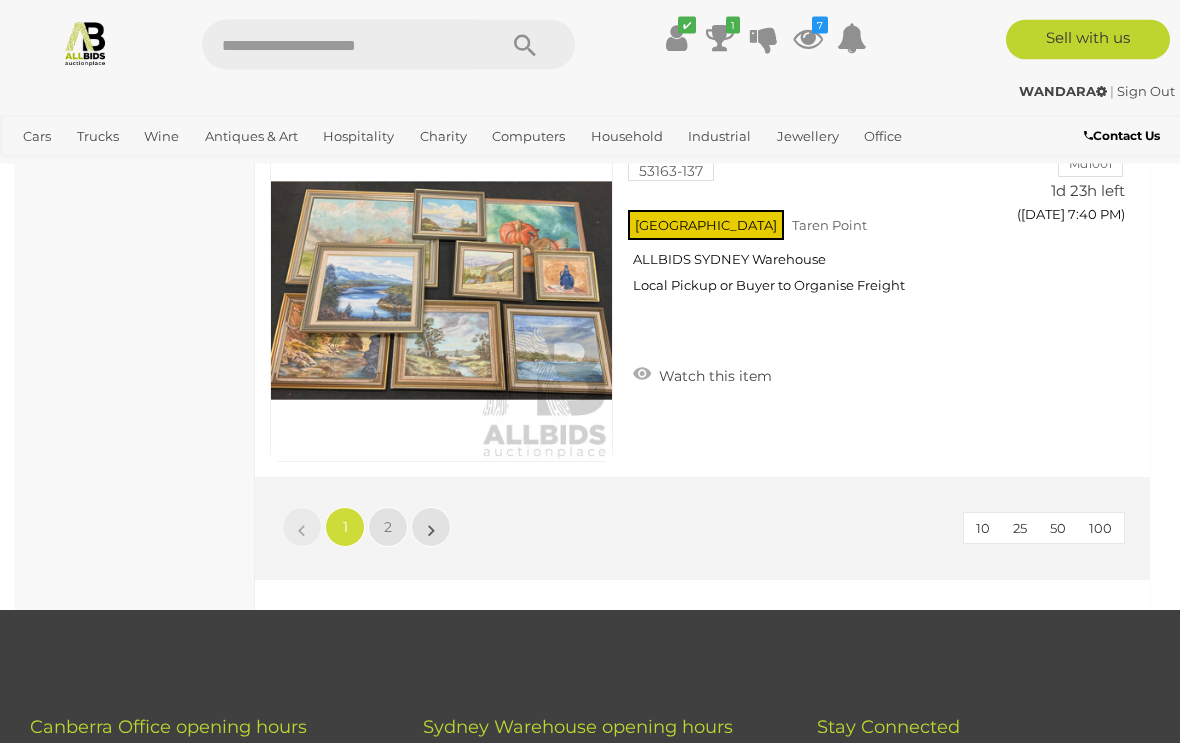 scroll, scrollTop: 37426, scrollLeft: 0, axis: vertical 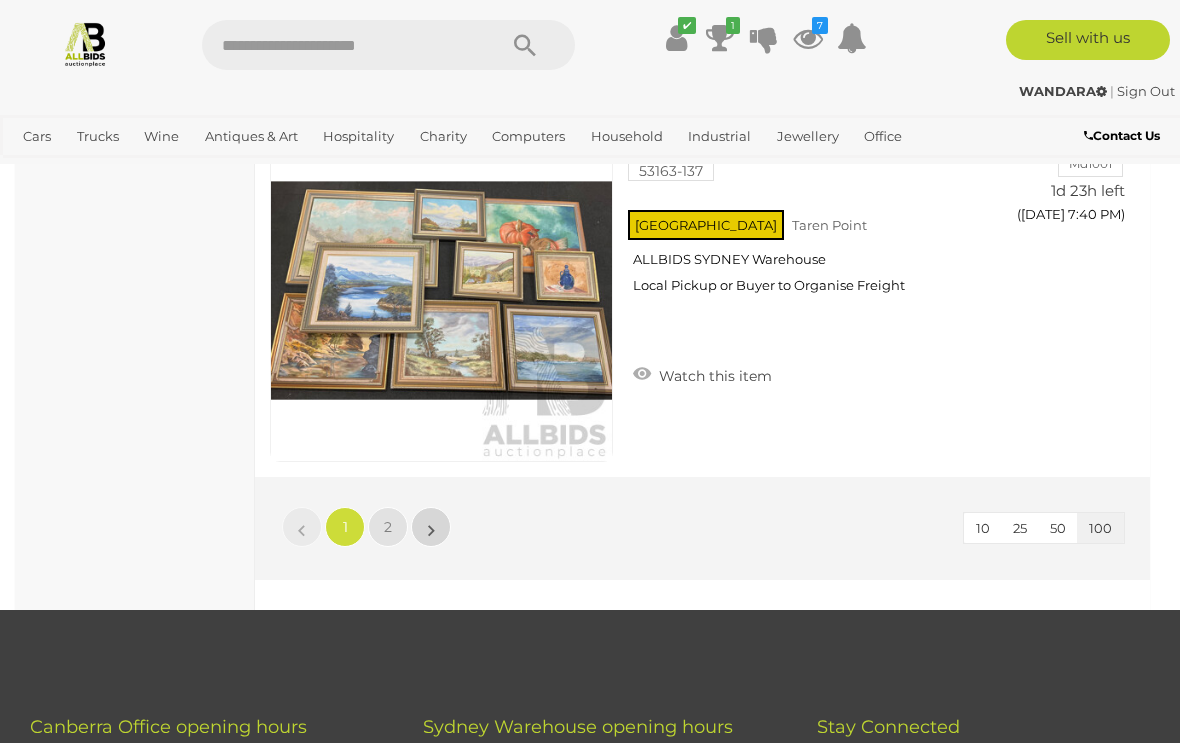 click on "»" at bounding box center [431, 527] 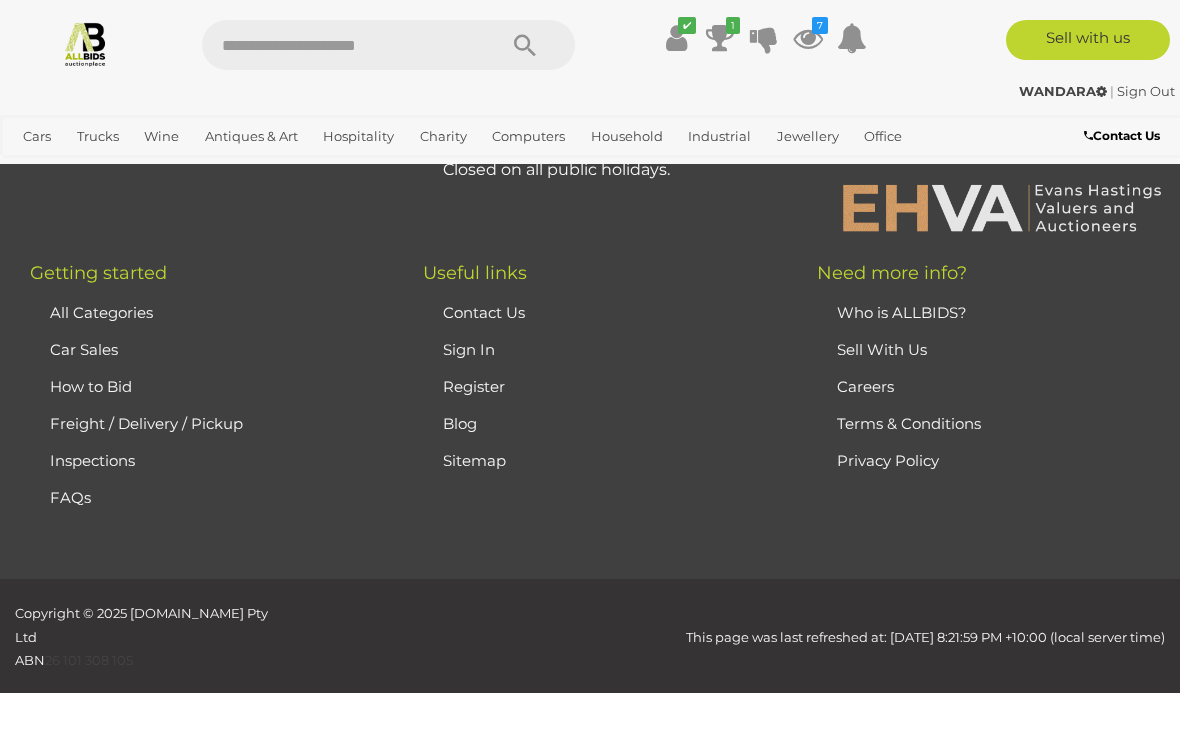 scroll, scrollTop: 104, scrollLeft: 0, axis: vertical 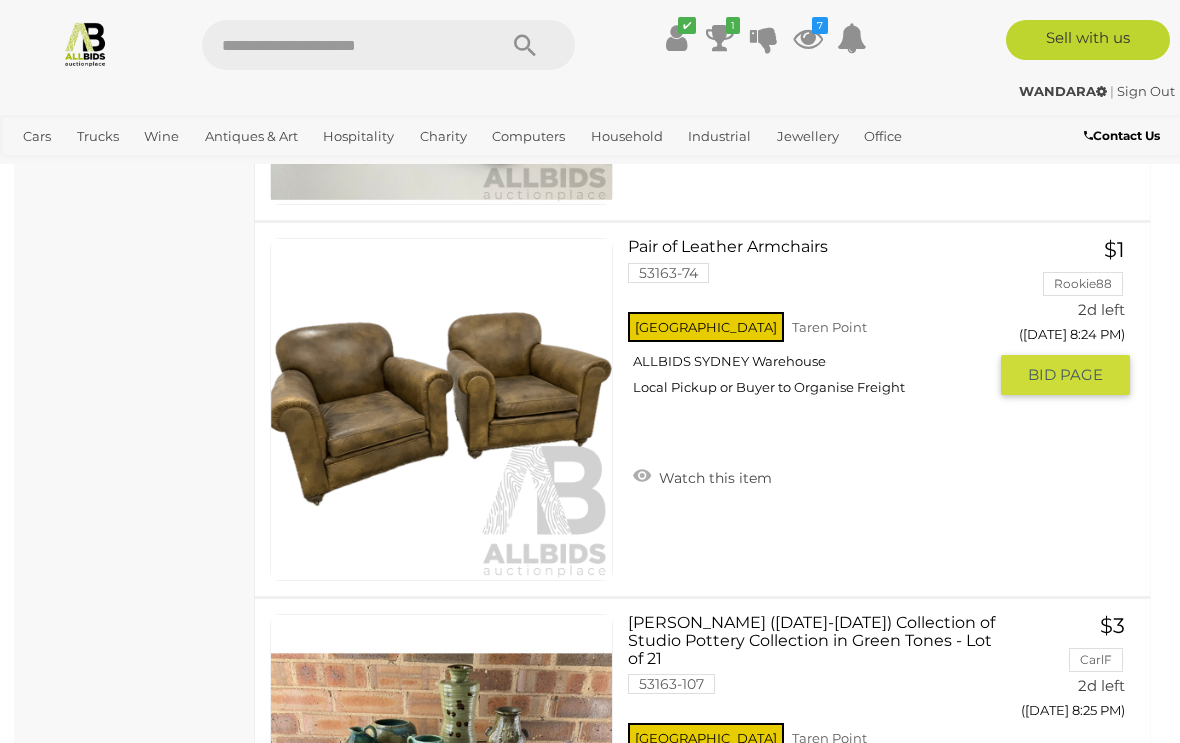 click on "BID PAGE" at bounding box center (1065, 375) 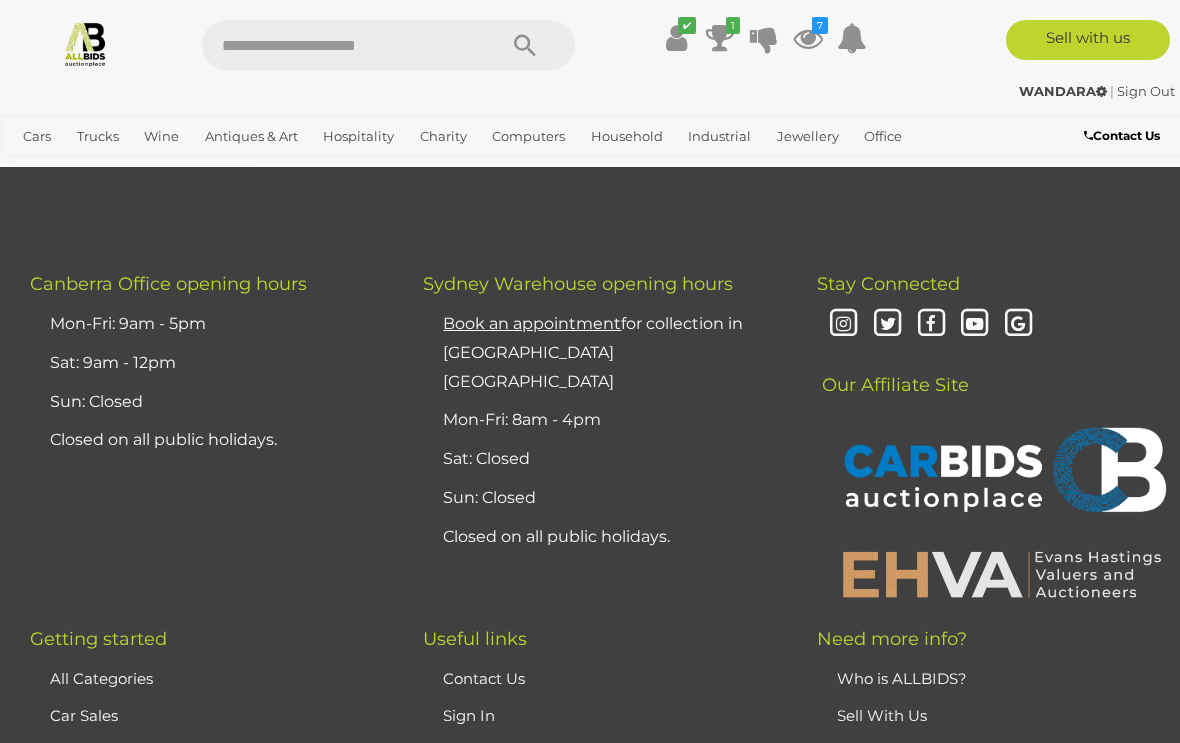 scroll, scrollTop: 18688, scrollLeft: 0, axis: vertical 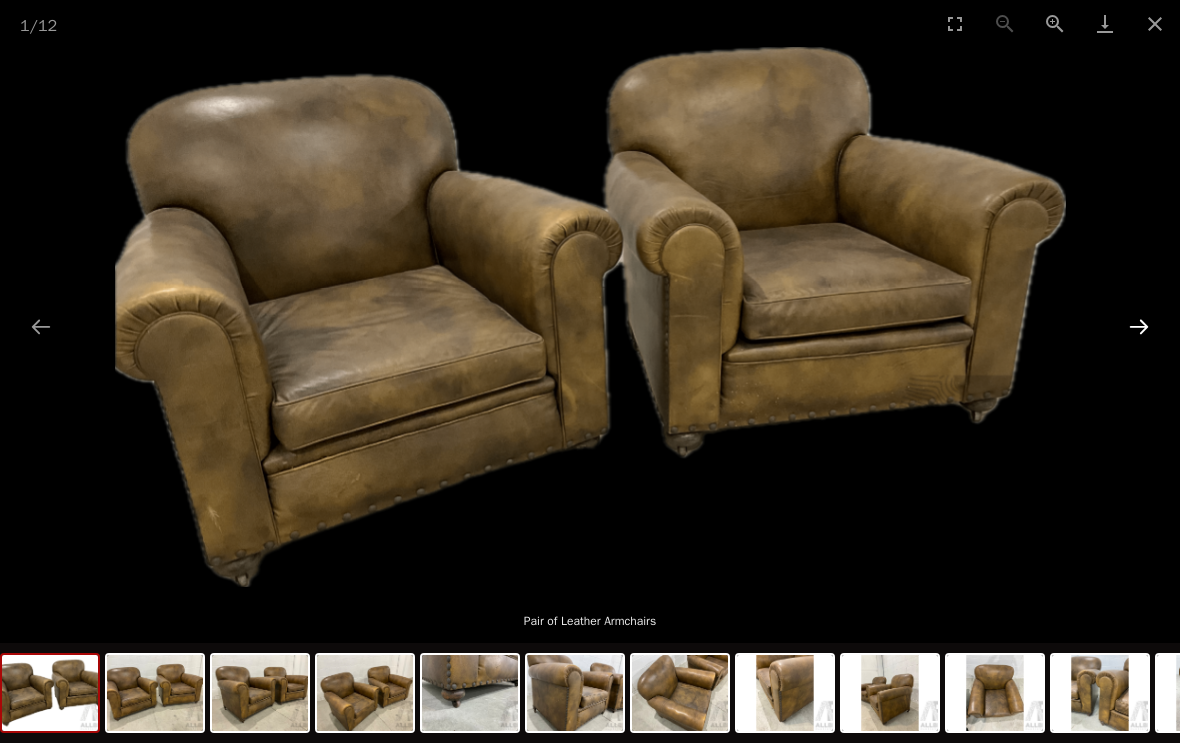 click at bounding box center (1139, 326) 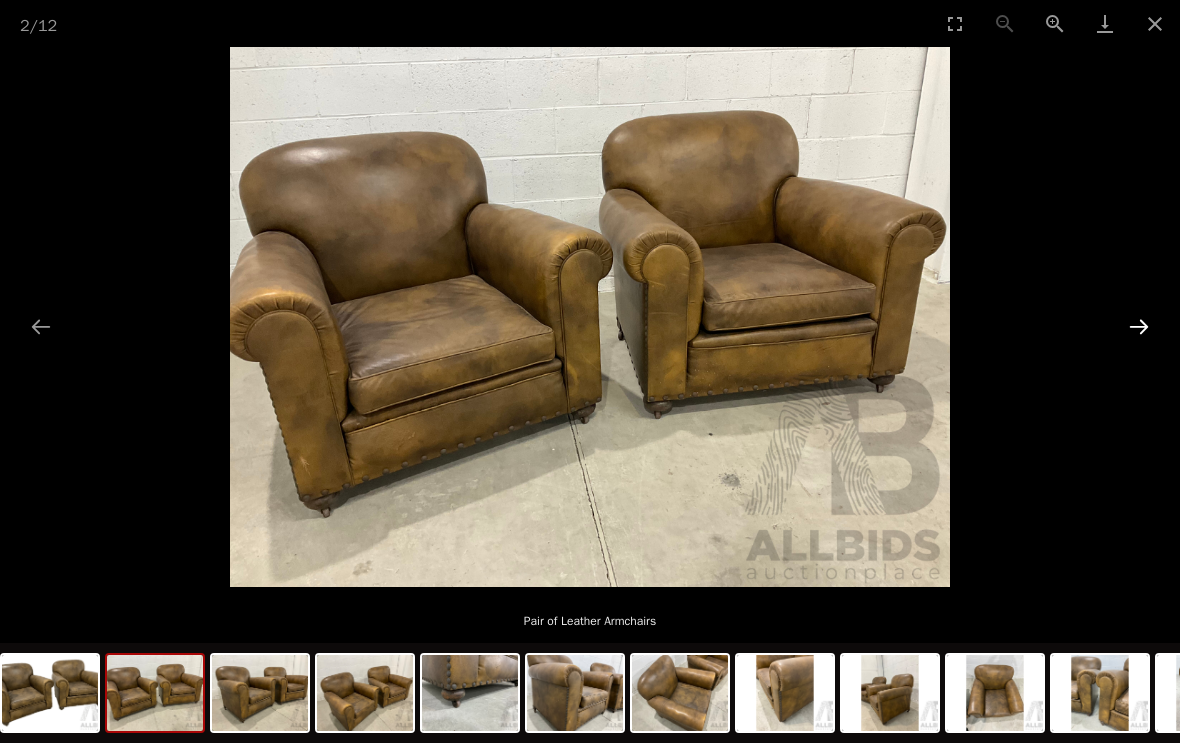 click at bounding box center (1139, 326) 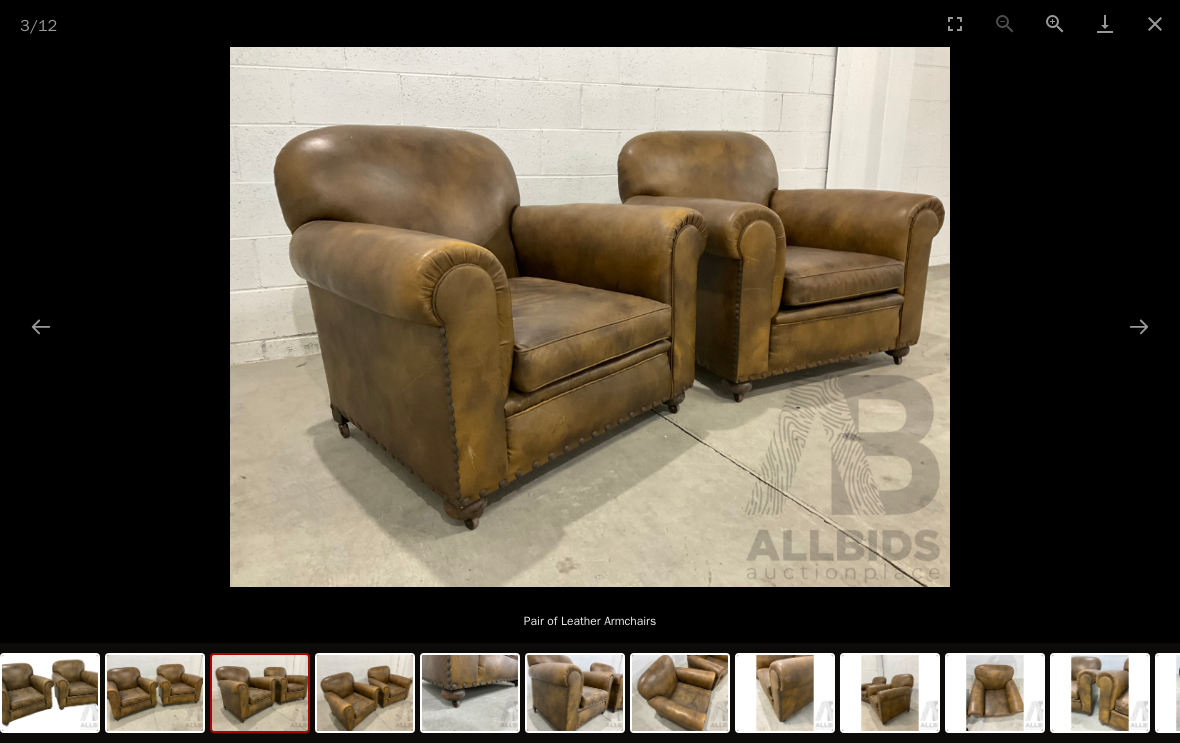 click at bounding box center (590, 317) 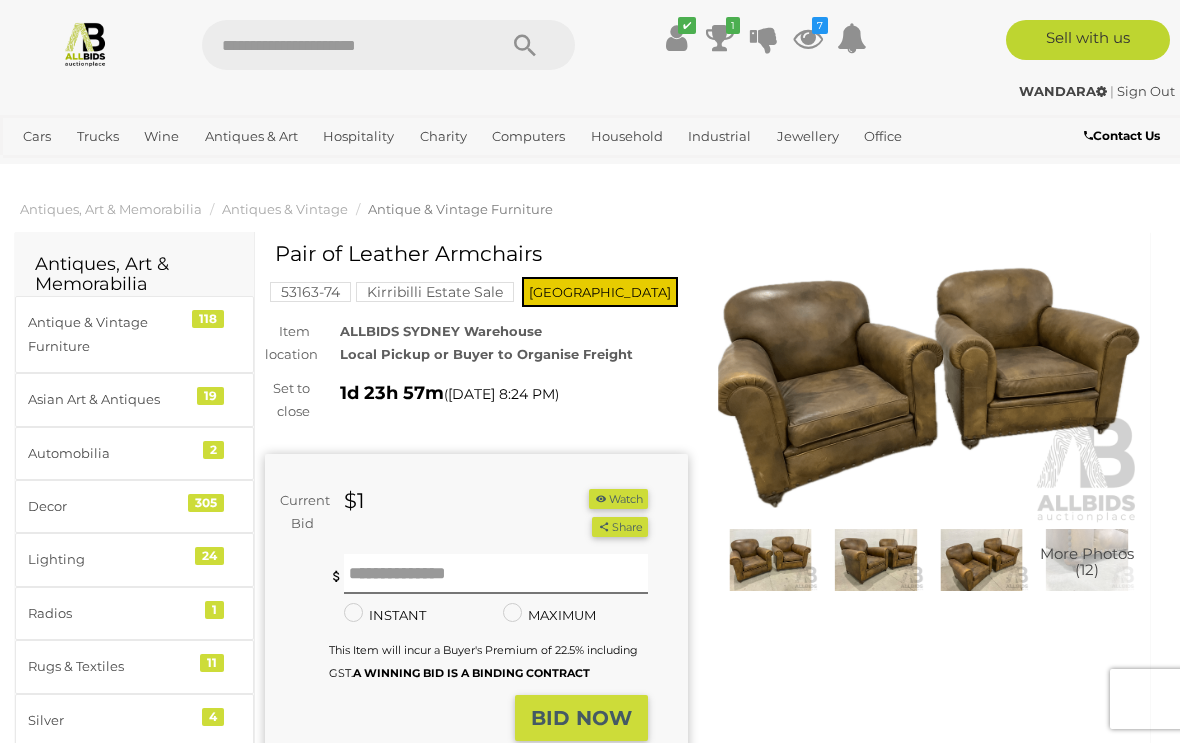 click at bounding box center [929, 388] 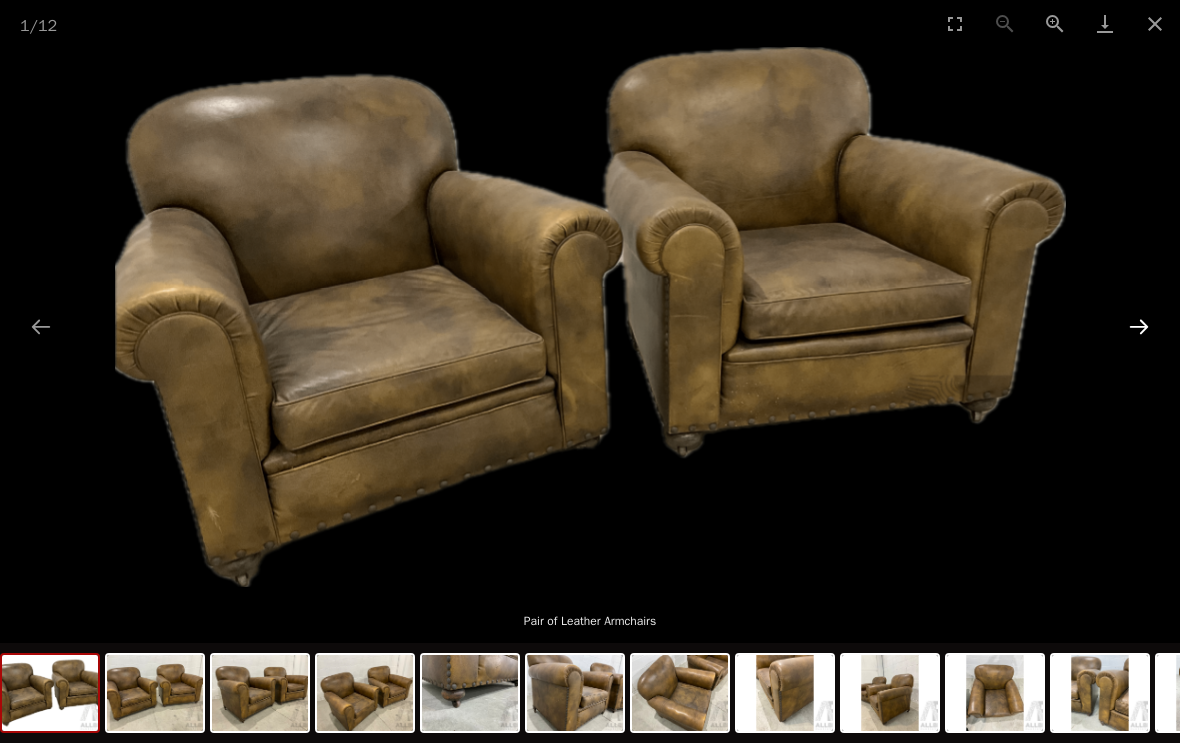 click at bounding box center [1139, 326] 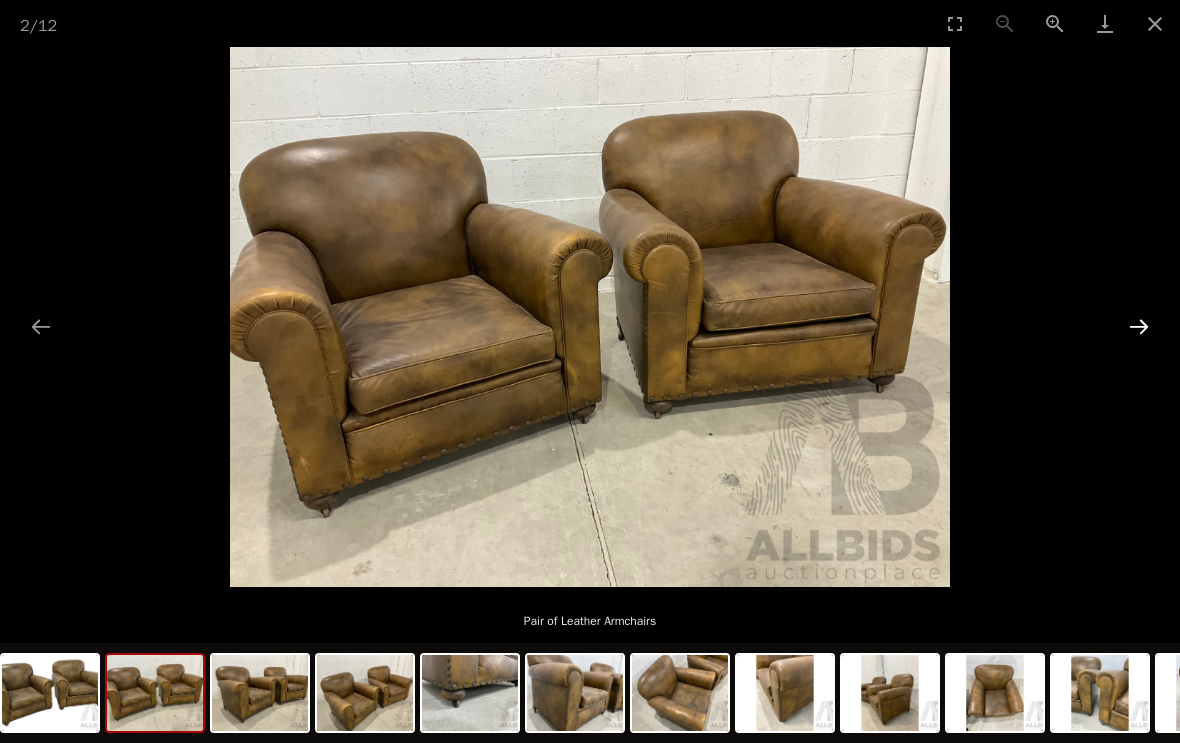 click at bounding box center [1139, 326] 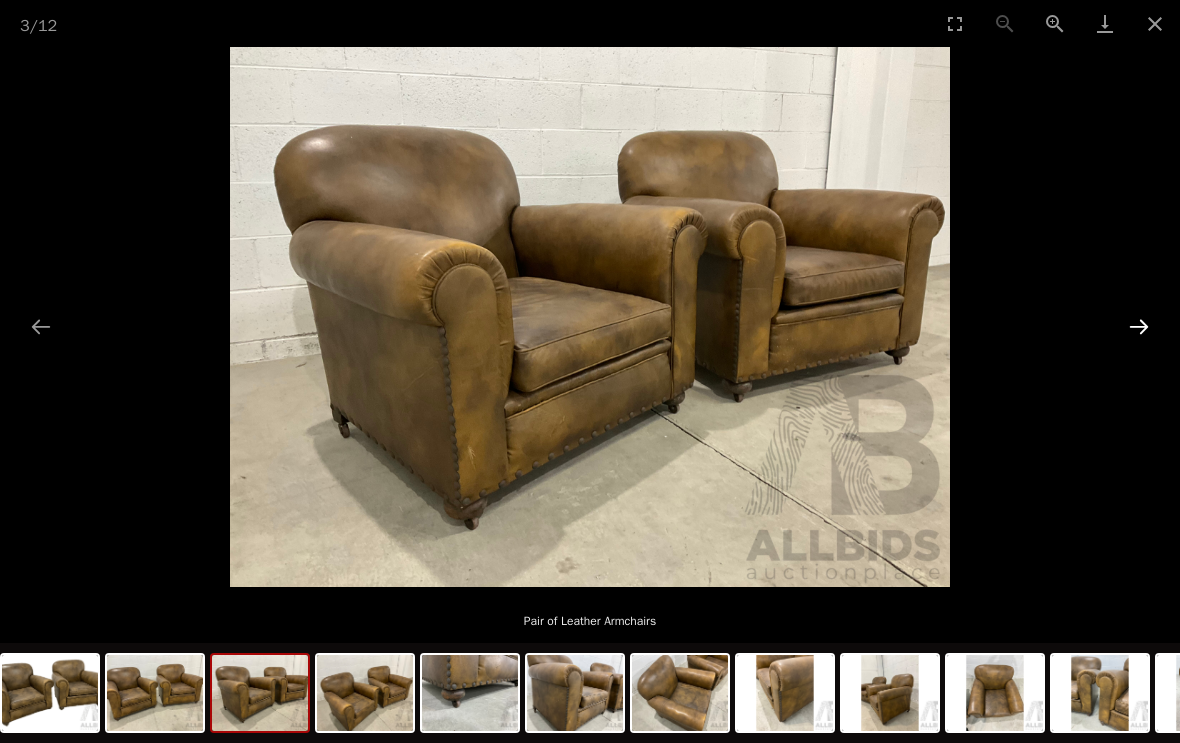 click at bounding box center (1139, 326) 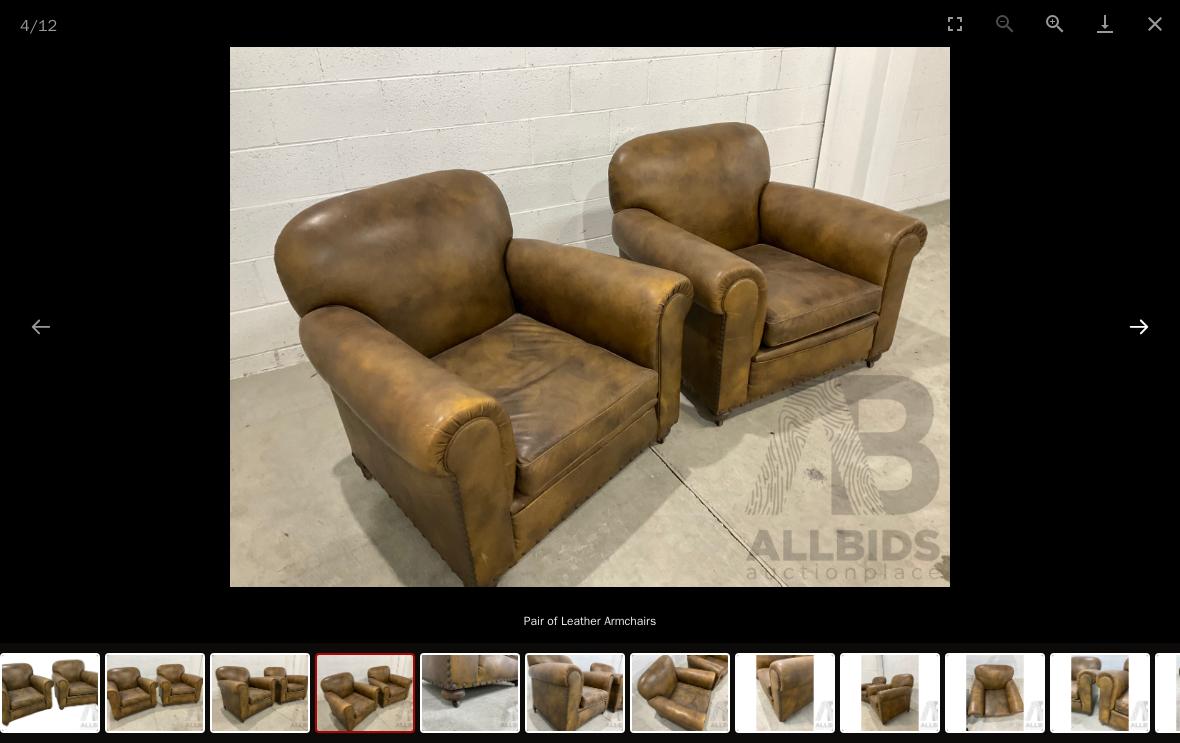 click at bounding box center [1139, 326] 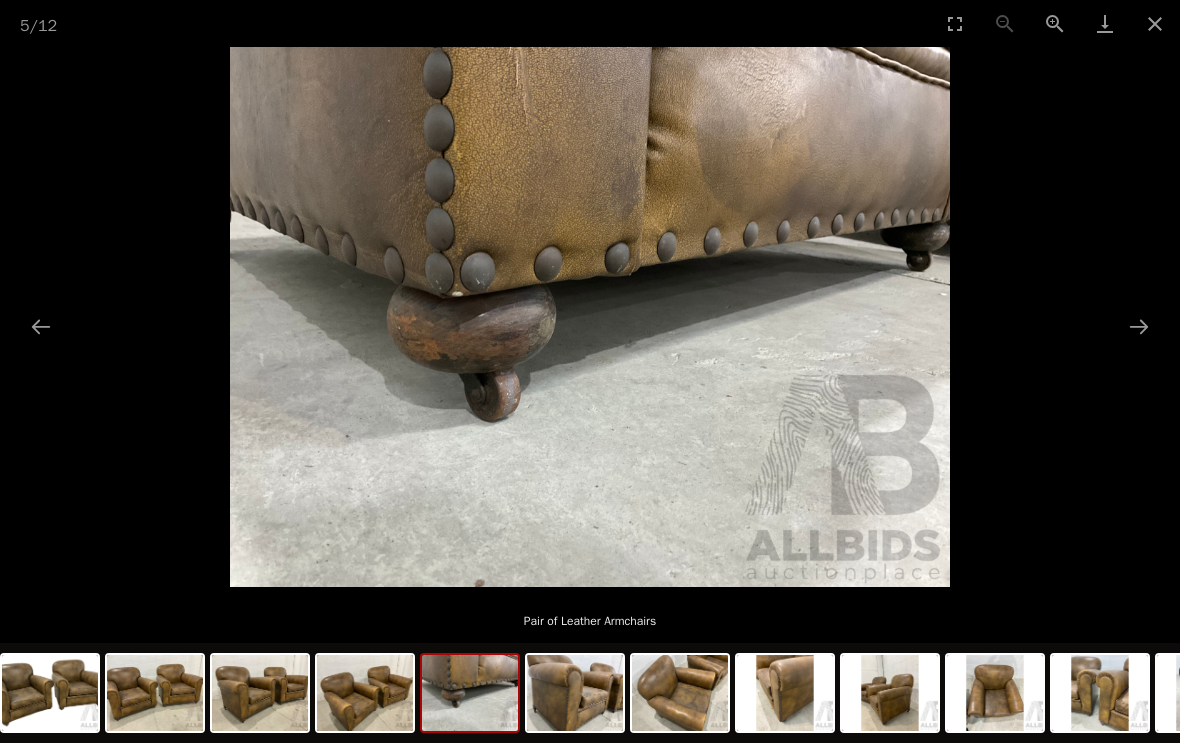 click at bounding box center [590, 317] 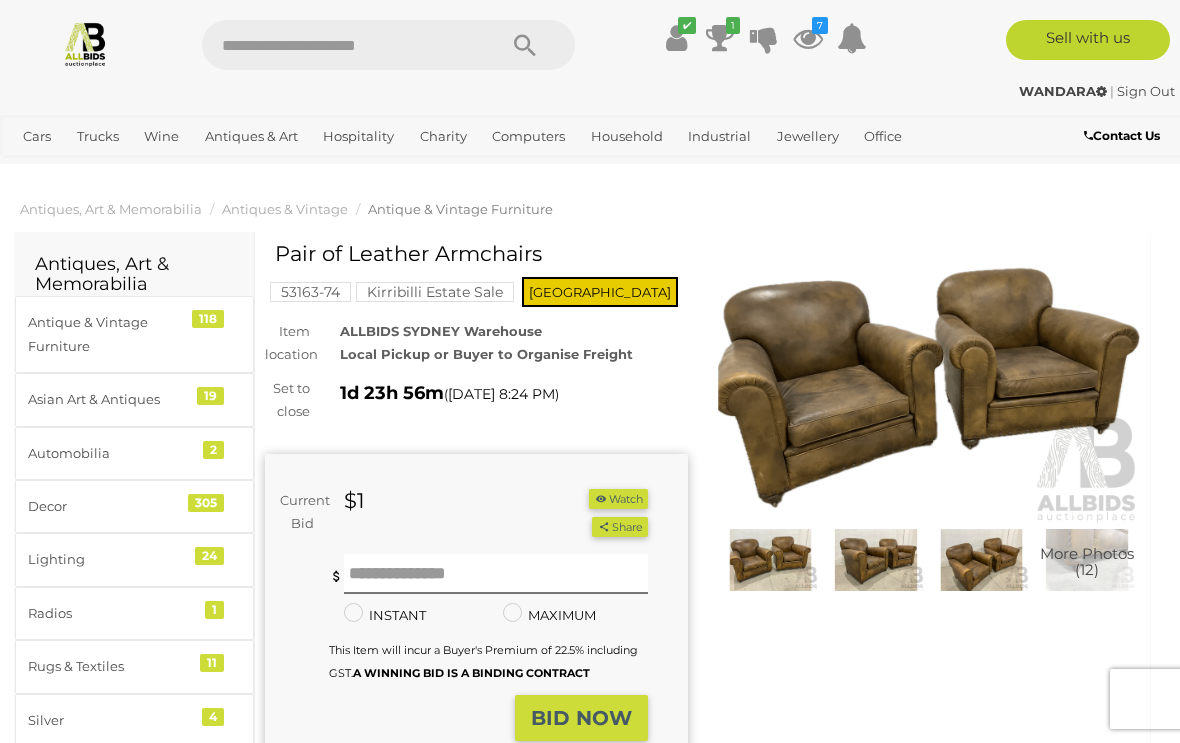scroll, scrollTop: 0, scrollLeft: 0, axis: both 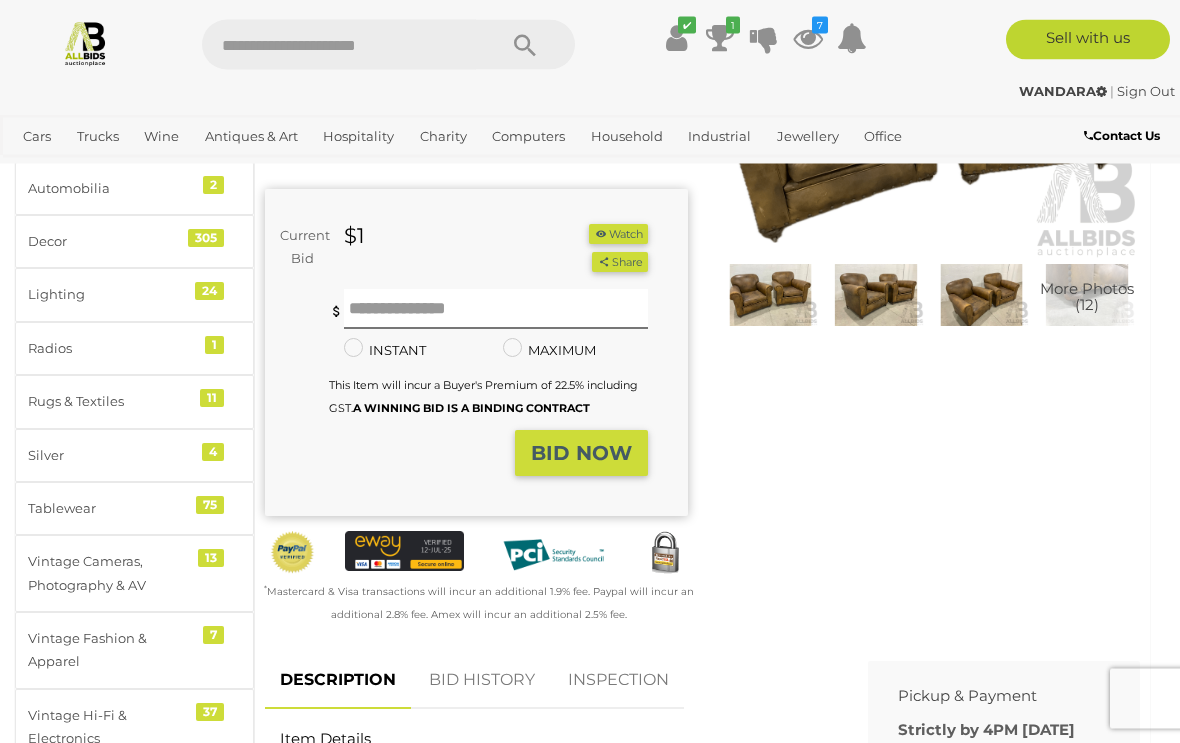 click on "BID HISTORY" at bounding box center (482, 681) 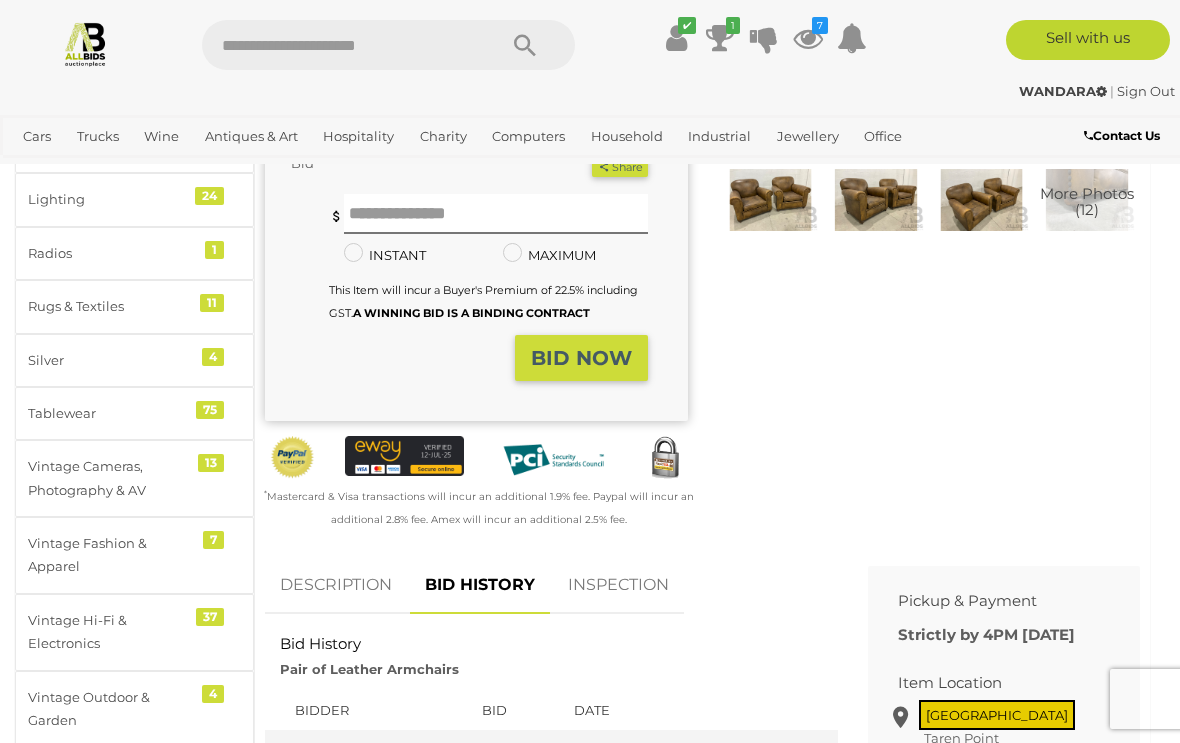 scroll, scrollTop: 359, scrollLeft: 0, axis: vertical 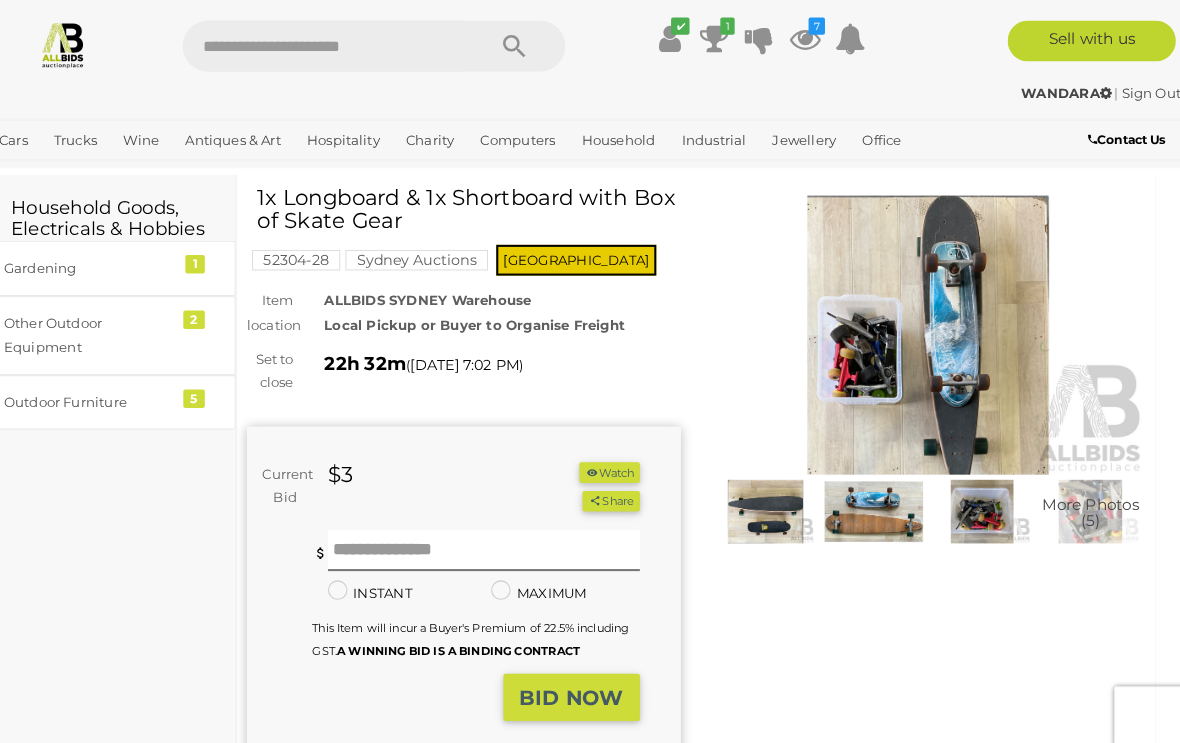 click at bounding box center [929, 327] 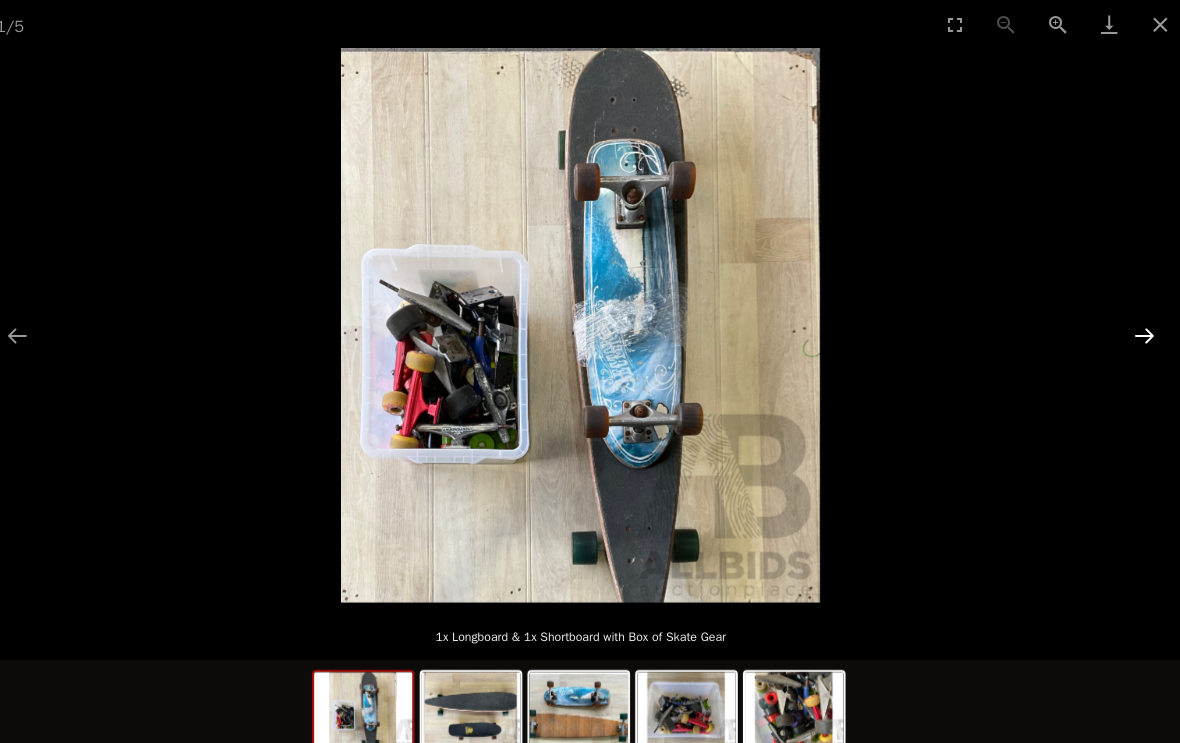 click at bounding box center (1139, 326) 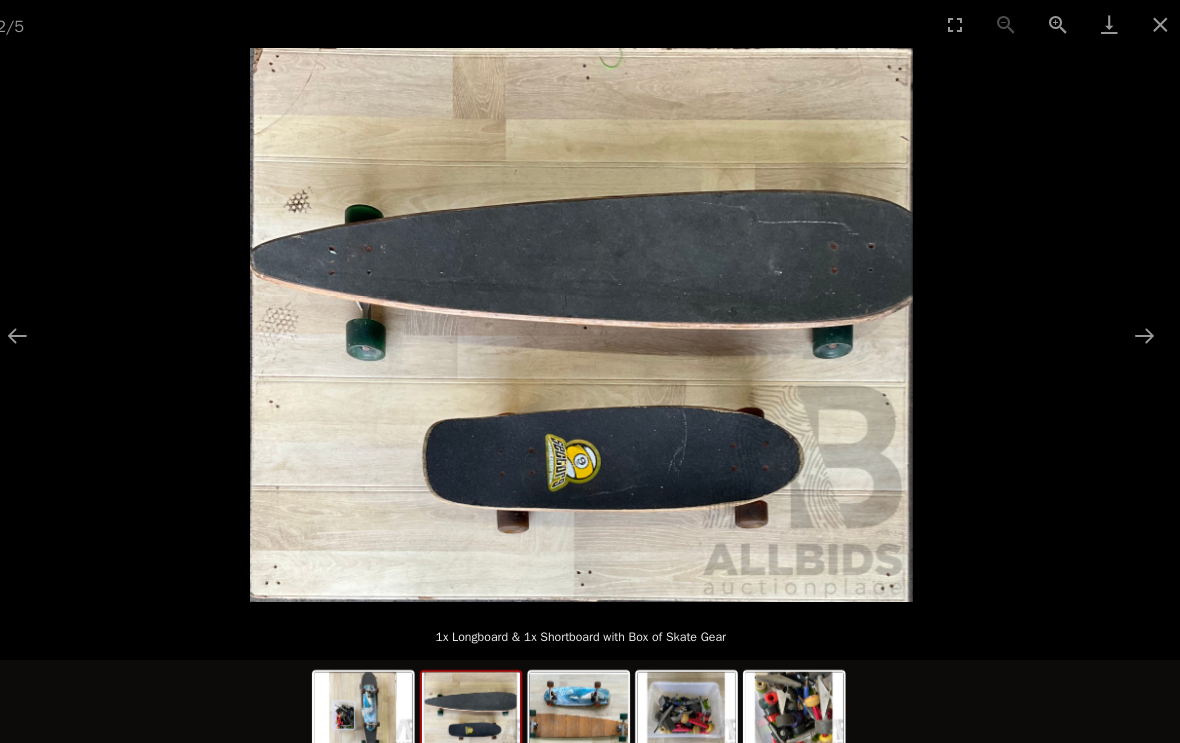 click at bounding box center [590, 317] 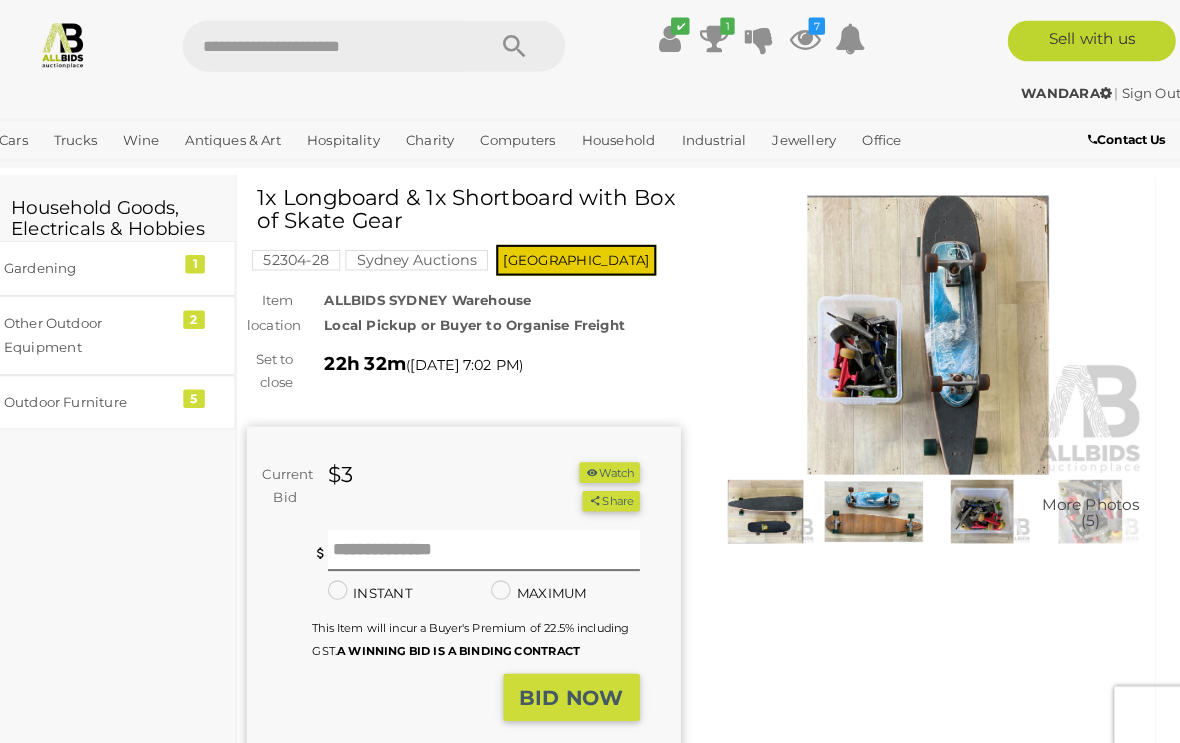 scroll, scrollTop: 0, scrollLeft: 0, axis: both 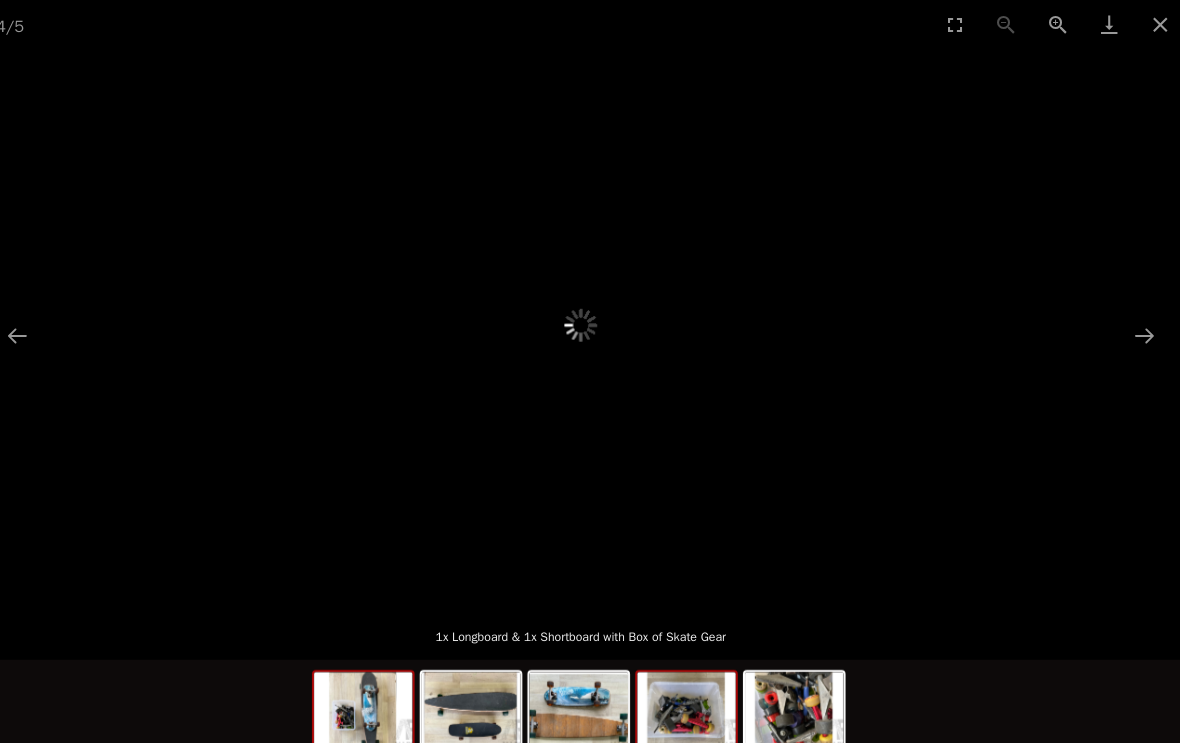 click at bounding box center [378, 693] 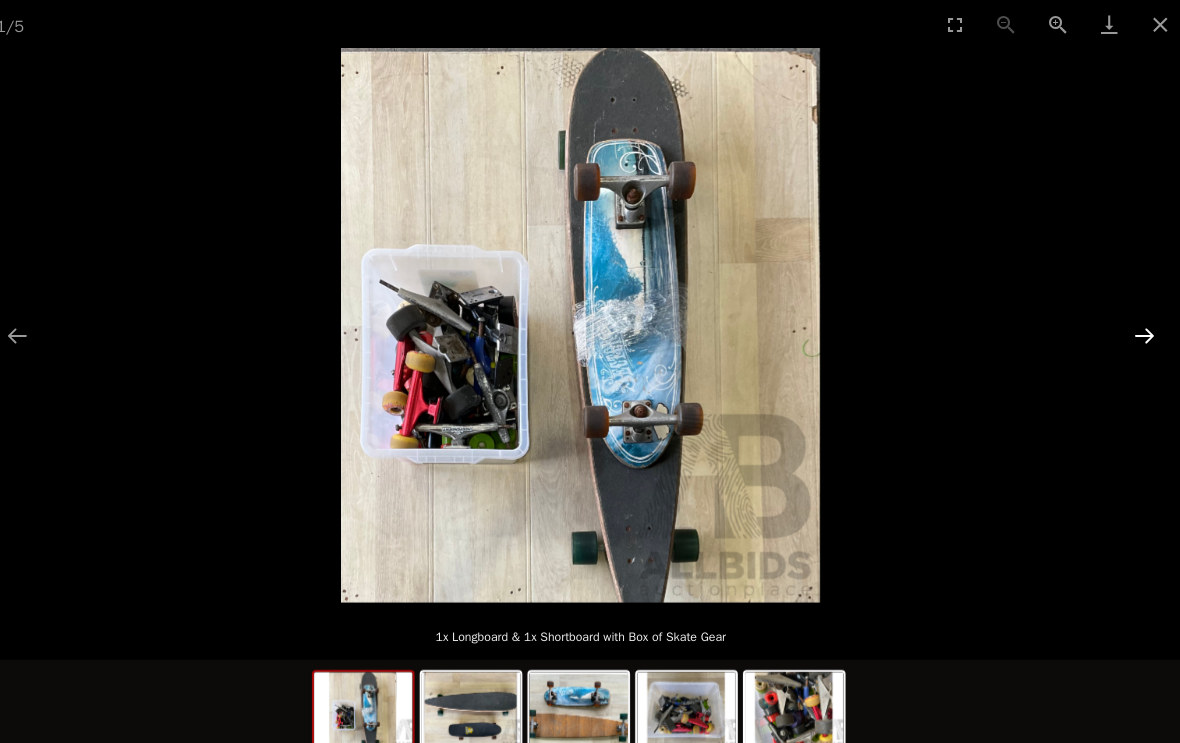 click at bounding box center (1139, 326) 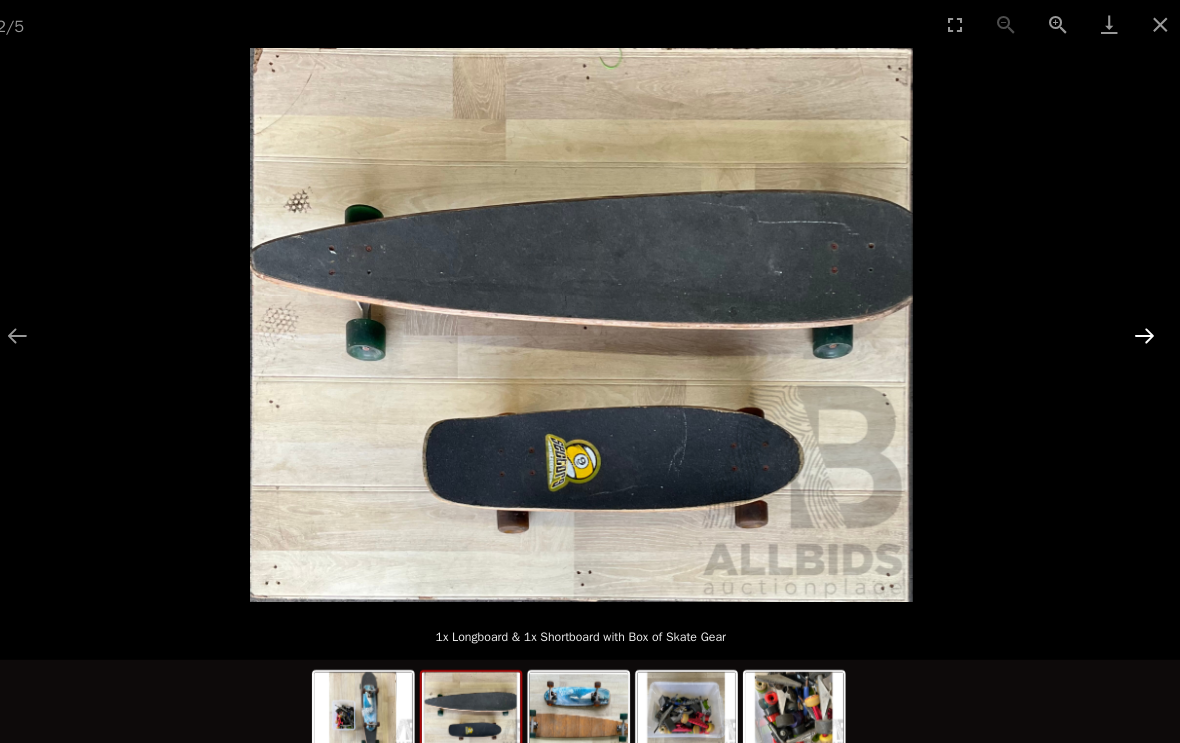 click at bounding box center (1139, 326) 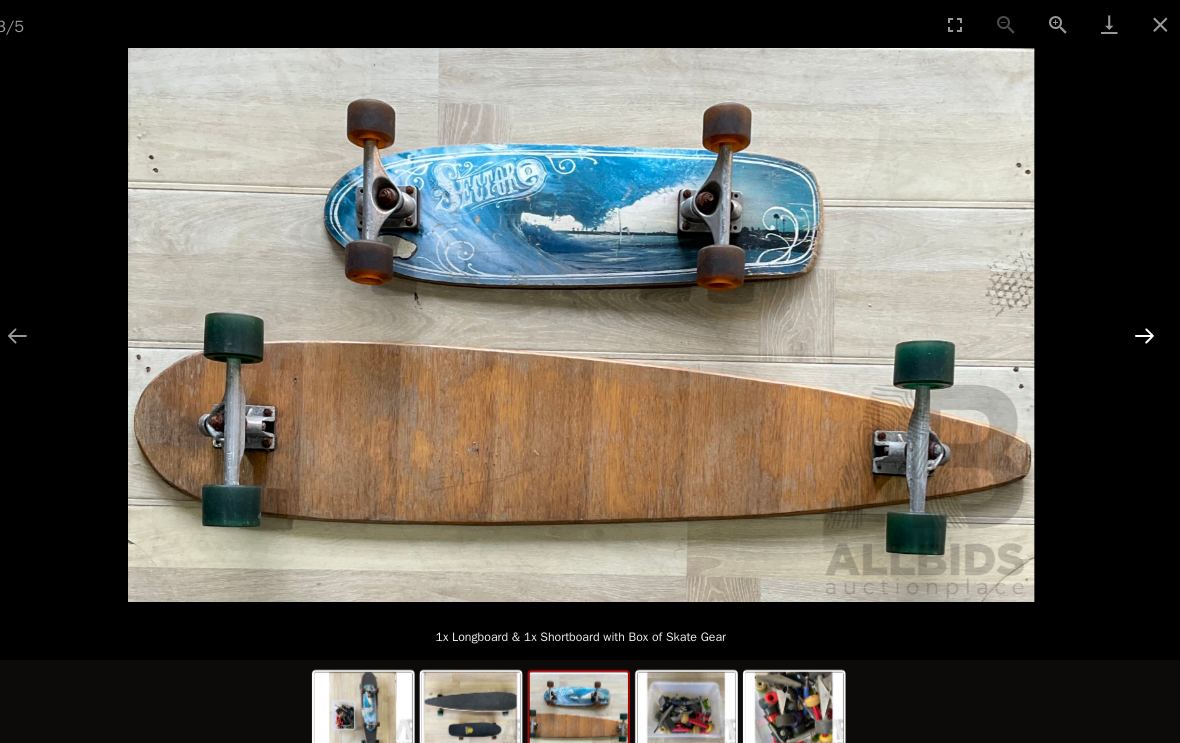 click at bounding box center [1139, 326] 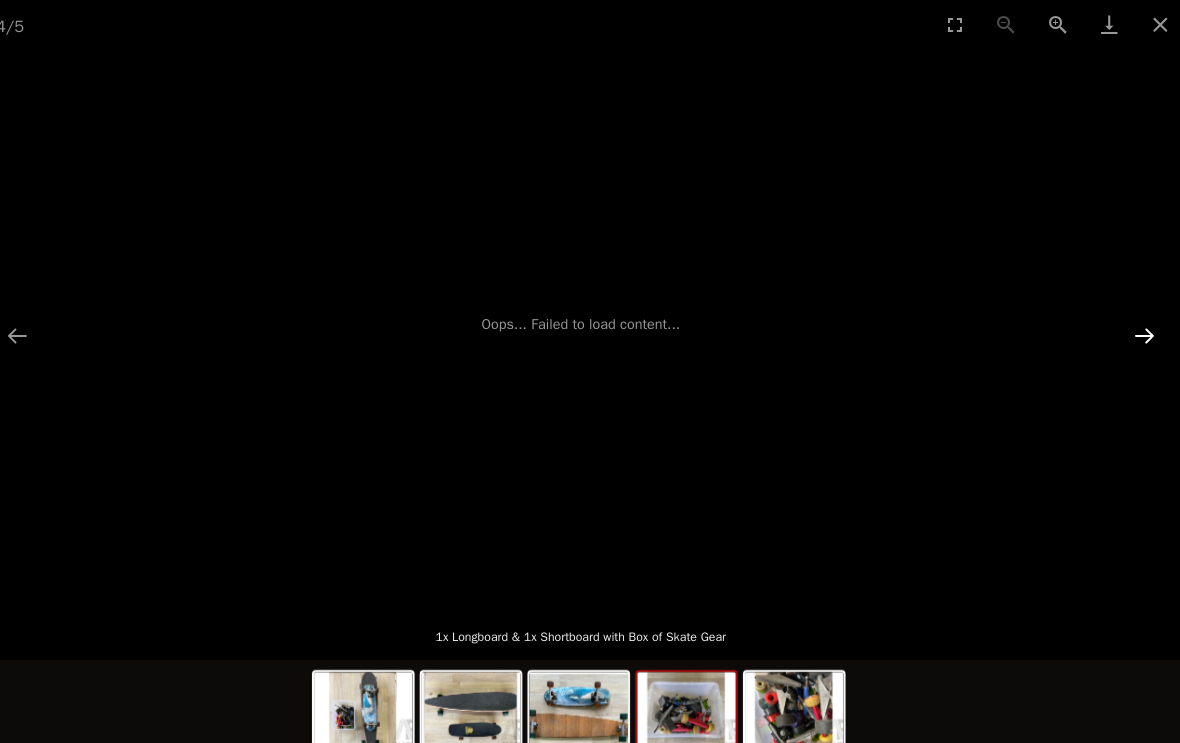click at bounding box center (1139, 326) 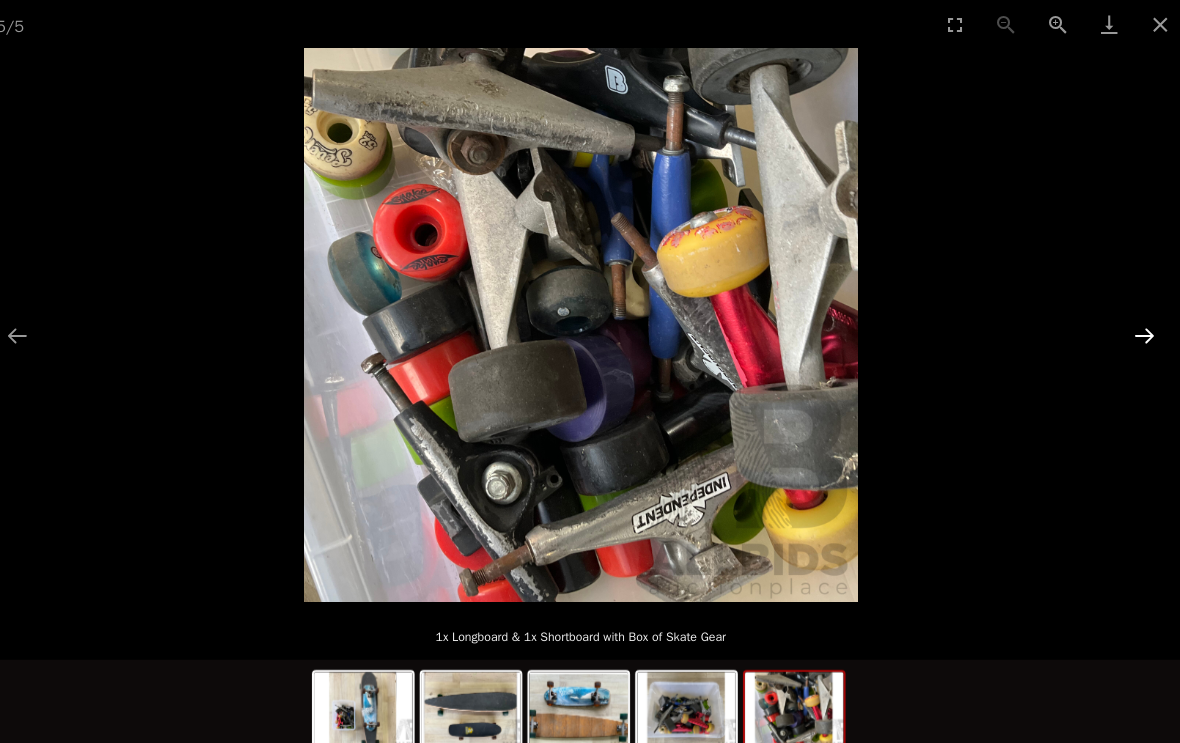 click at bounding box center (1139, 326) 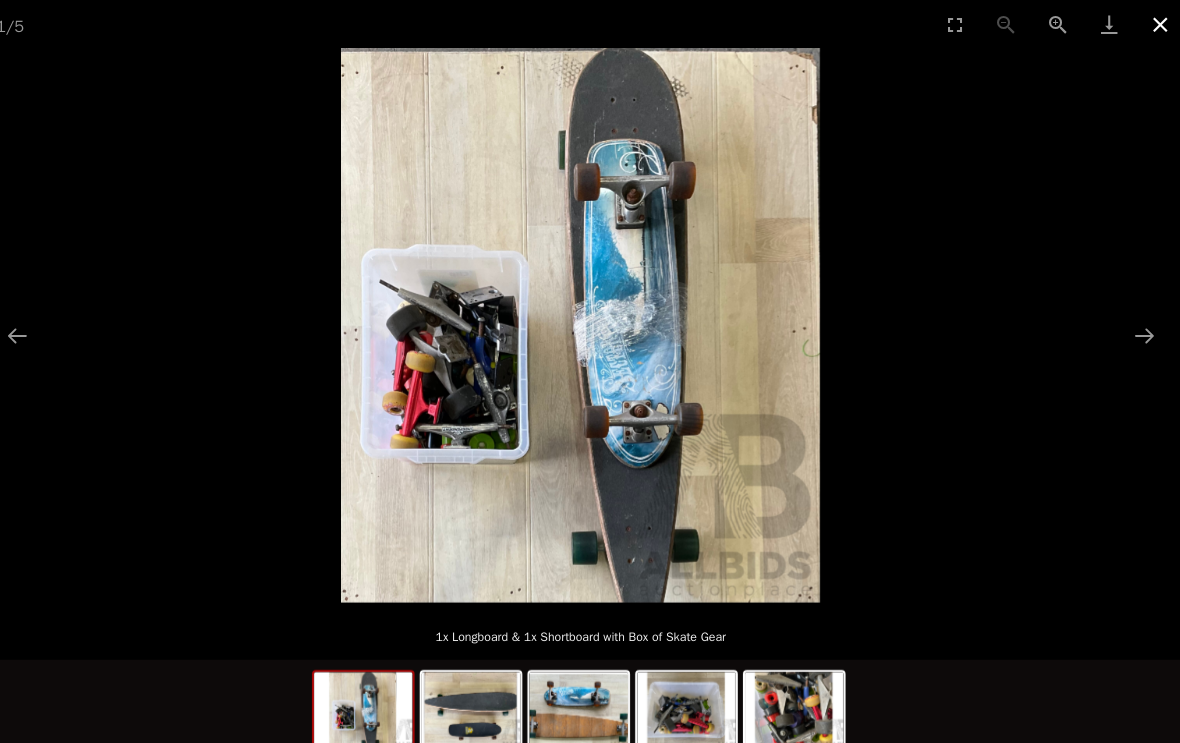click at bounding box center [1155, 23] 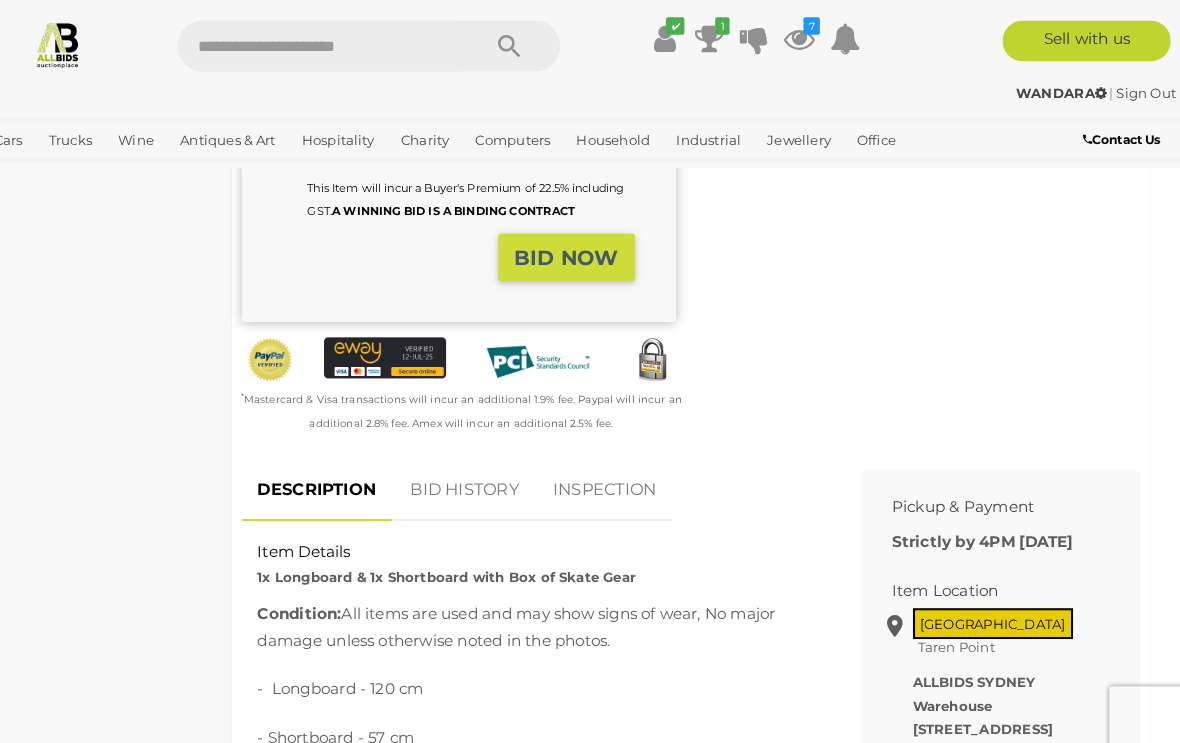 scroll, scrollTop: 490, scrollLeft: 0, axis: vertical 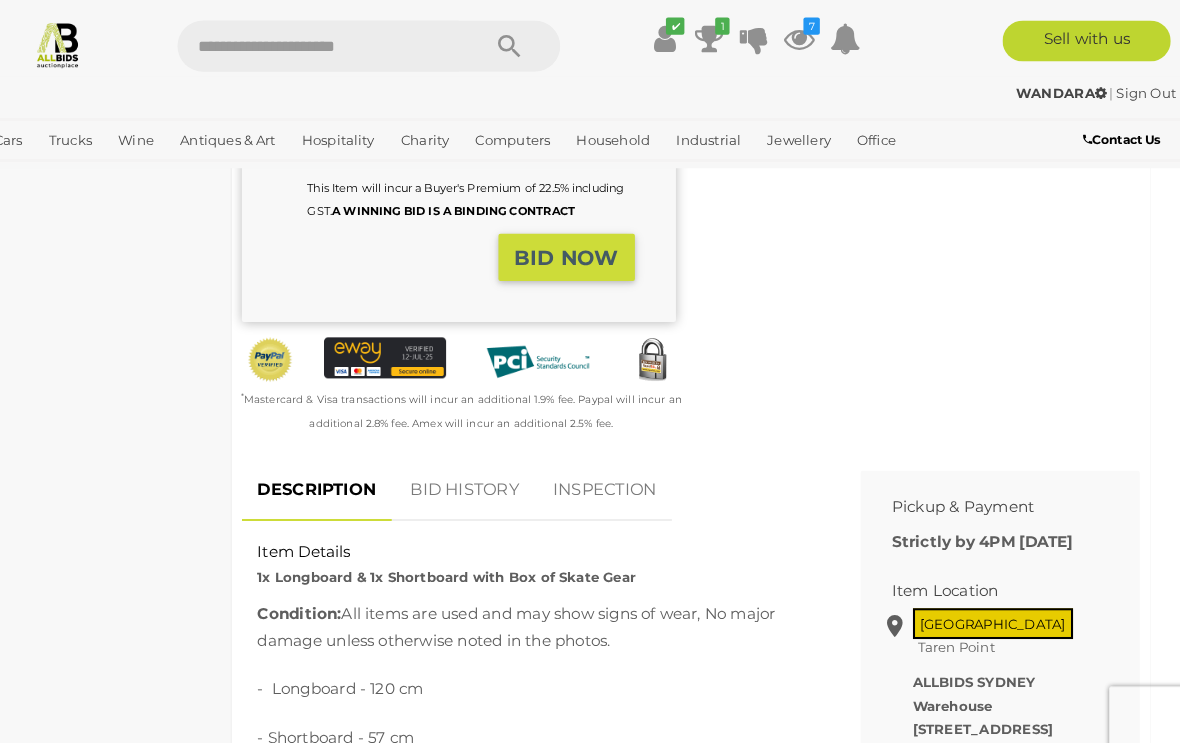 click on "BID HISTORY" at bounding box center (482, 478) 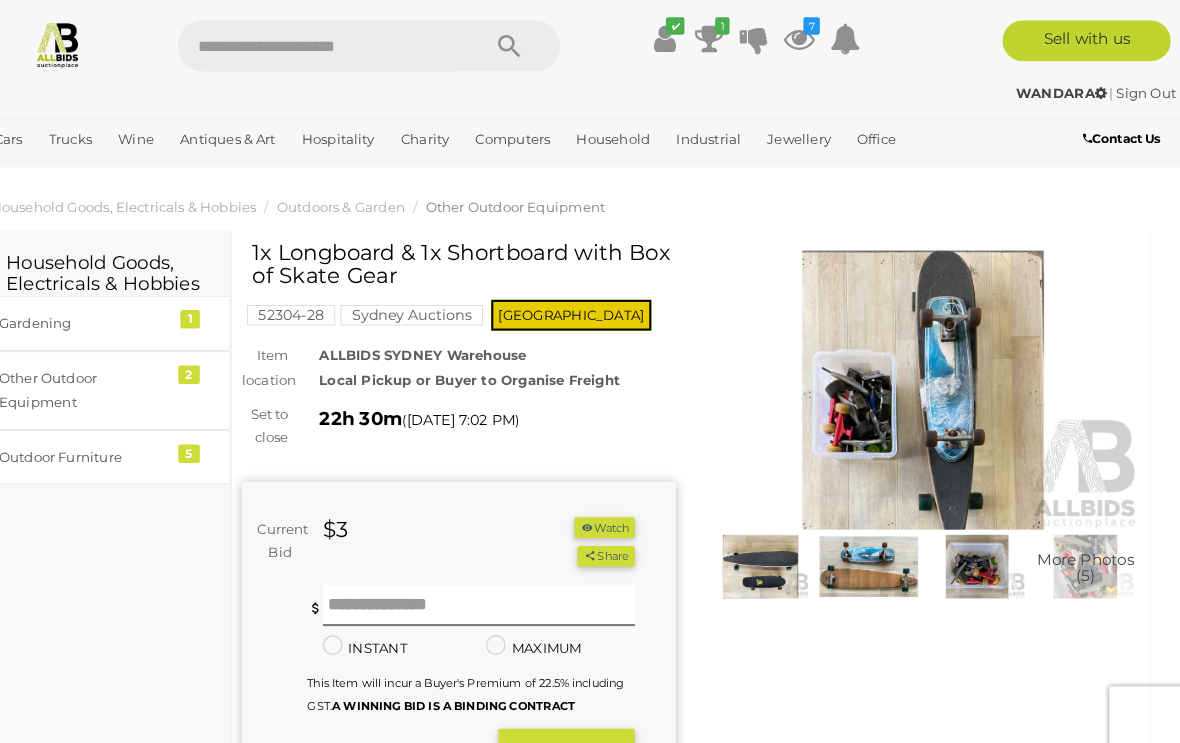 scroll, scrollTop: 0, scrollLeft: 0, axis: both 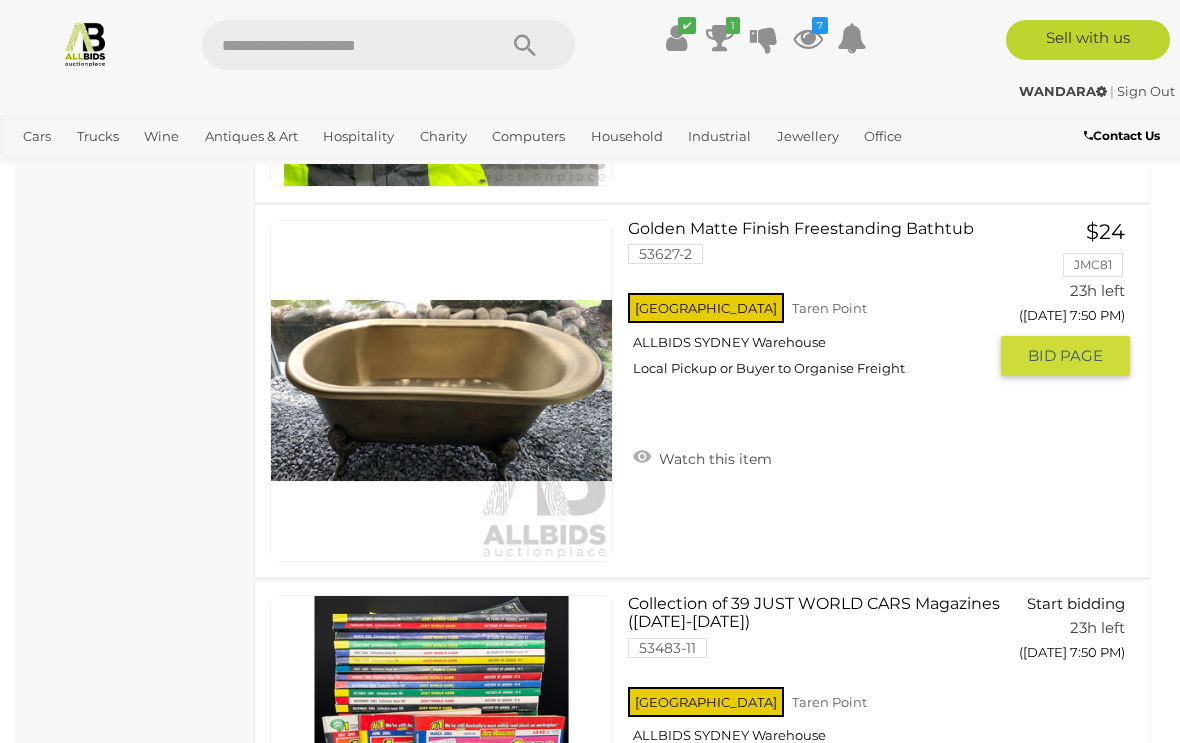click on "GO TO  BID PAGE" at bounding box center [1065, 356] 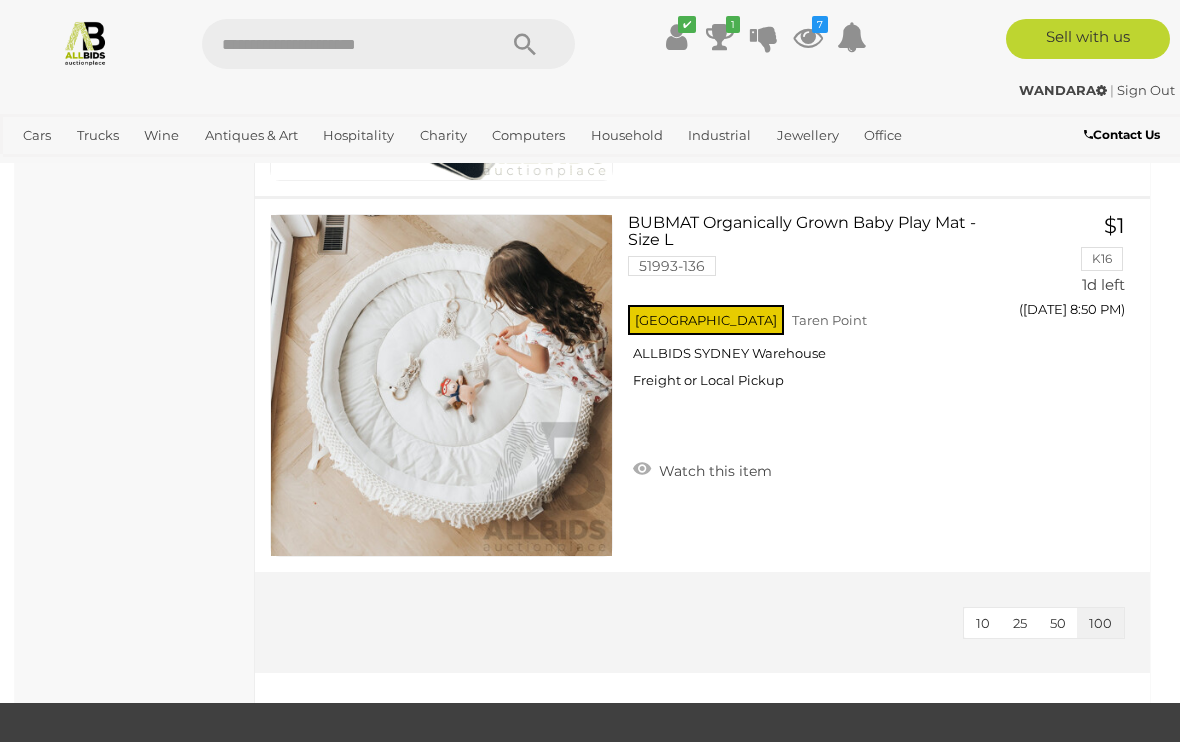 scroll, scrollTop: 22295, scrollLeft: 0, axis: vertical 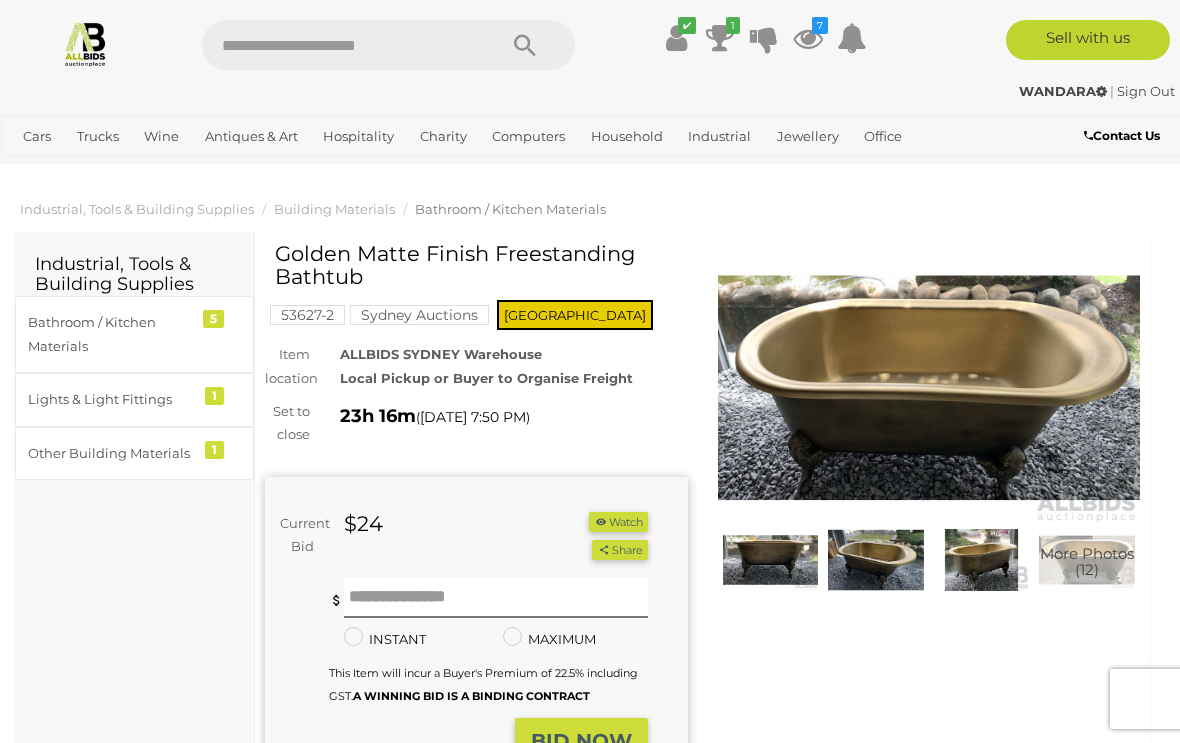 click at bounding box center [929, 388] 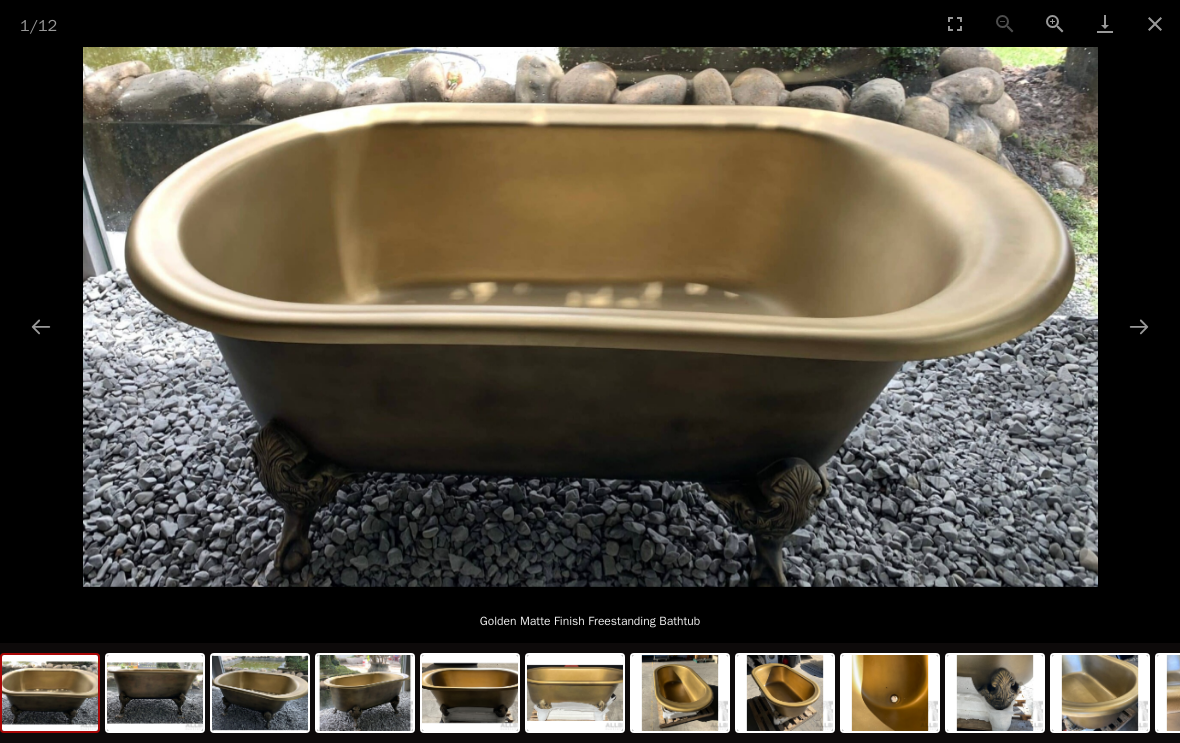 click at bounding box center [590, 317] 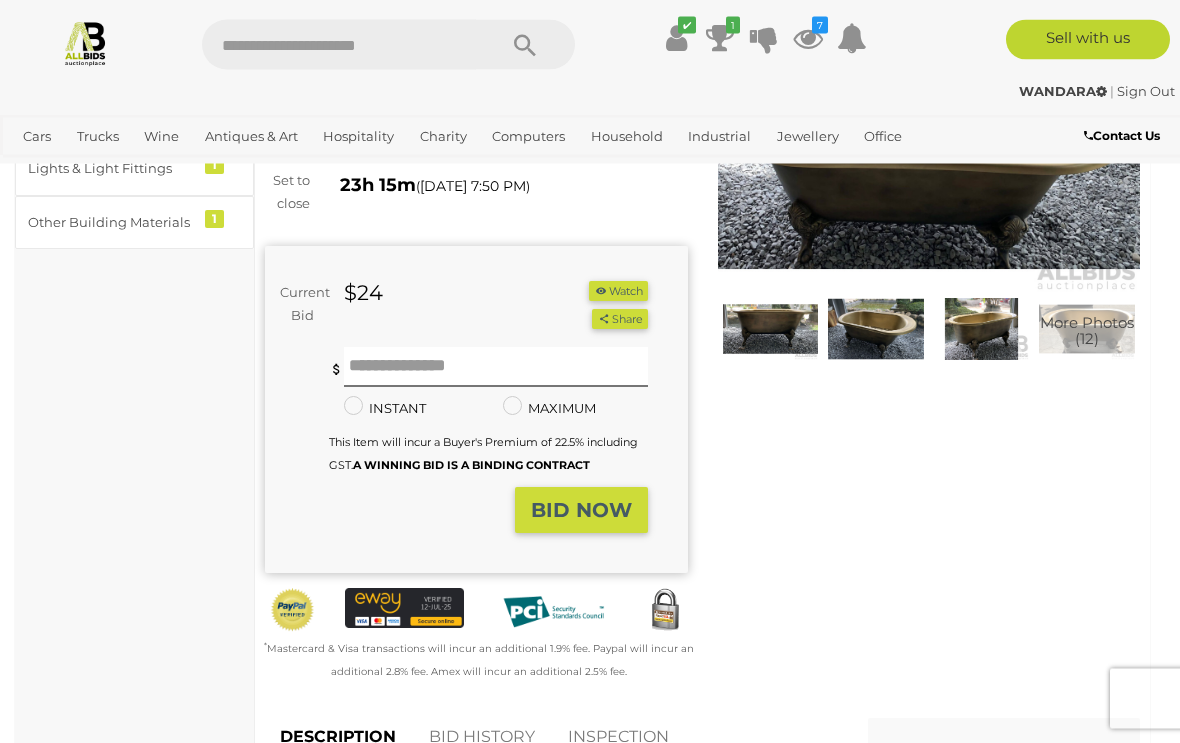 scroll, scrollTop: 233, scrollLeft: 0, axis: vertical 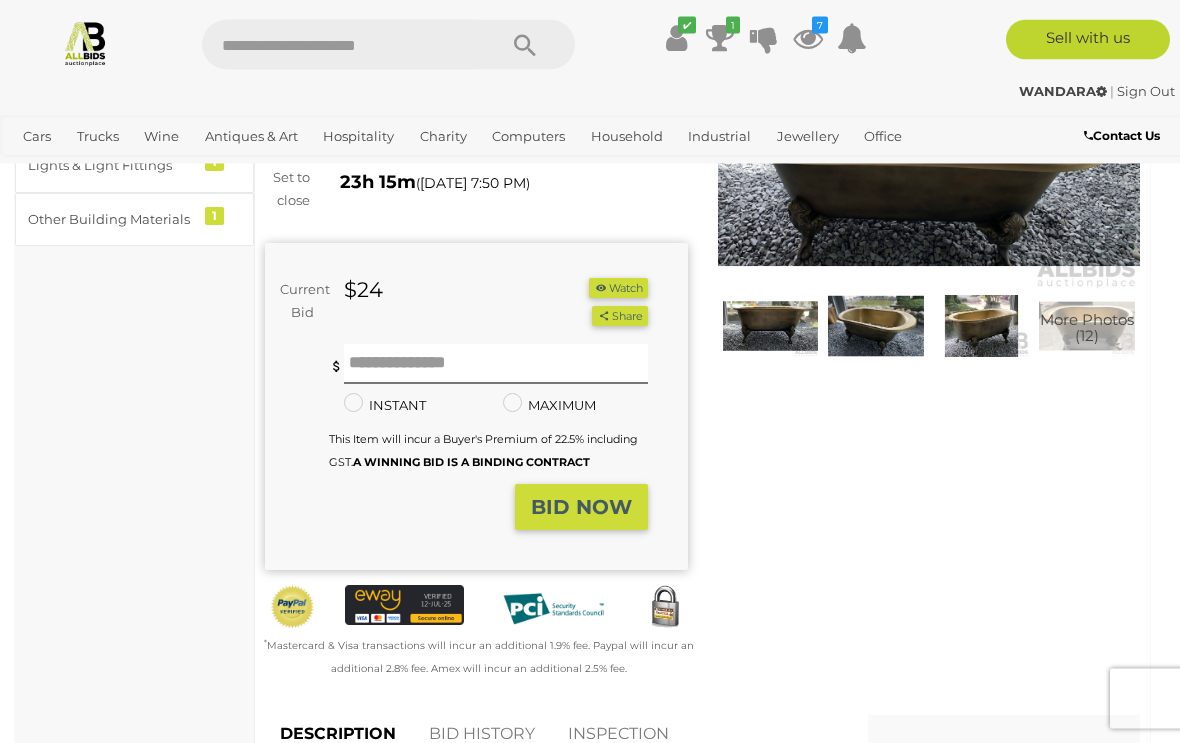 click on "BID NOW" at bounding box center [581, 508] 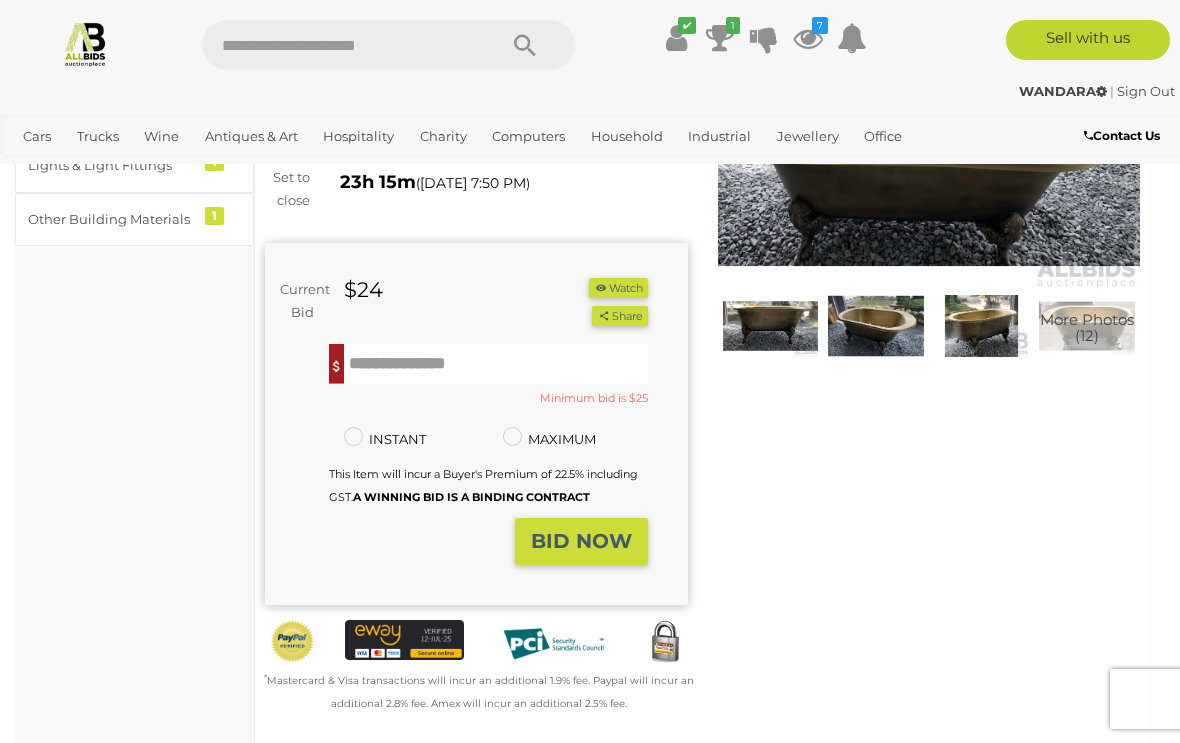 click on "Winning
Outbid
Warranty
Charity" at bounding box center (702, 374) 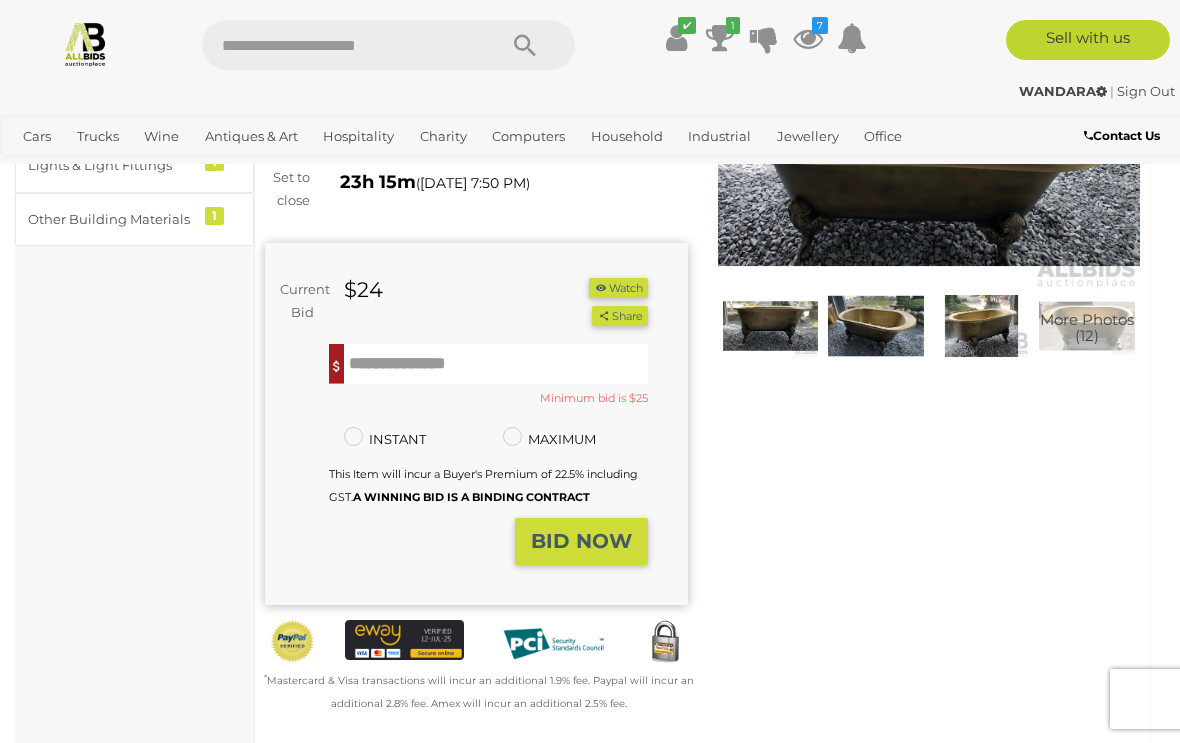 click on "Winning
Outbid
Warranty
Charity" at bounding box center (702, 374) 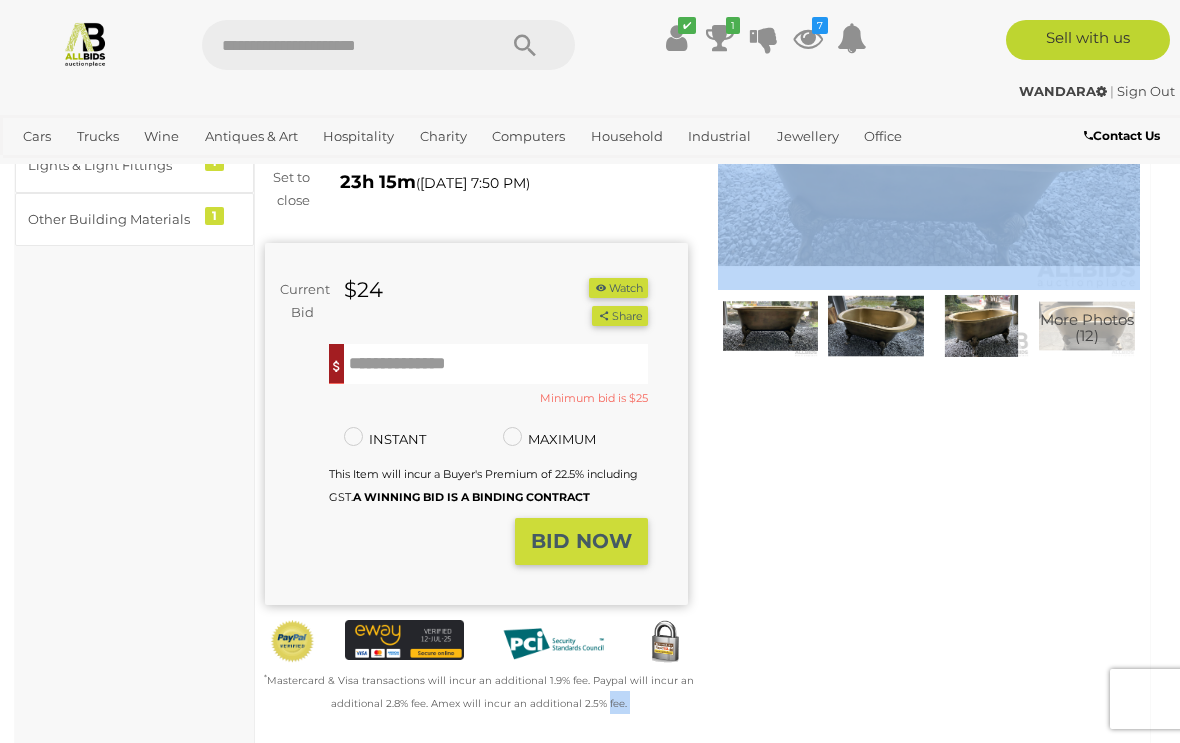 click on "Winning
Outbid
Warranty
Charity" at bounding box center [702, 374] 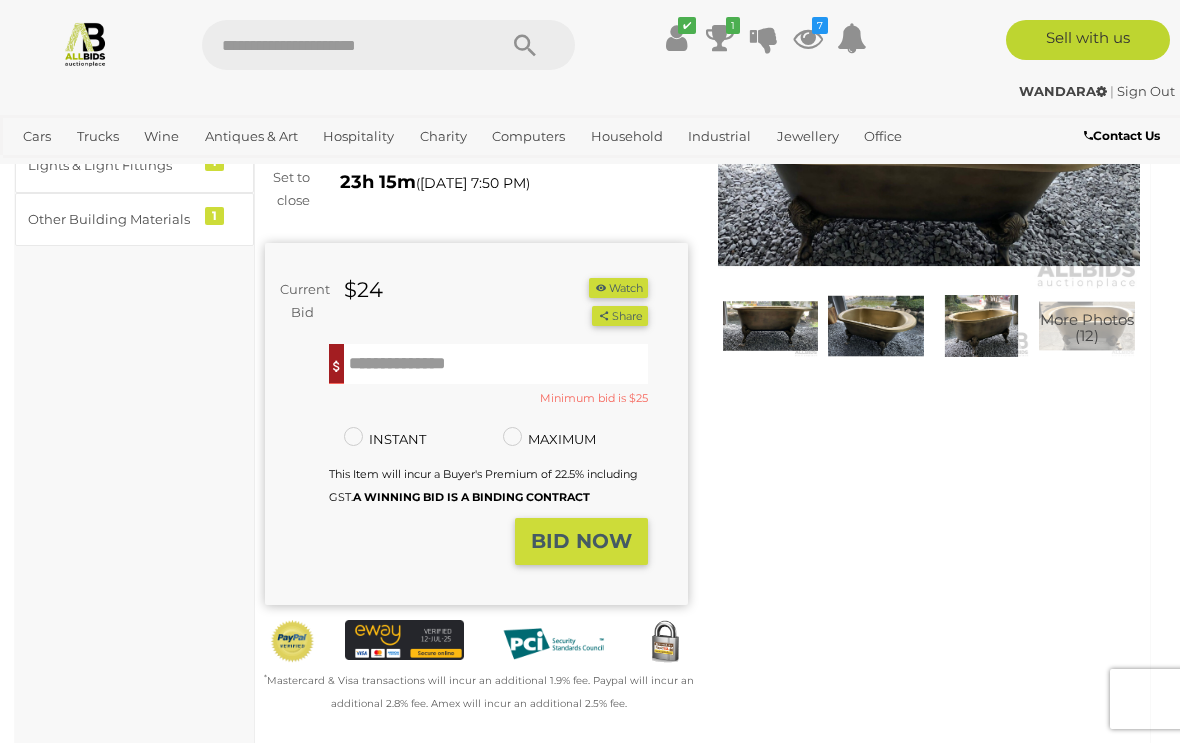 click on "Winning
Outbid
Warranty
Charity" at bounding box center (702, 374) 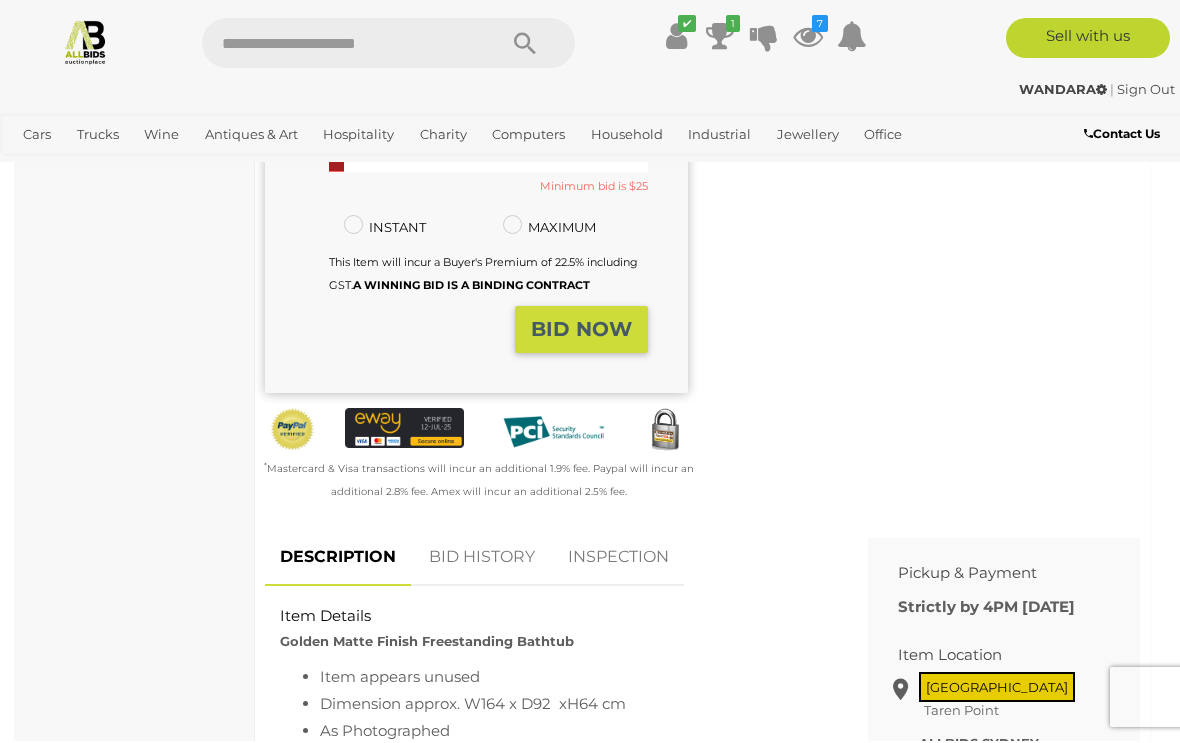 click on "BID HISTORY" at bounding box center [482, 559] 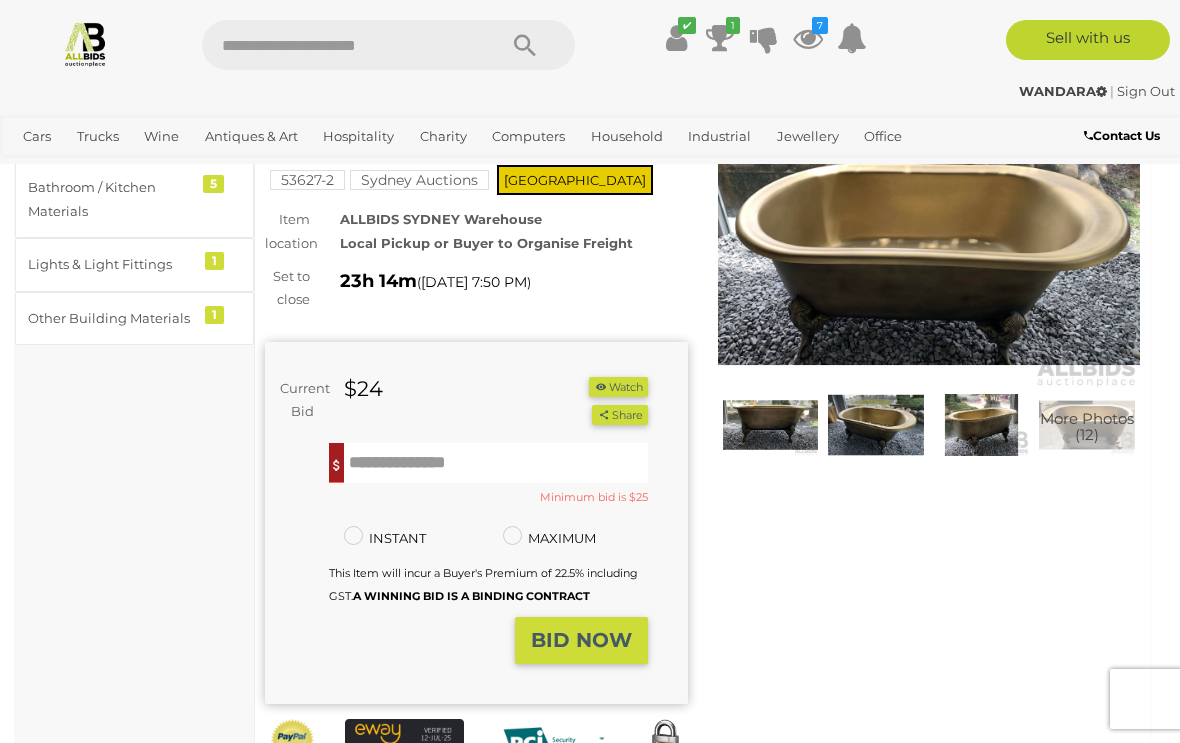 scroll, scrollTop: 128, scrollLeft: 0, axis: vertical 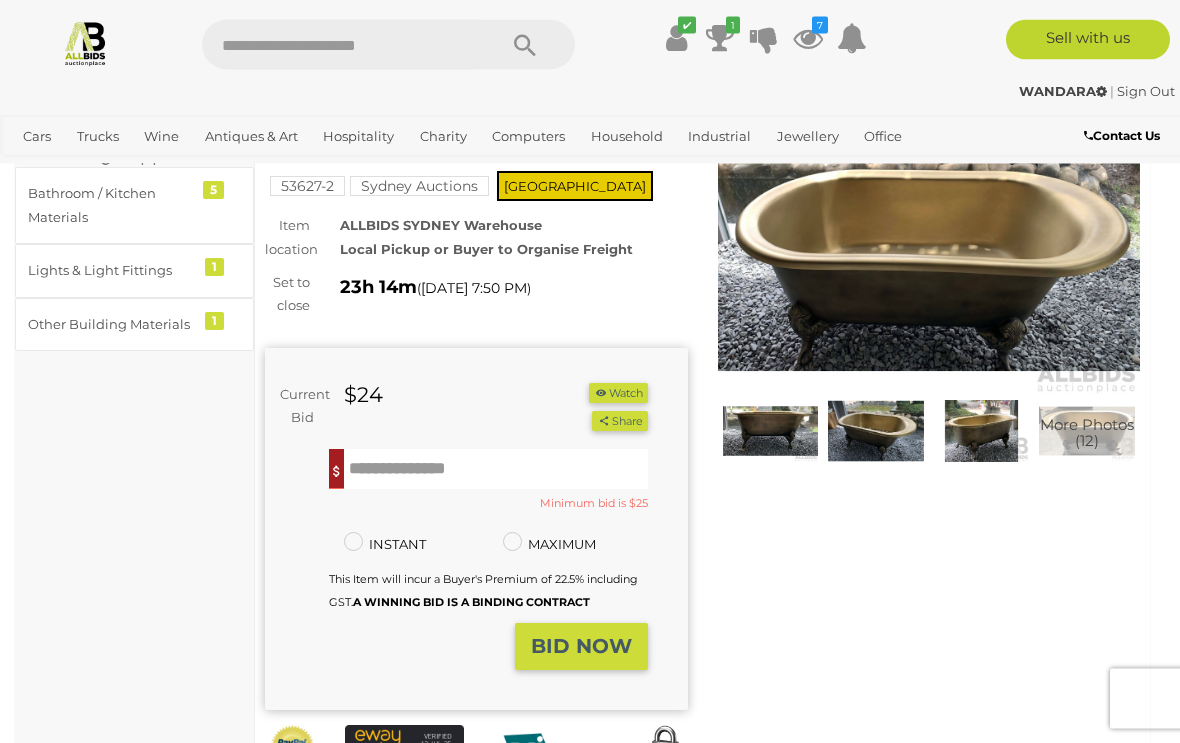 click on "Watch" at bounding box center [618, 394] 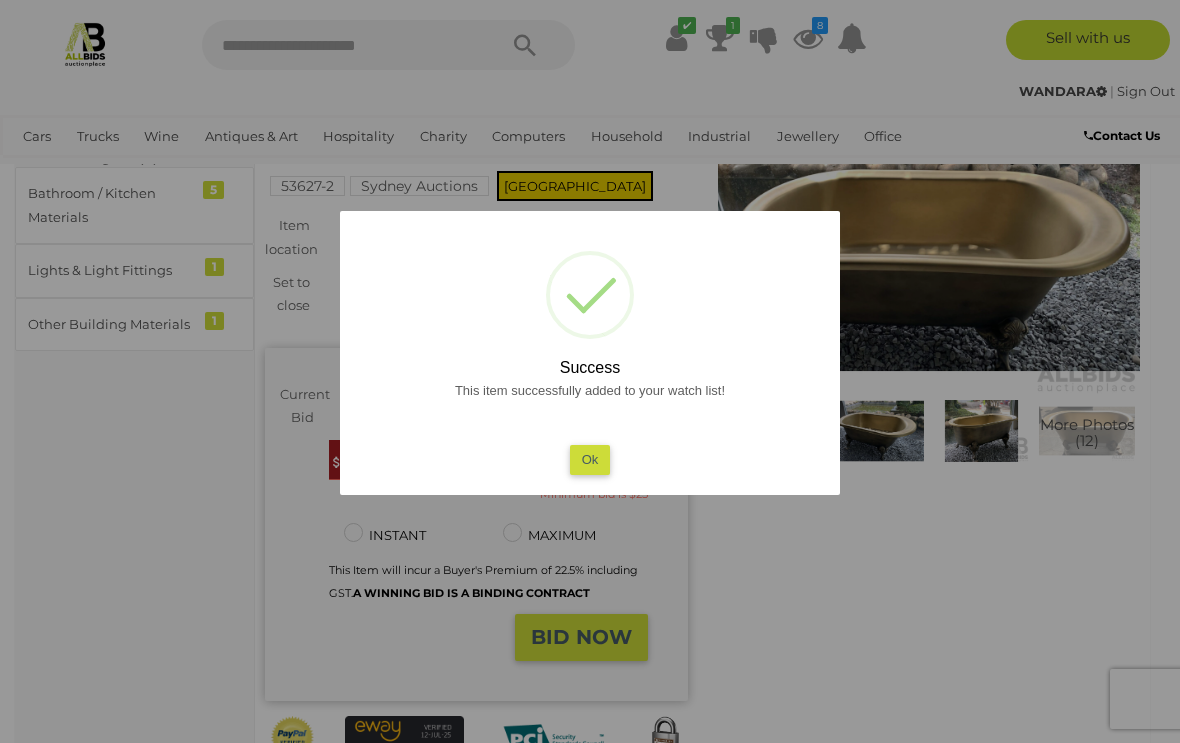click on "Ok" at bounding box center (590, 459) 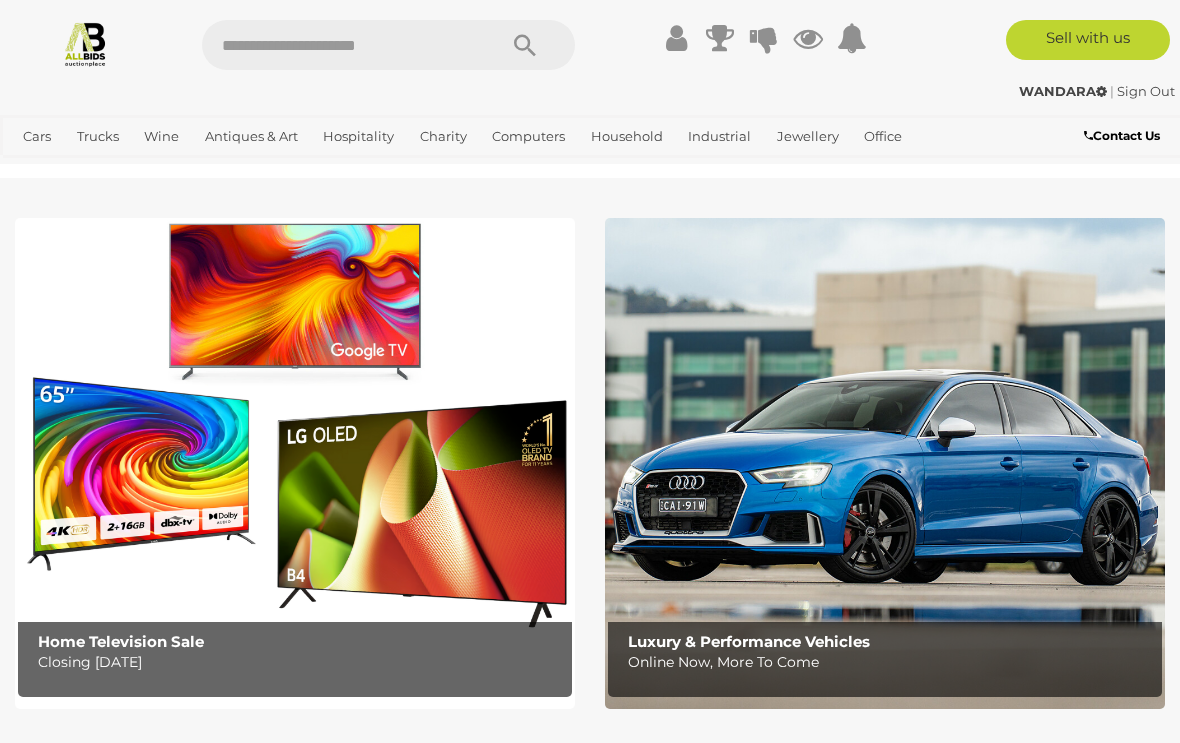 scroll, scrollTop: 0, scrollLeft: 0, axis: both 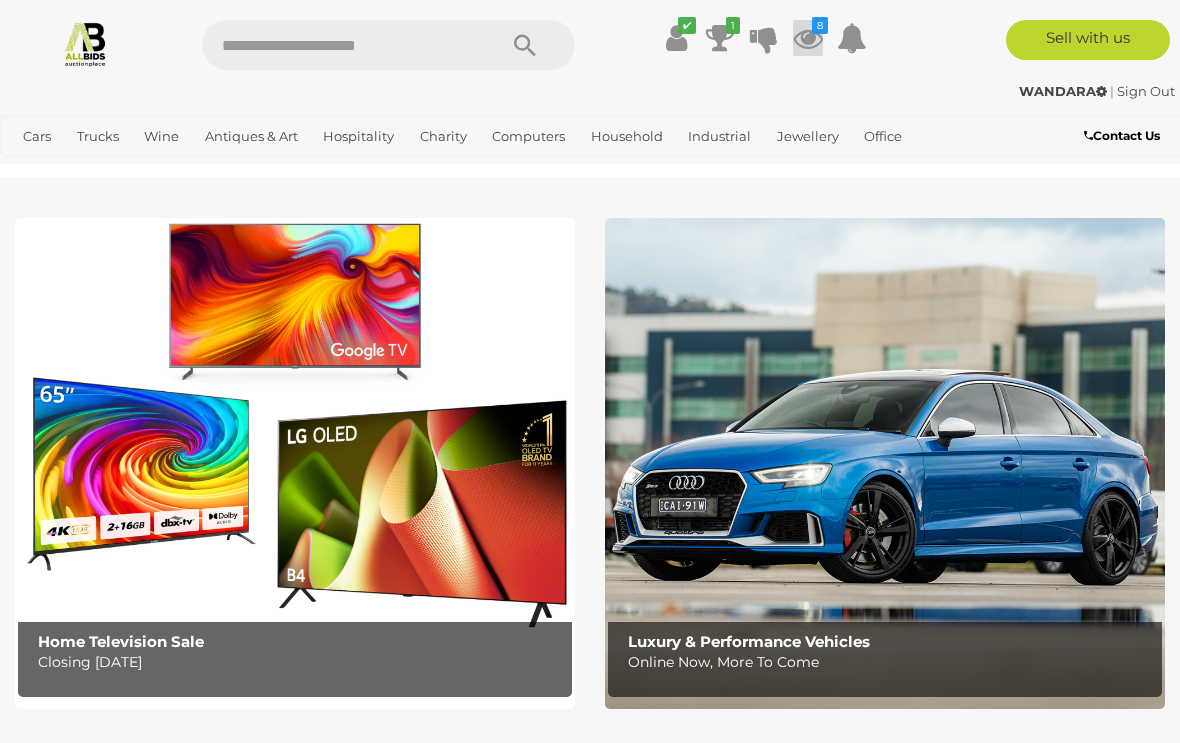 click at bounding box center [808, 38] 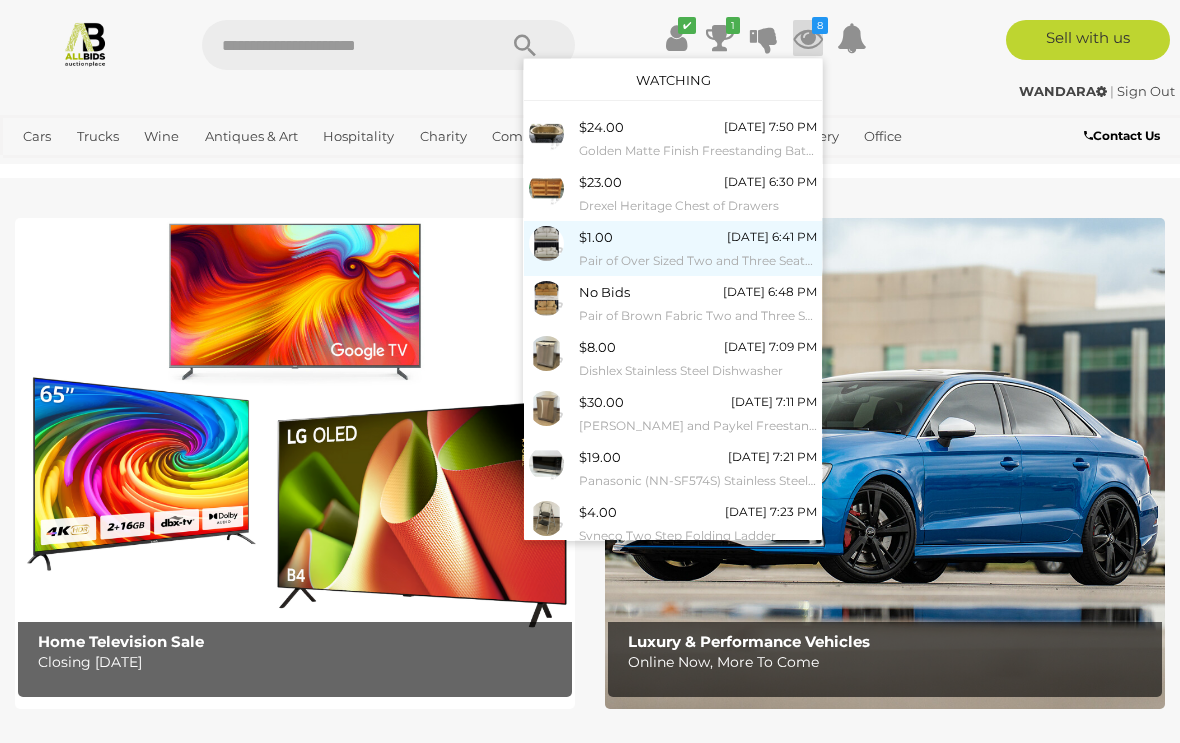 click on "[DATE] 6:41 PM" at bounding box center [772, 237] 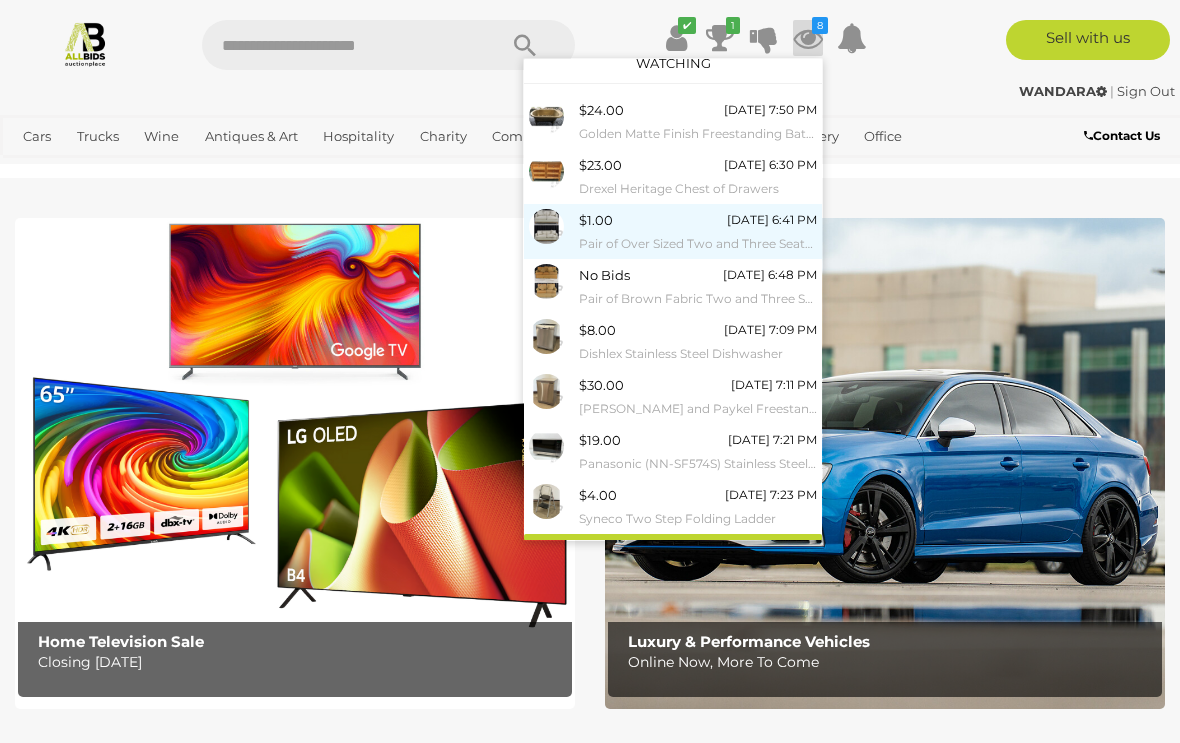 scroll, scrollTop: 16, scrollLeft: 0, axis: vertical 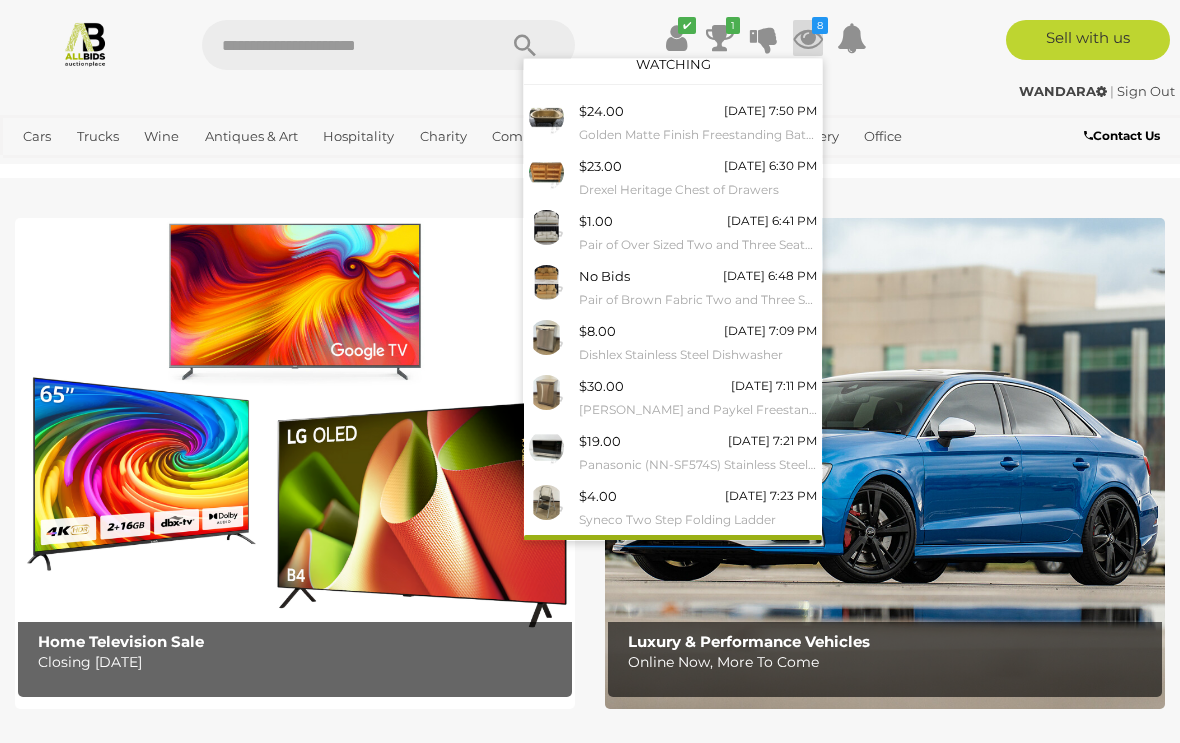 click on "View All" at bounding box center (673, 552) 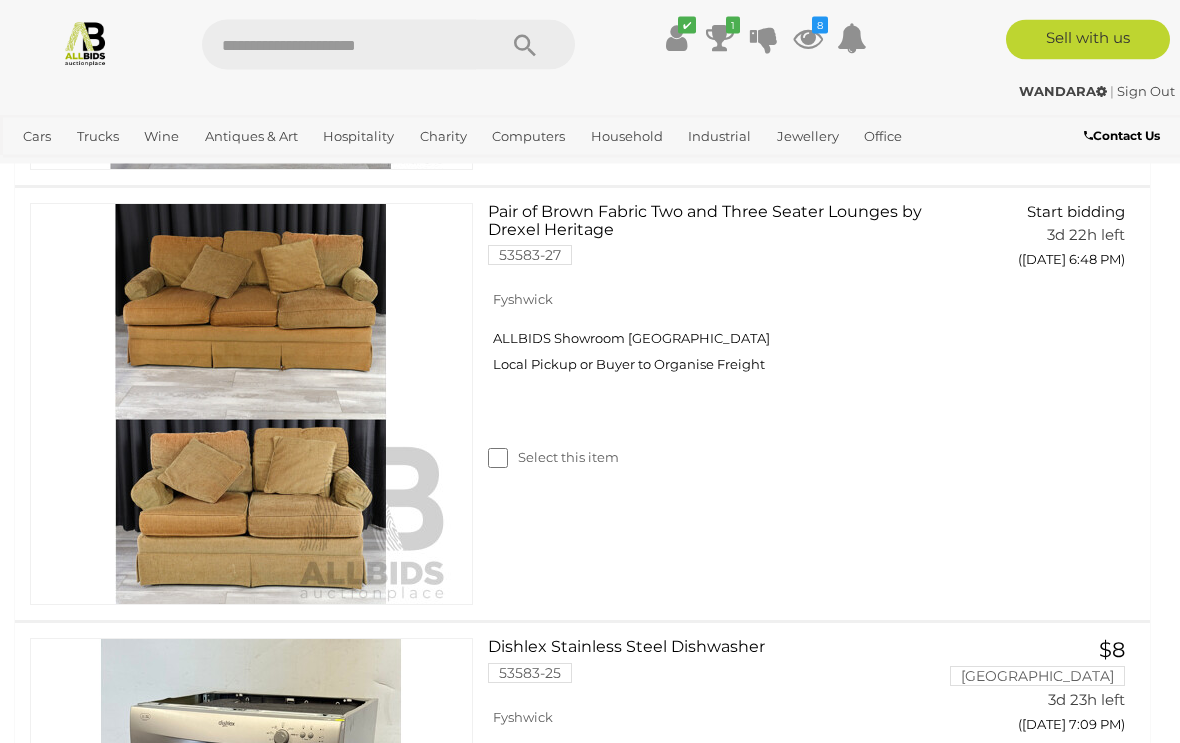 scroll, scrollTop: 1704, scrollLeft: 0, axis: vertical 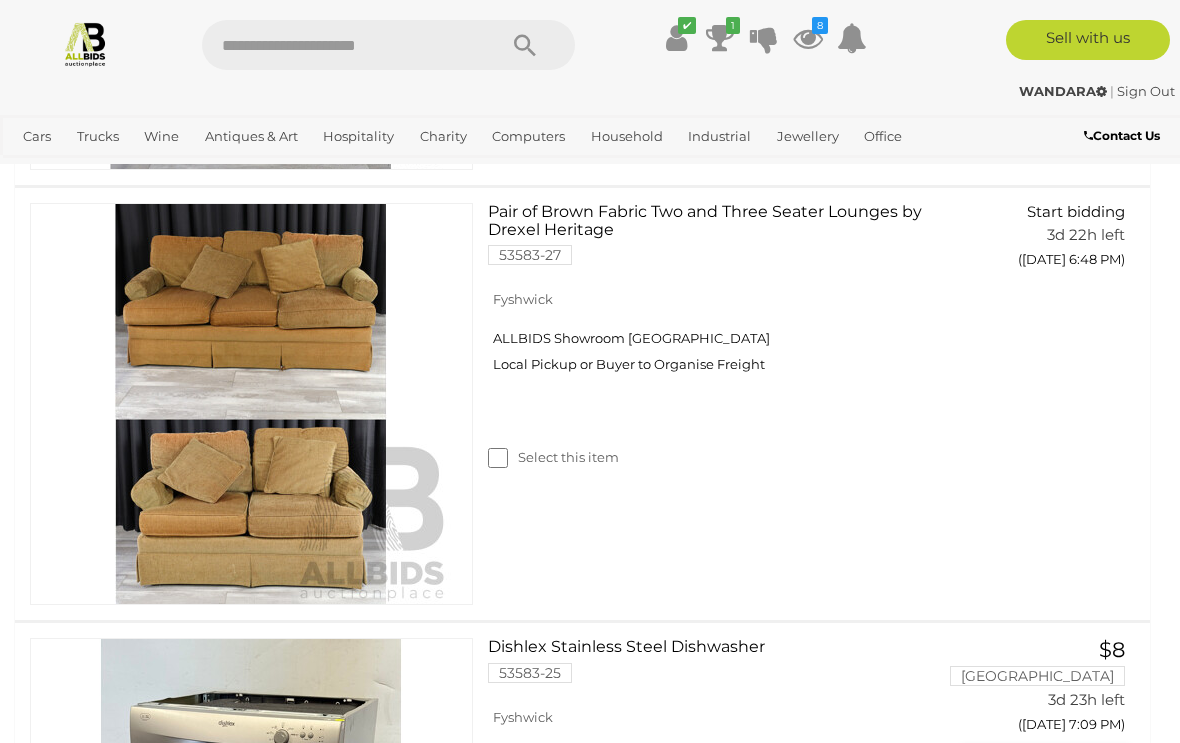 click on "GO TO  BID PAGE" at bounding box center (1045, 766) 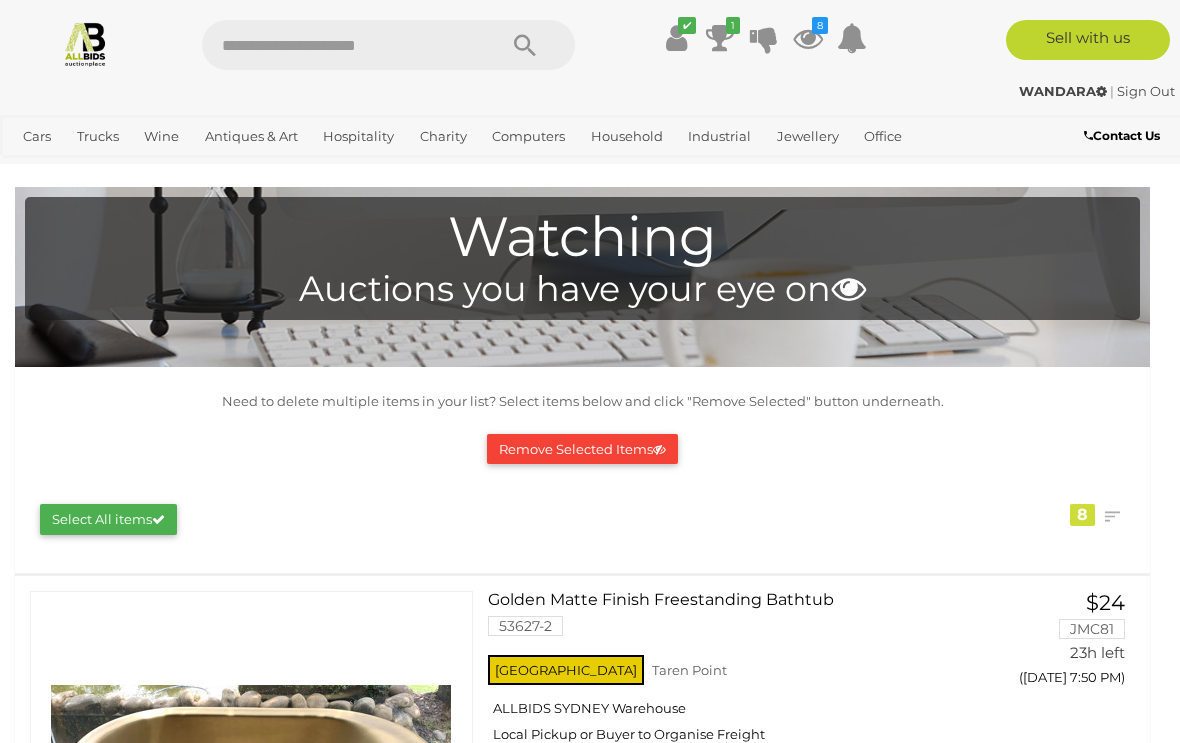 scroll, scrollTop: 0, scrollLeft: 0, axis: both 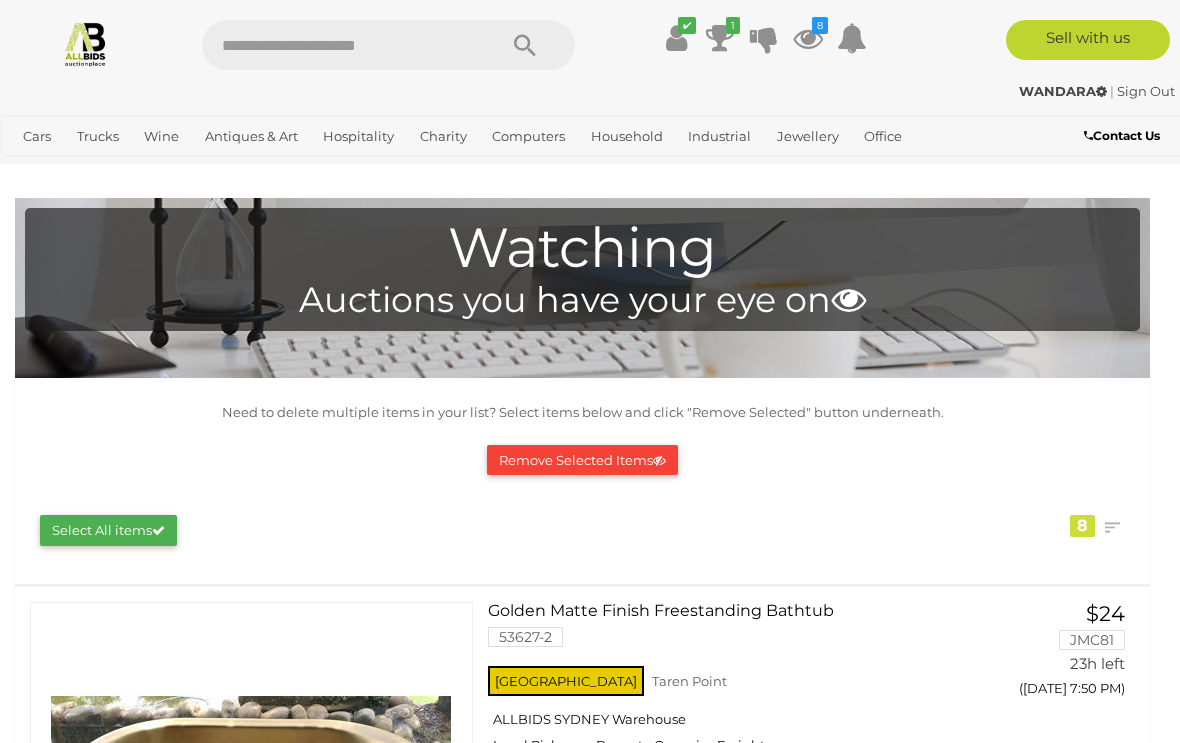 click at bounding box center [85, 43] 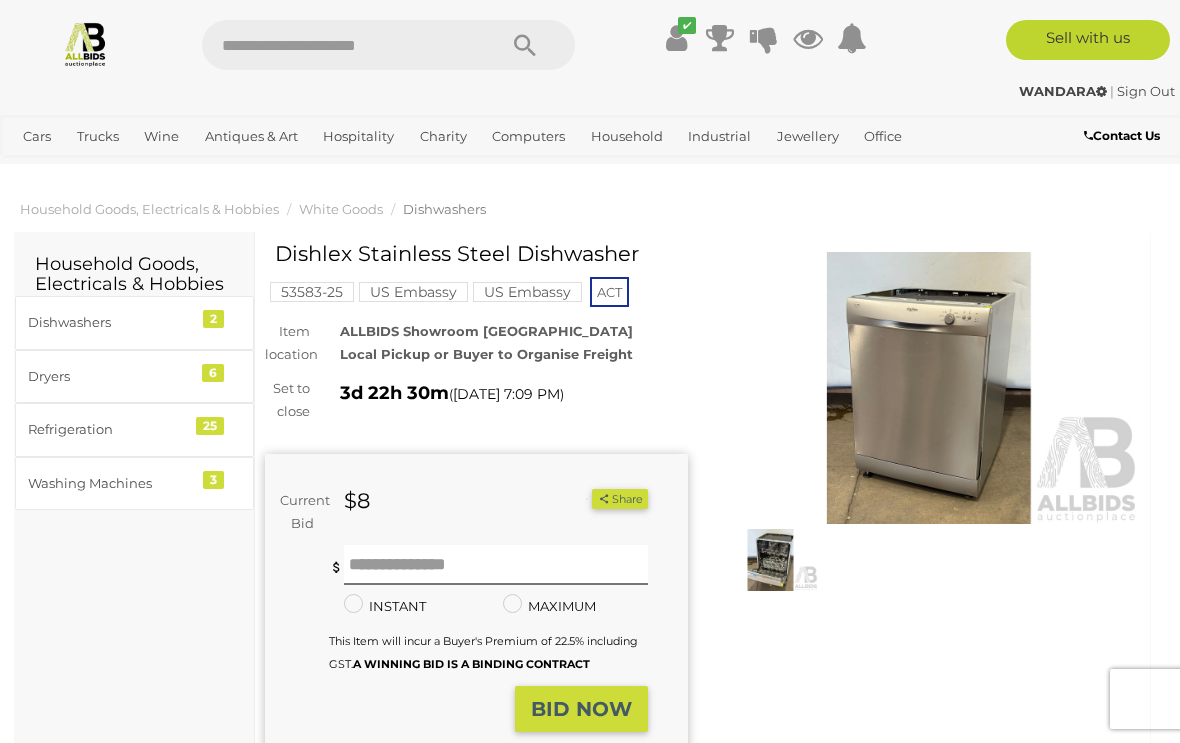 scroll, scrollTop: 0, scrollLeft: 0, axis: both 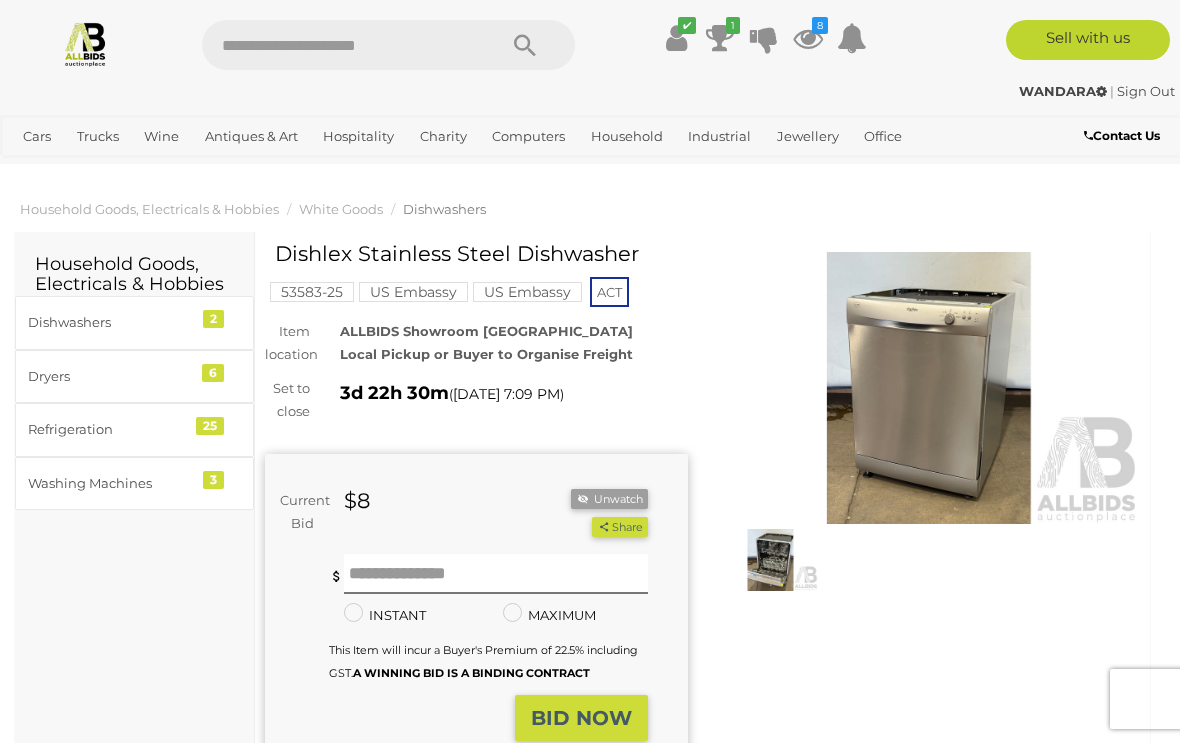 click at bounding box center (929, 388) 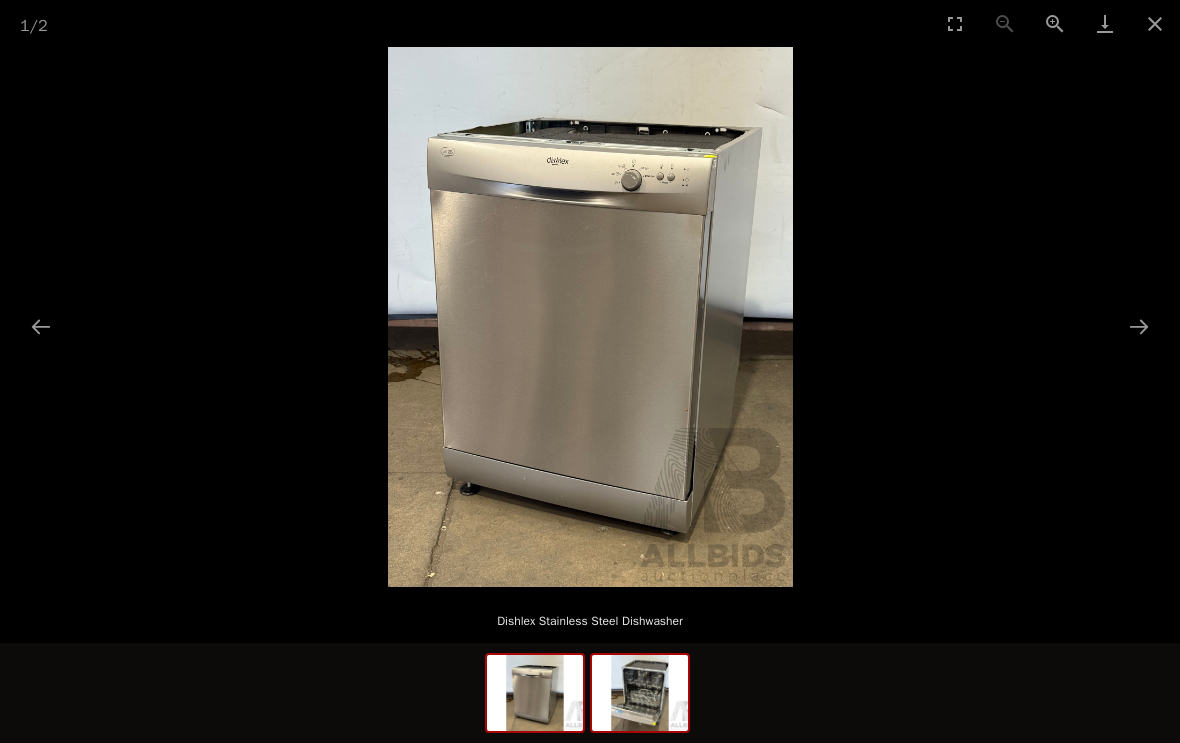 click at bounding box center [640, 693] 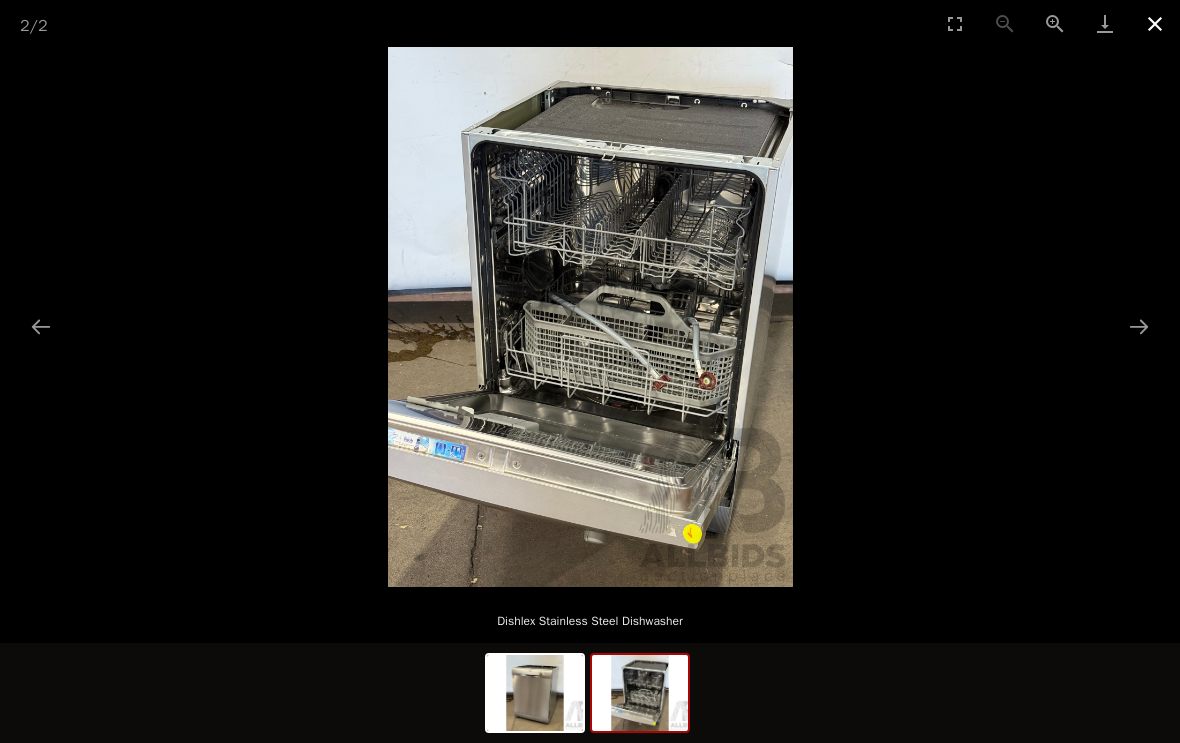 click at bounding box center (1155, 23) 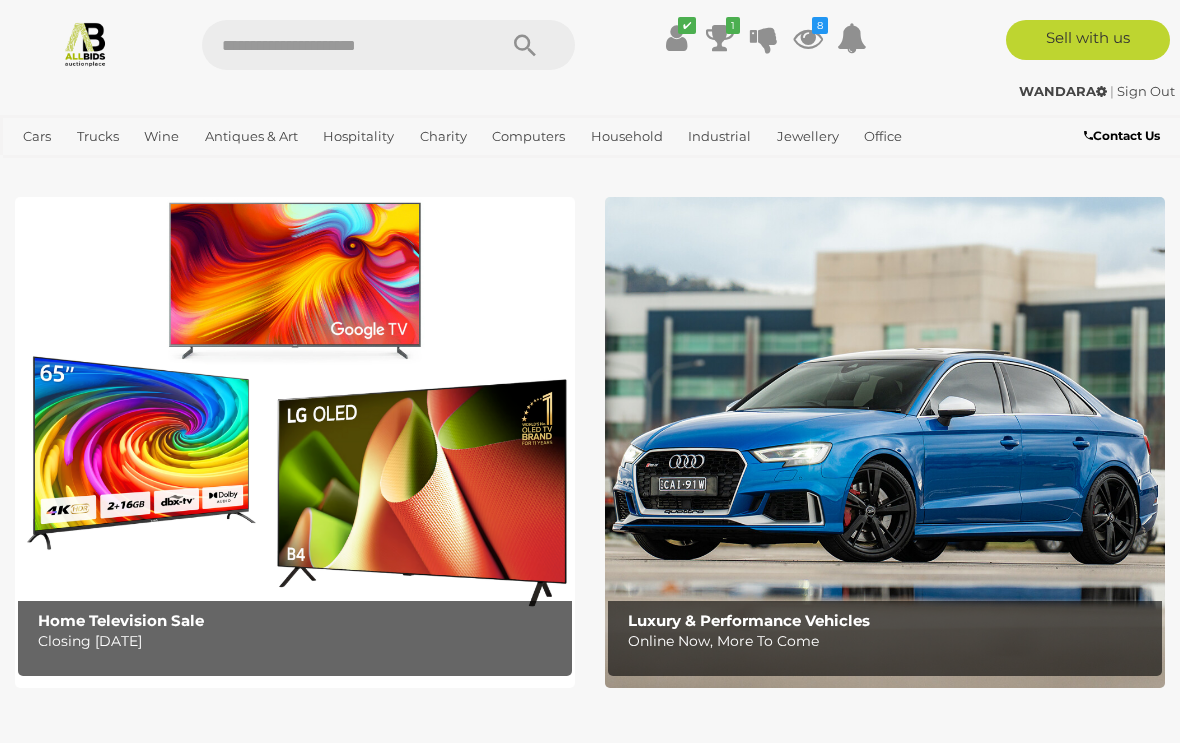 scroll, scrollTop: 0, scrollLeft: 0, axis: both 